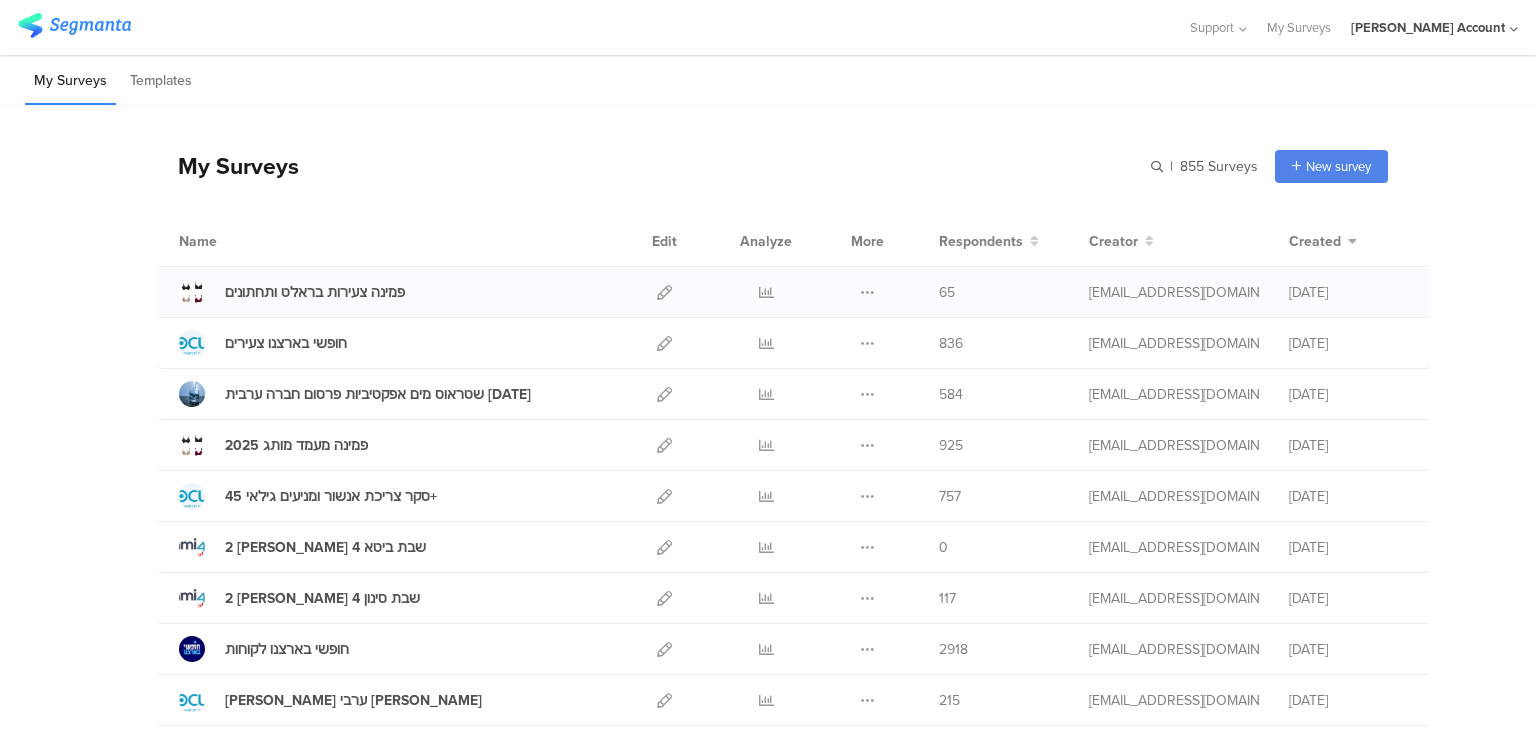 scroll, scrollTop: 0, scrollLeft: 0, axis: both 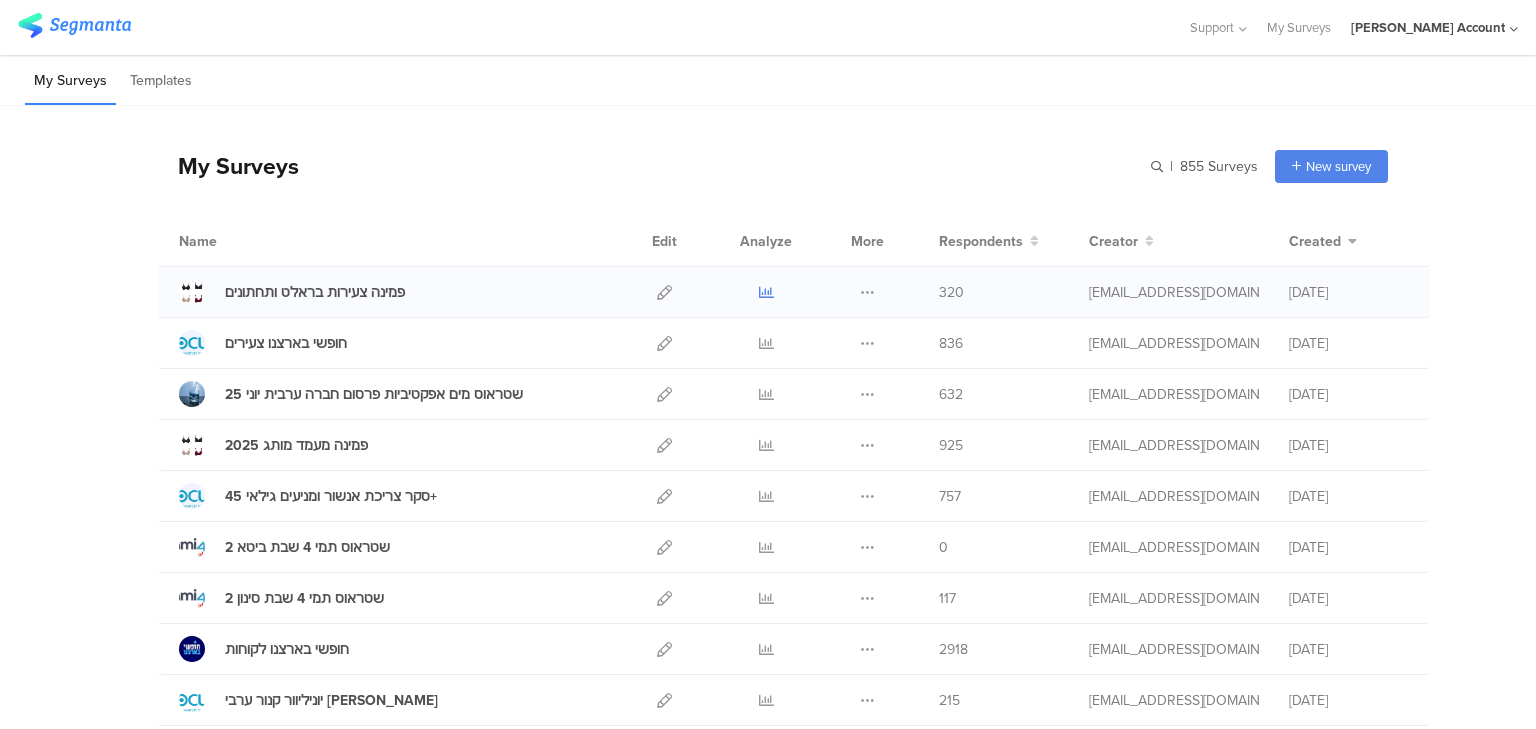 click at bounding box center [766, 292] 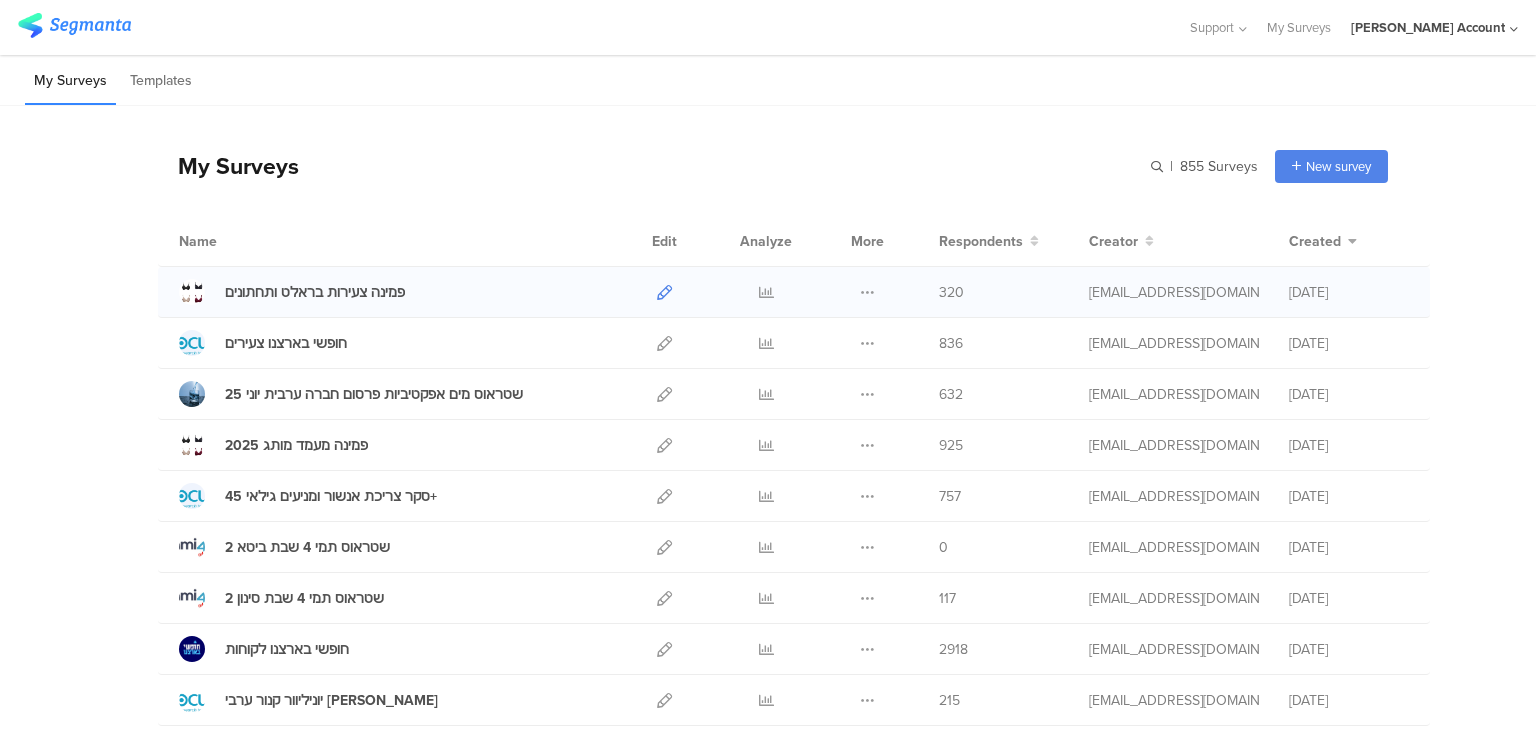click at bounding box center (664, 292) 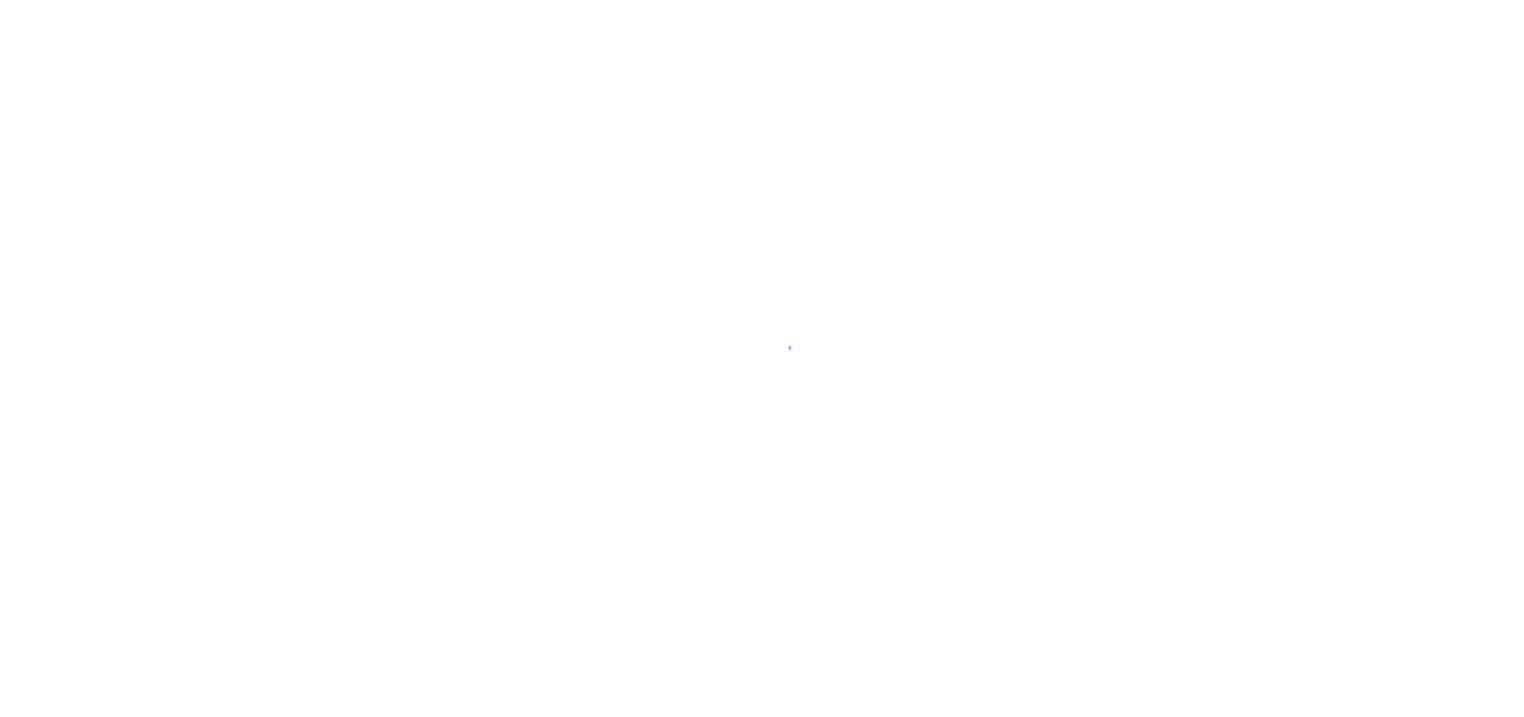 scroll, scrollTop: 0, scrollLeft: 0, axis: both 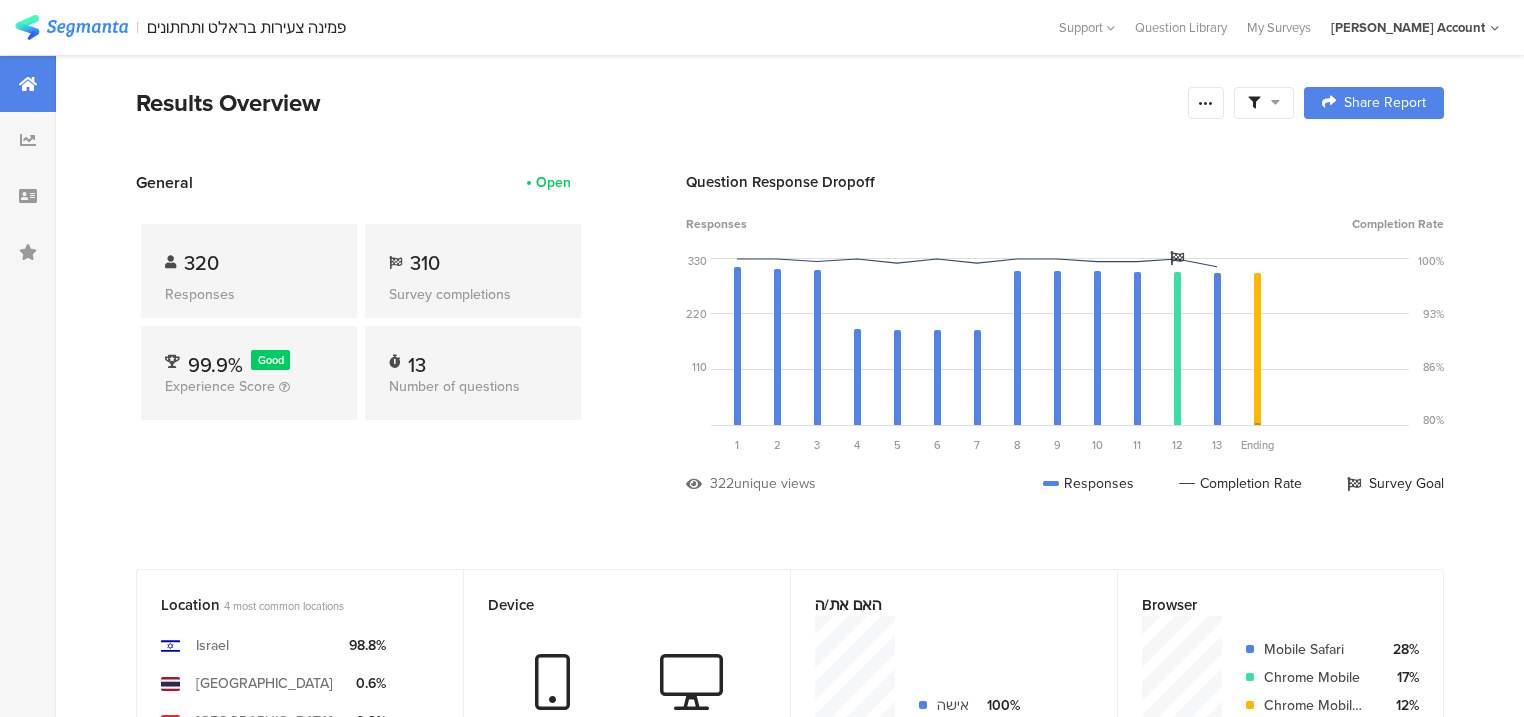 click at bounding box center (1264, 103) 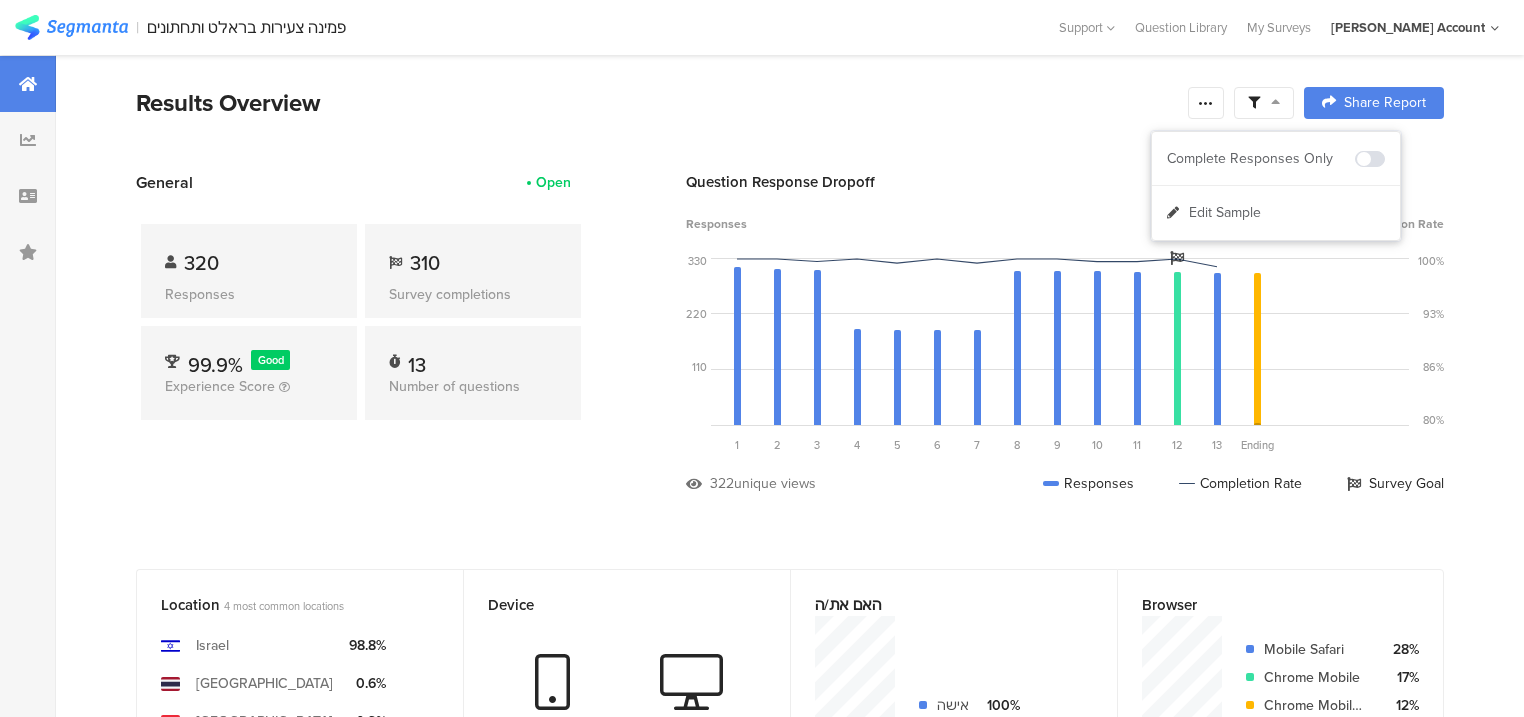 click on "General     Open     320   Responses     310   Survey completions     99.9%   Good   Experience Score
13
Number of questions
Question Response Dropoff
Responses   Completion Rate
330
220
110
0
Sorry, your browser does not support inline SVG.
Question 1
ונתחיל עם מספר שאלות לסטטיסטיקה בלבד﻿﻿
320   views     320   responses   100.0%   completion rate       1
Question 2
באיזה אזור את/ה גר/ה?
315   views     315   responses   100.0%   completion rate       2
Question 3
האם את לובשת כל אחד מהבאים?
315   views     314   responses   99.7%   completion rate       3       4       5       6" at bounding box center [790, 347] 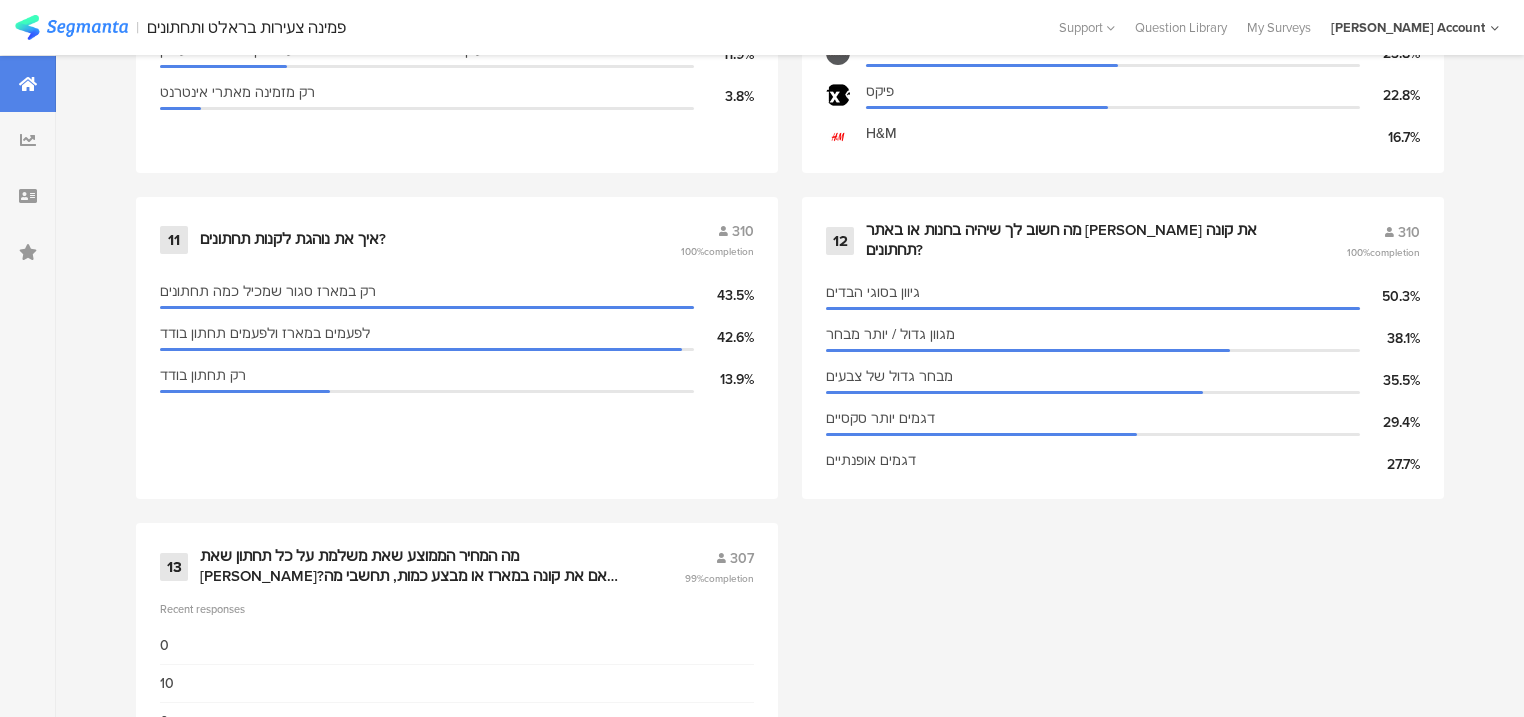 scroll, scrollTop: 2375, scrollLeft: 0, axis: vertical 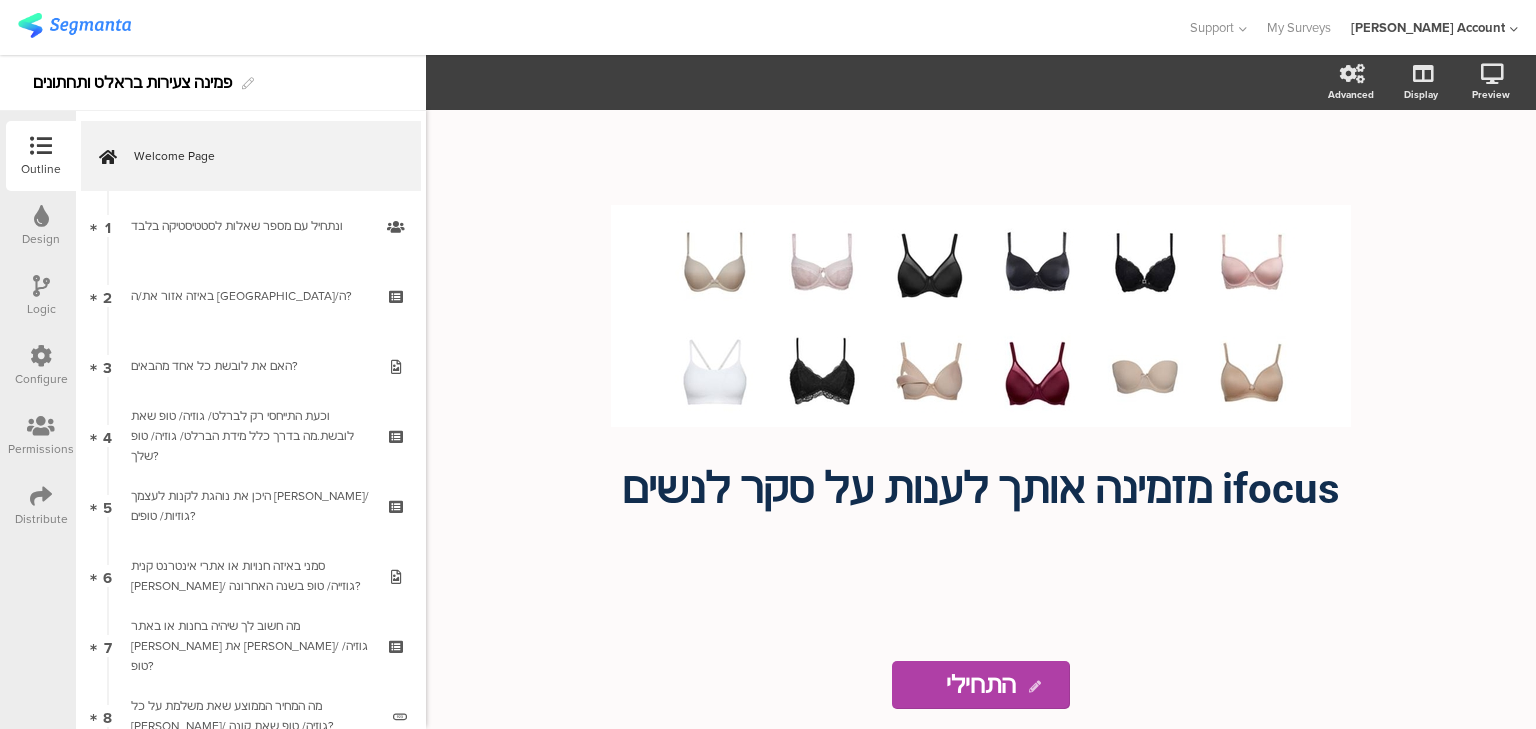 click at bounding box center (41, 496) 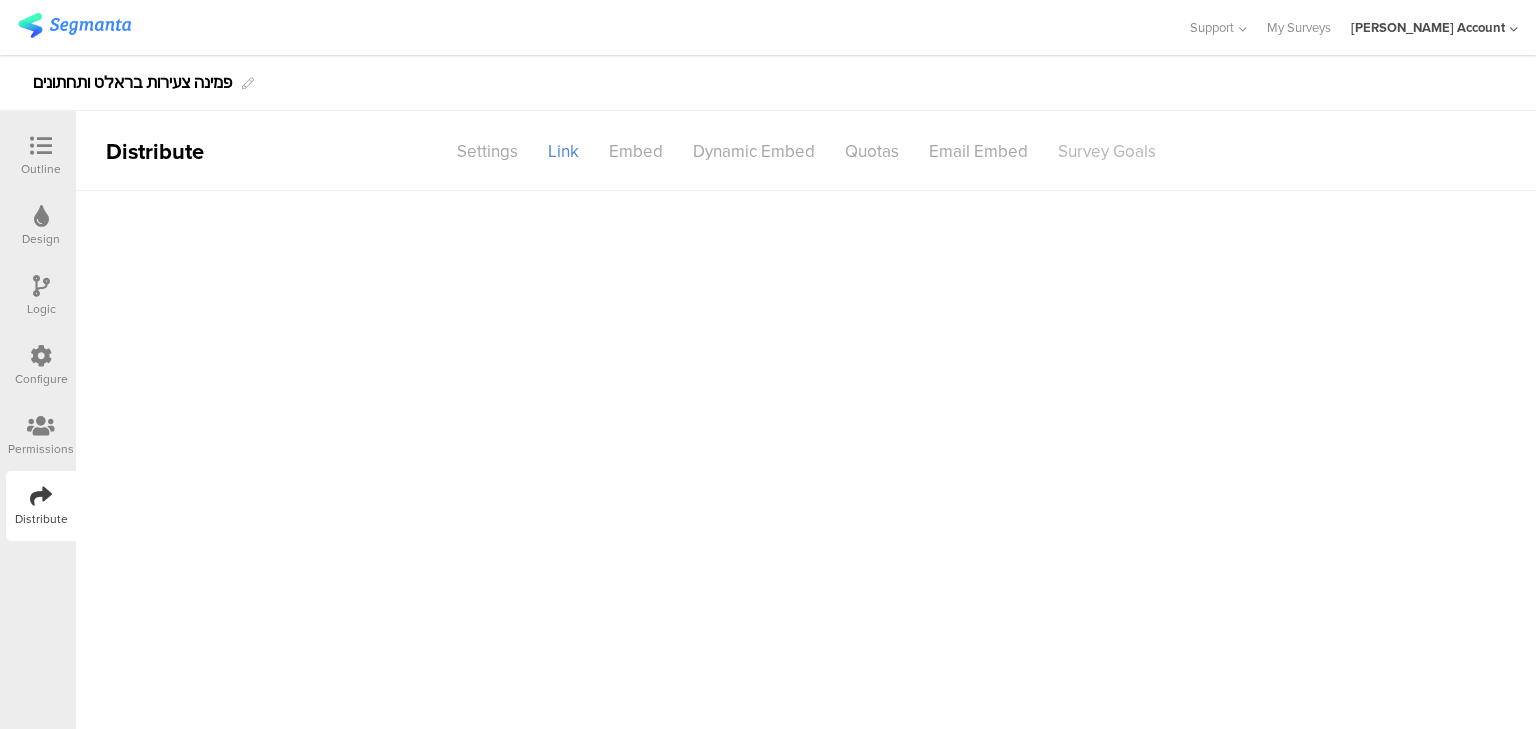 click on "Survey Goals" at bounding box center [1107, 151] 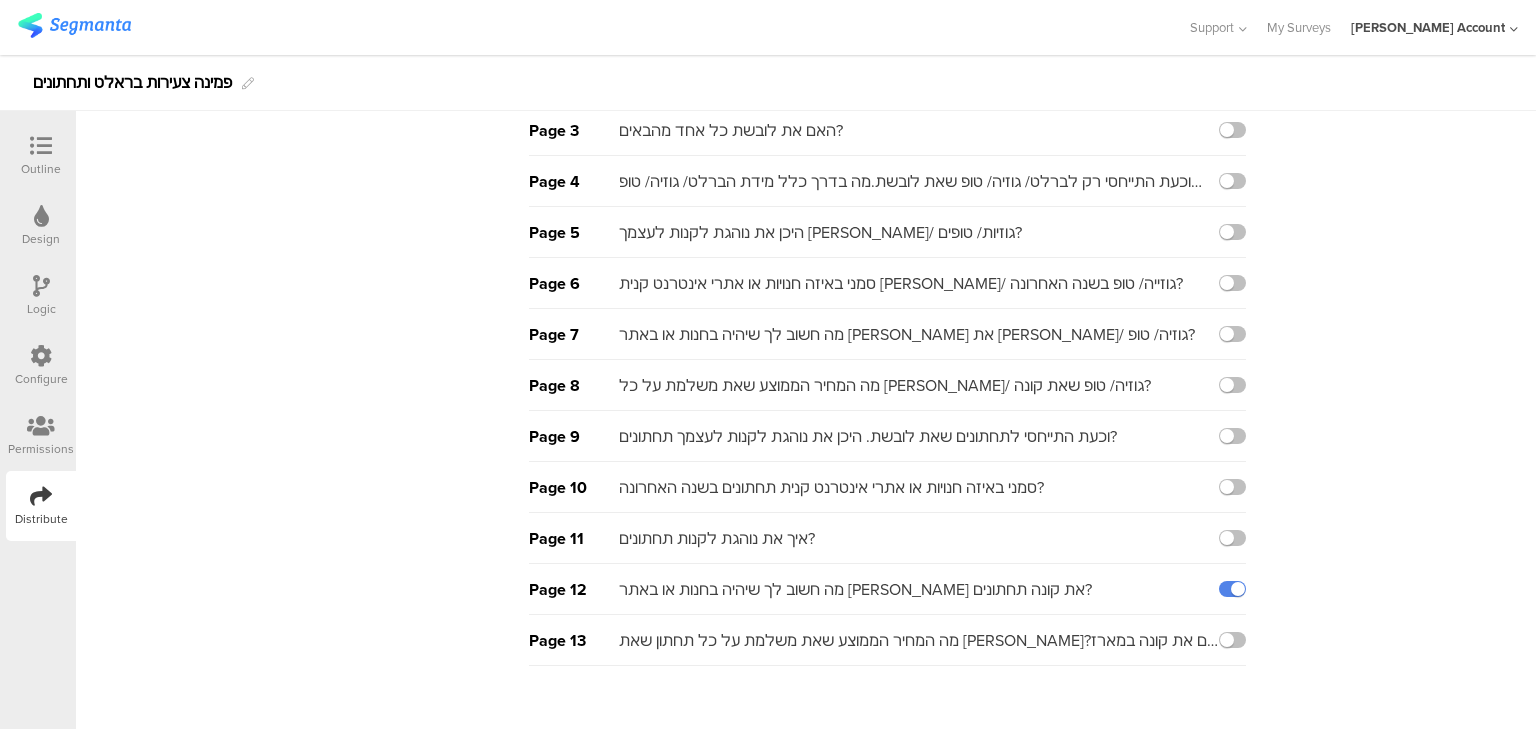 scroll, scrollTop: 364, scrollLeft: 0, axis: vertical 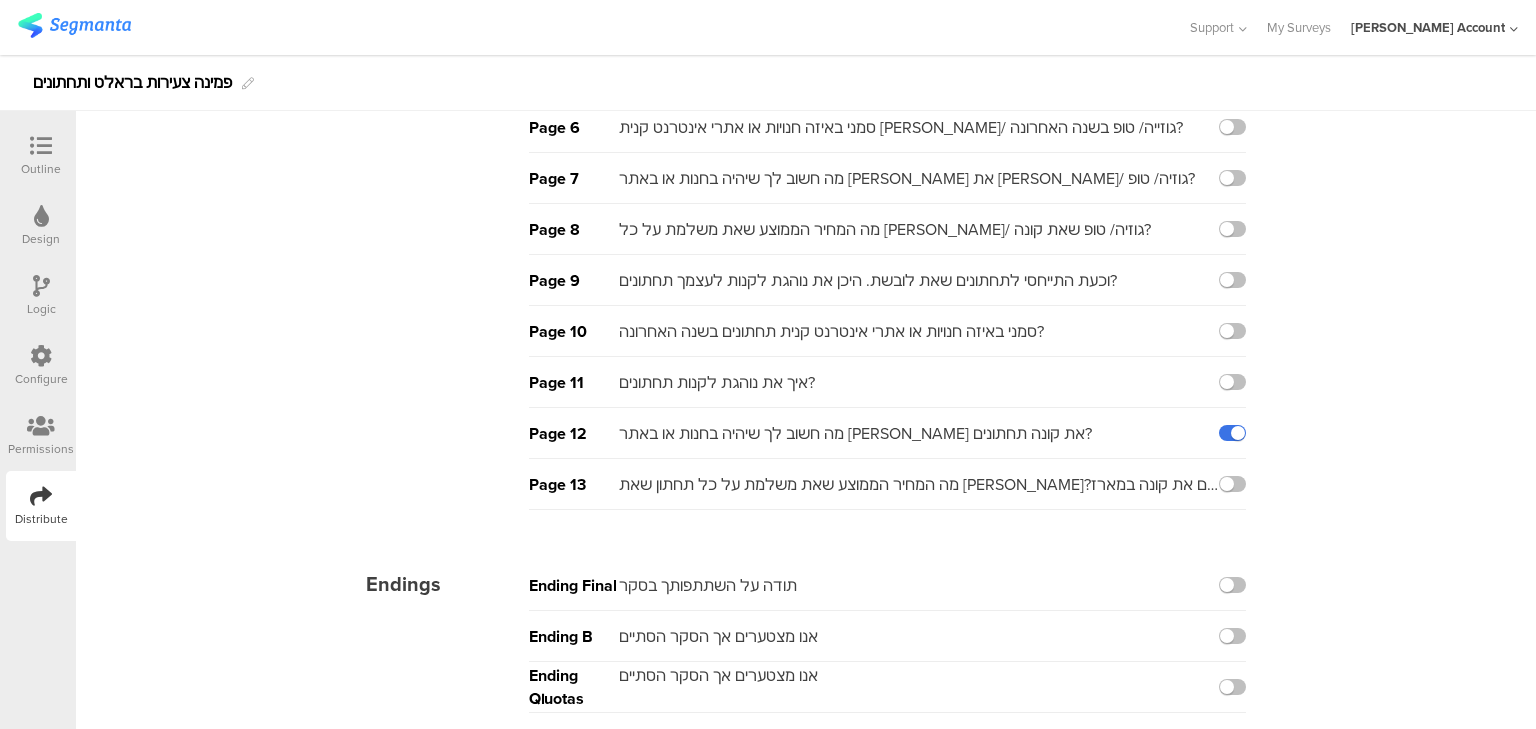 click at bounding box center [1232, 433] 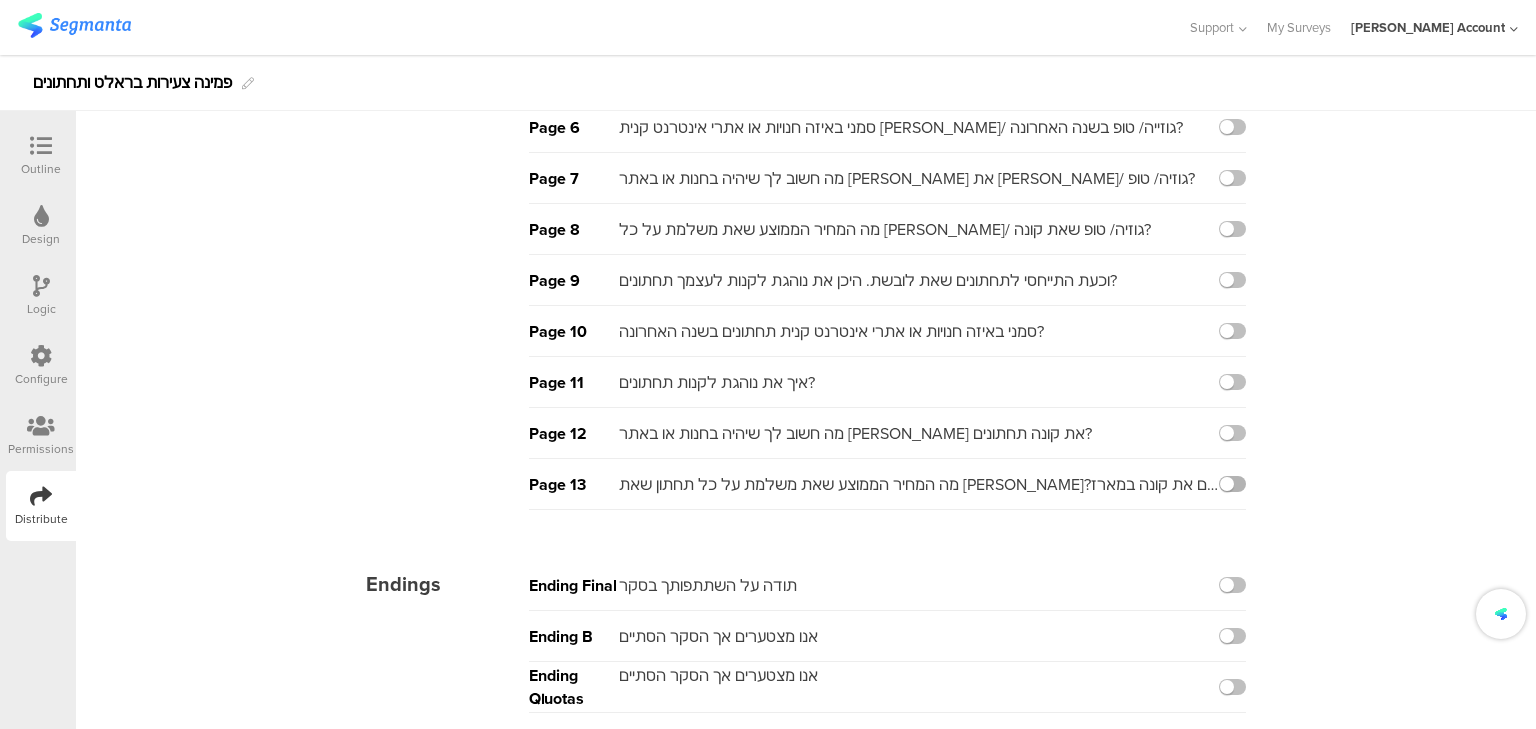 click at bounding box center [1232, 484] 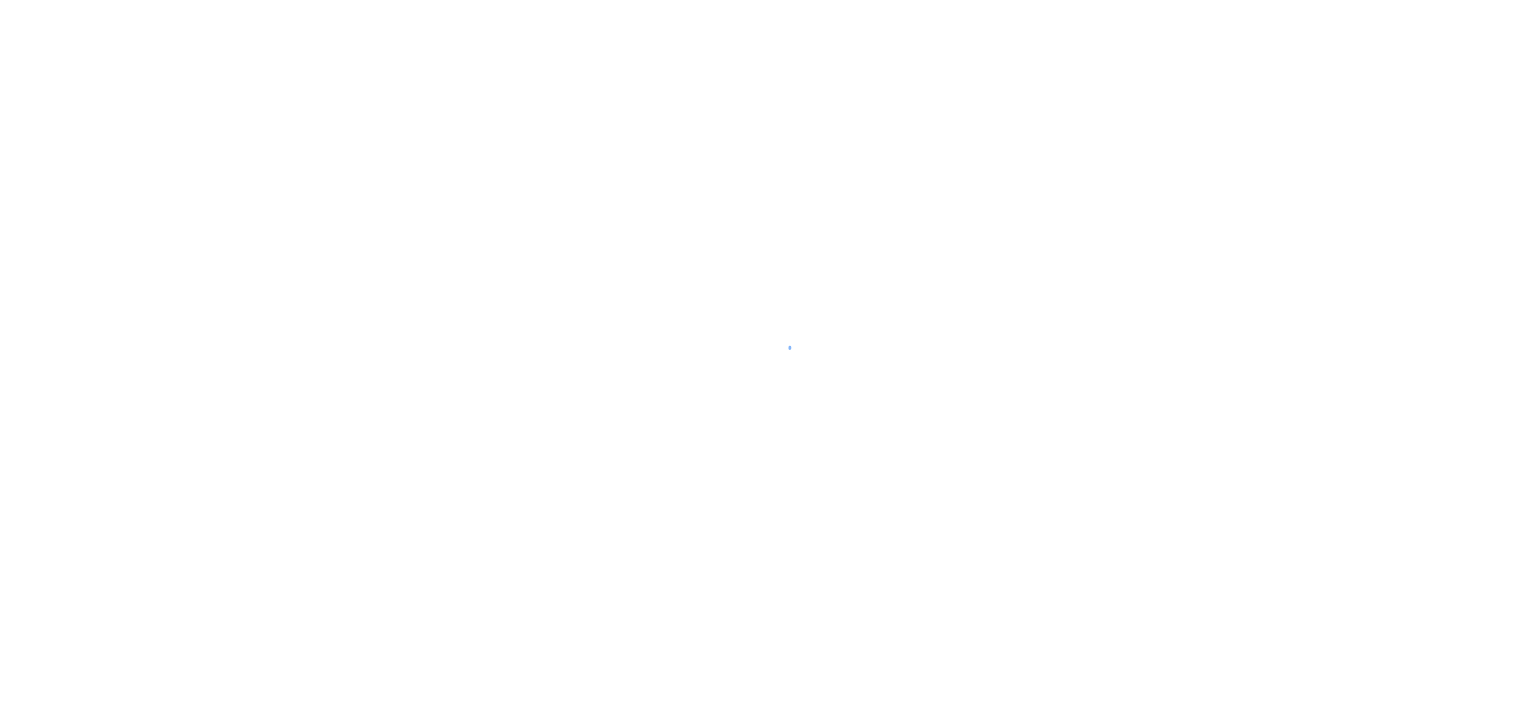 scroll, scrollTop: 0, scrollLeft: 0, axis: both 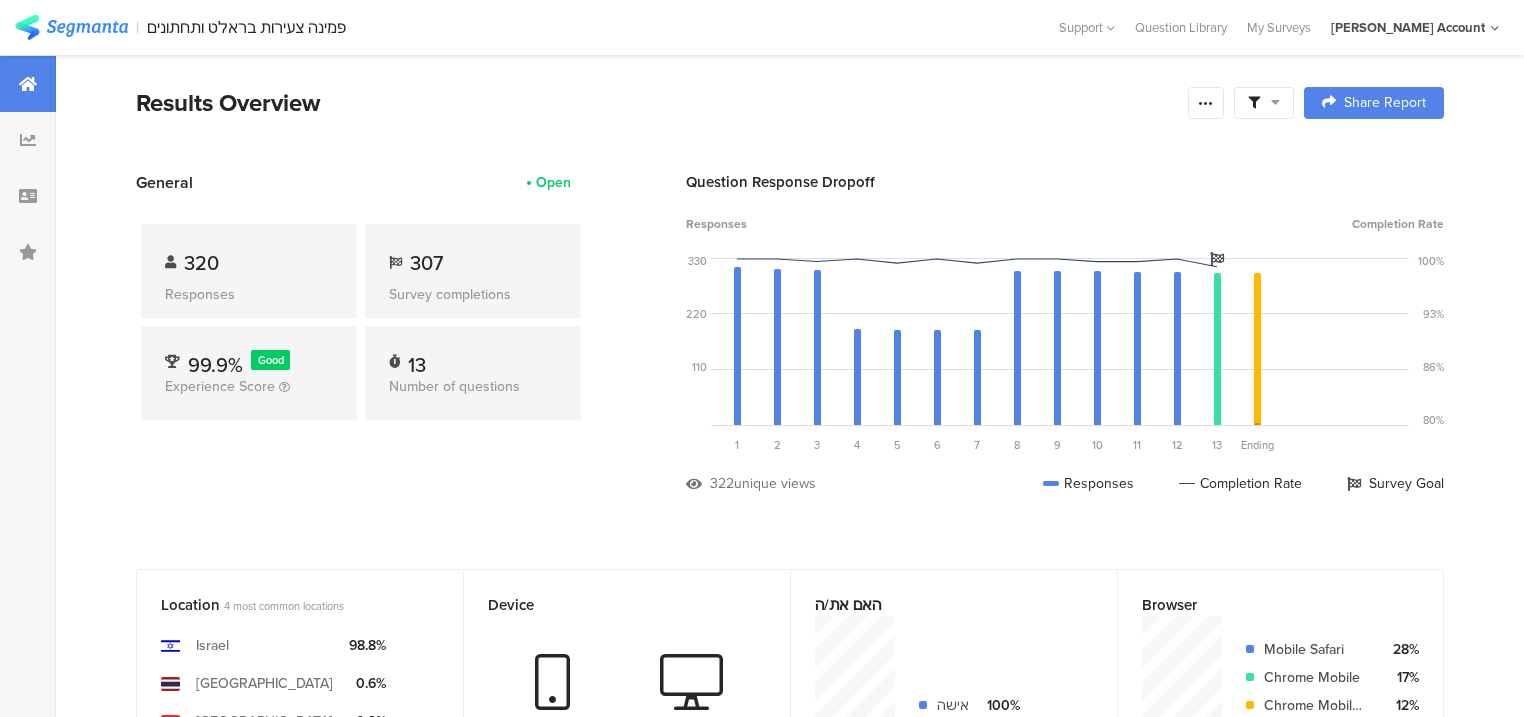 drag, startPoint x: 1287, startPoint y: 104, endPoint x: 1331, endPoint y: 130, distance: 51.10773 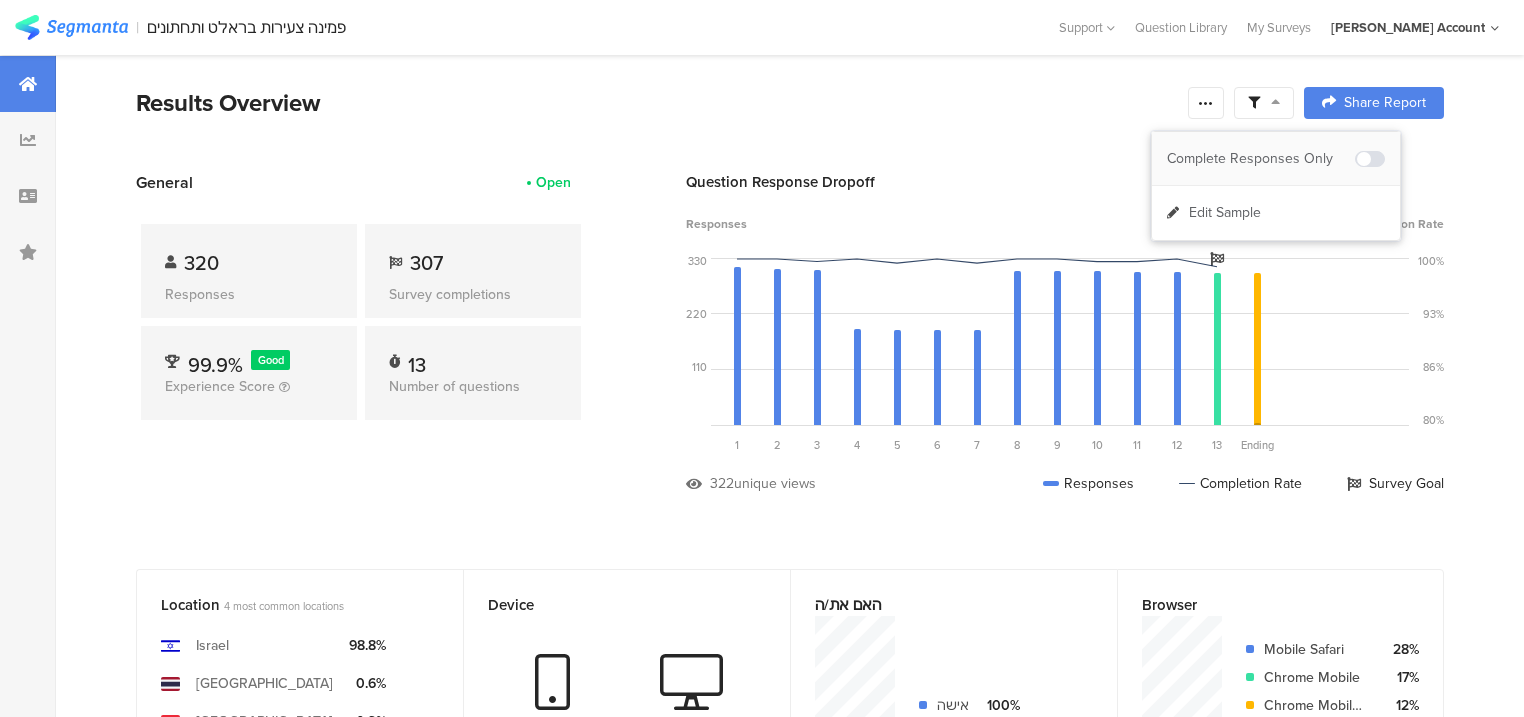 click at bounding box center [1370, 159] 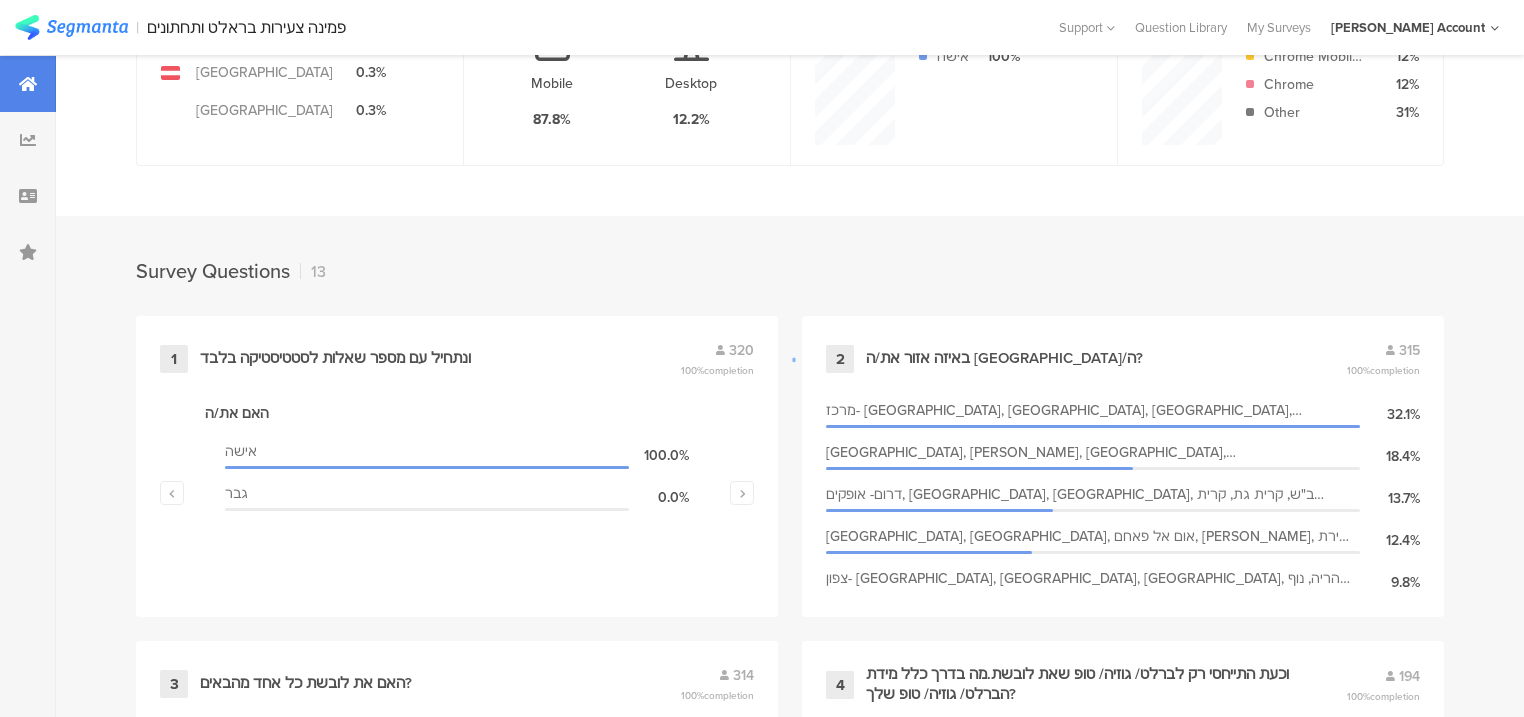 scroll, scrollTop: 880, scrollLeft: 0, axis: vertical 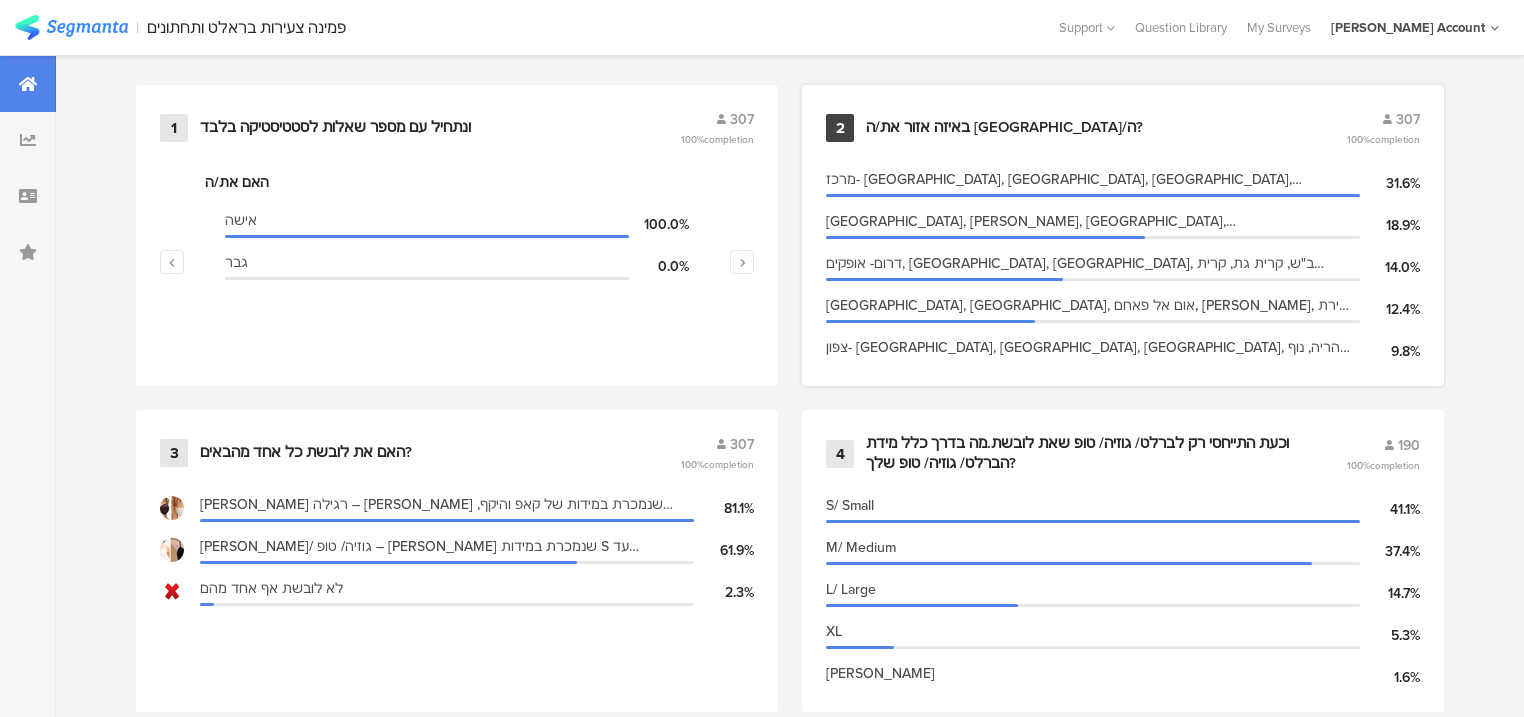 click on "באיזה אזור את/ה גר/ה?" at bounding box center [1004, 128] 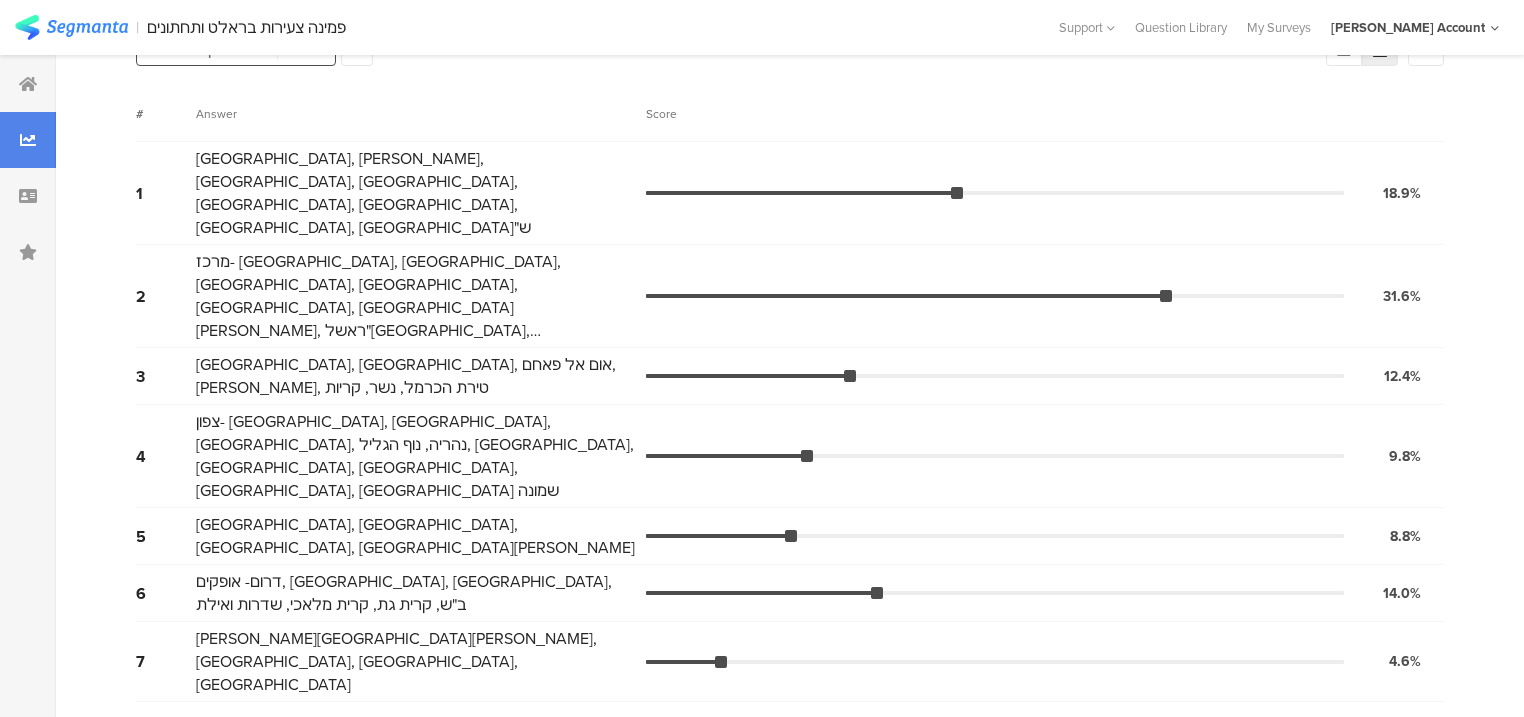scroll, scrollTop: 0, scrollLeft: 0, axis: both 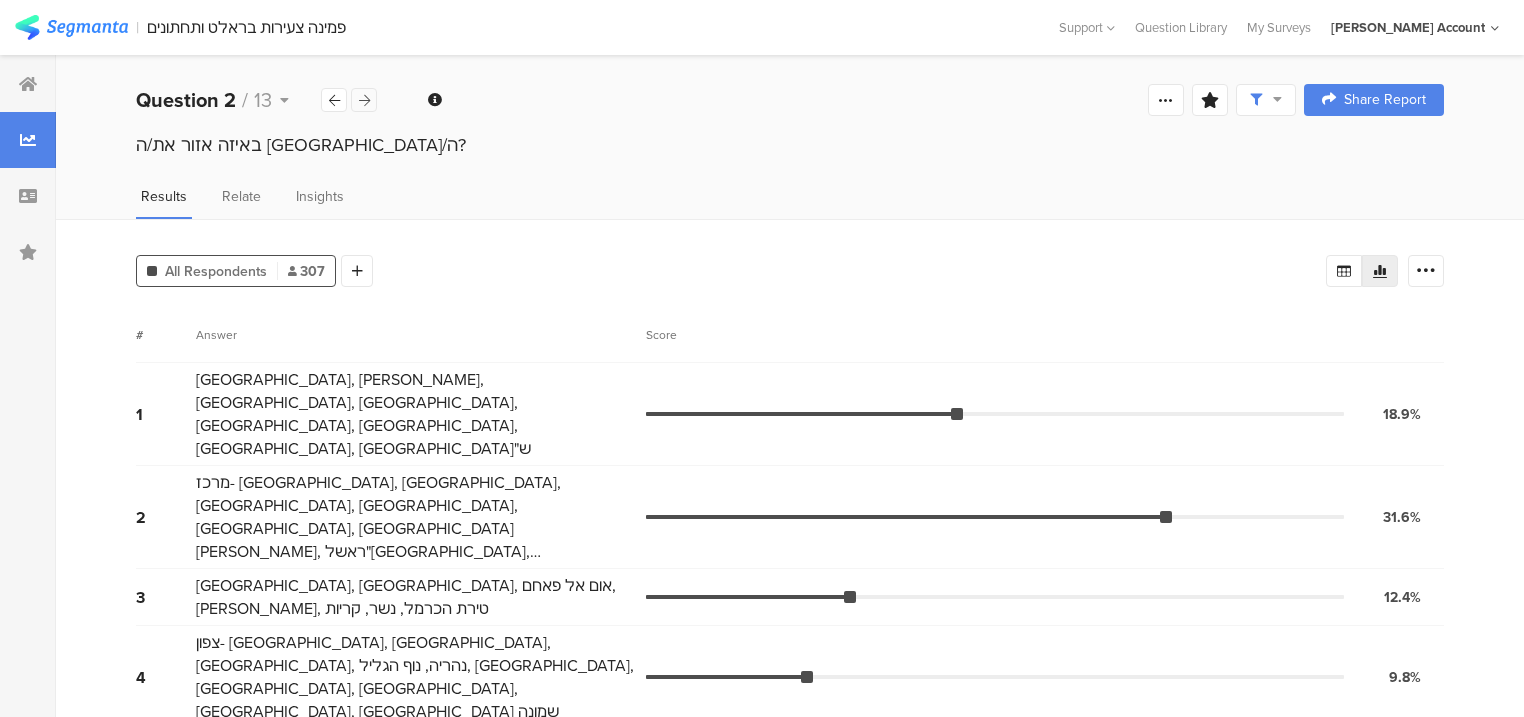 click at bounding box center [364, 100] 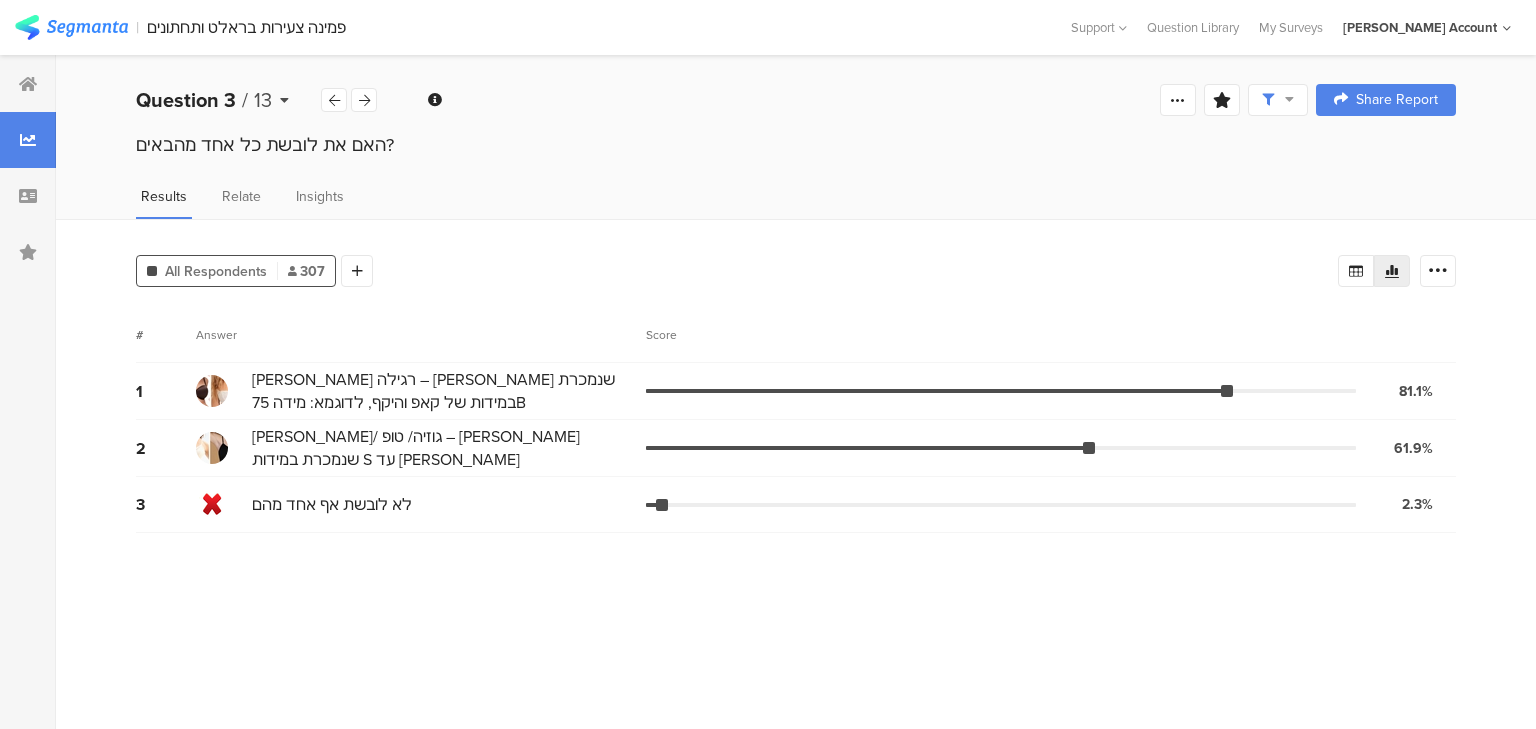 click on "Question 3" at bounding box center (186, 100) 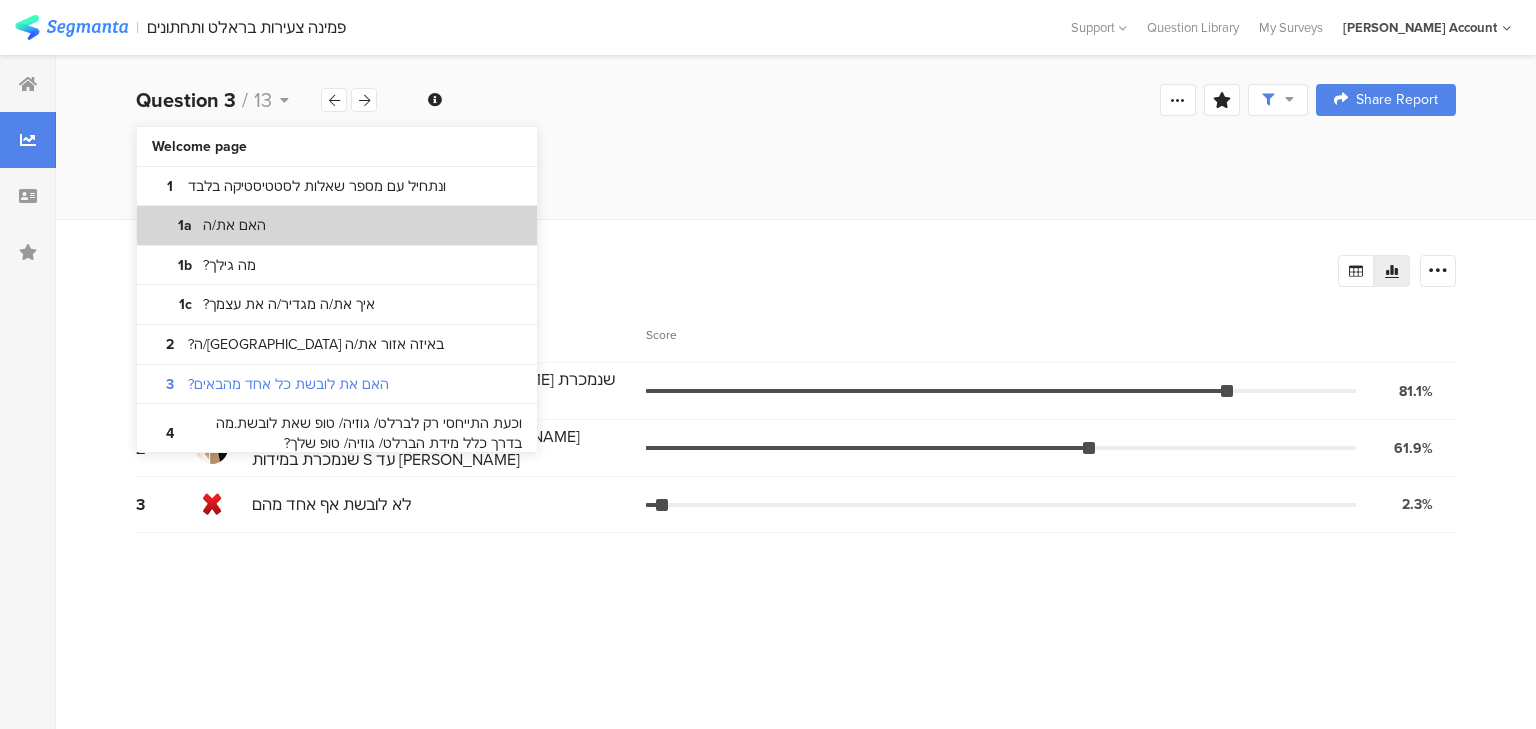 click on "האם את/ה" at bounding box center (234, 226) 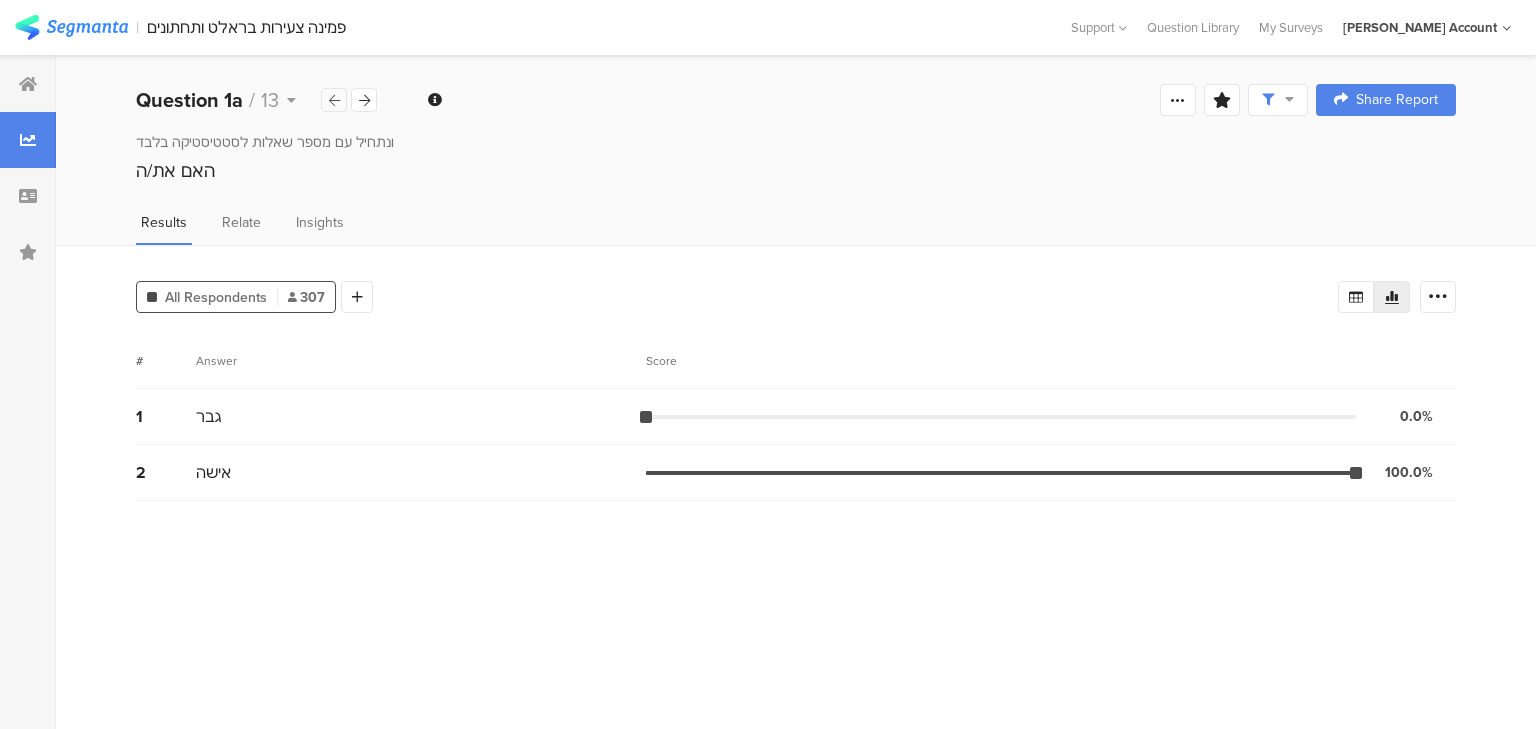 click at bounding box center [334, 100] 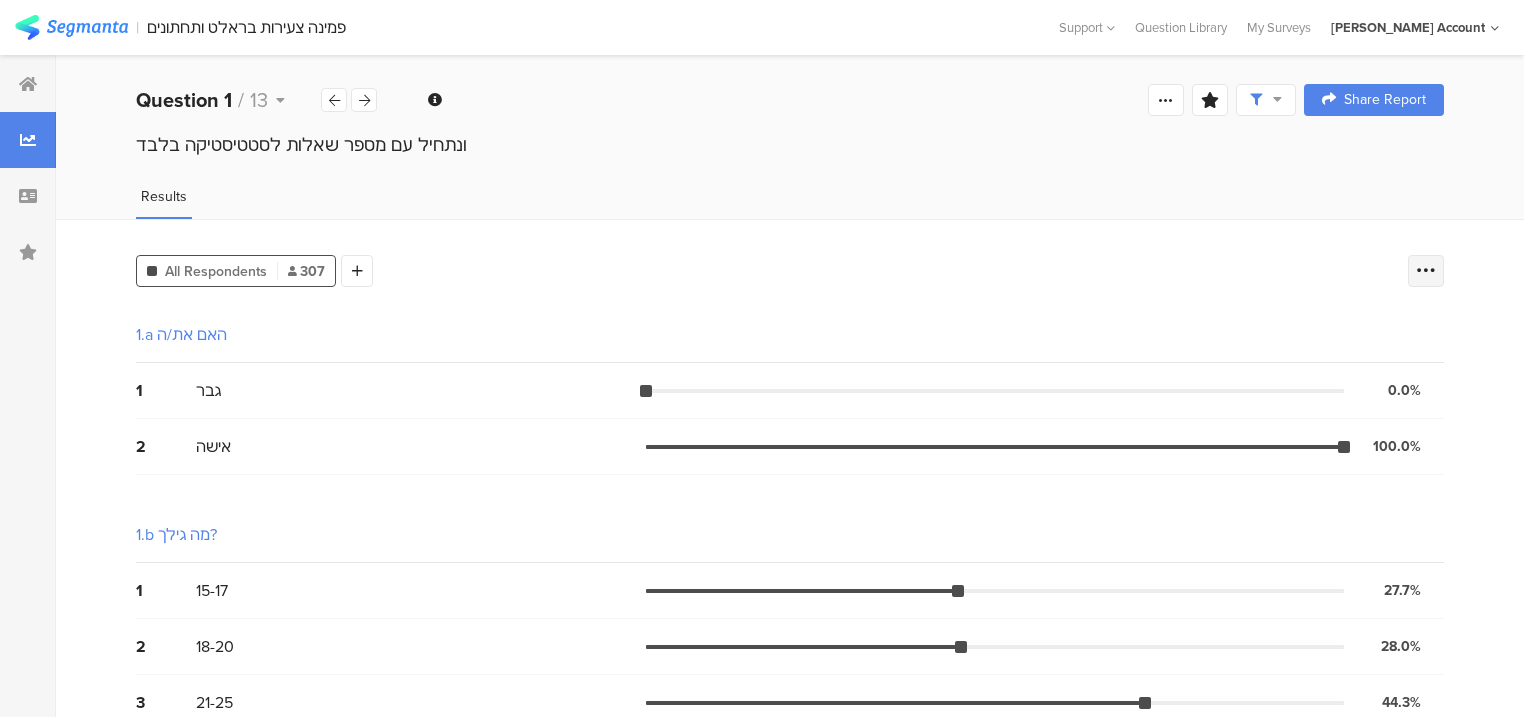 click at bounding box center (1426, 271) 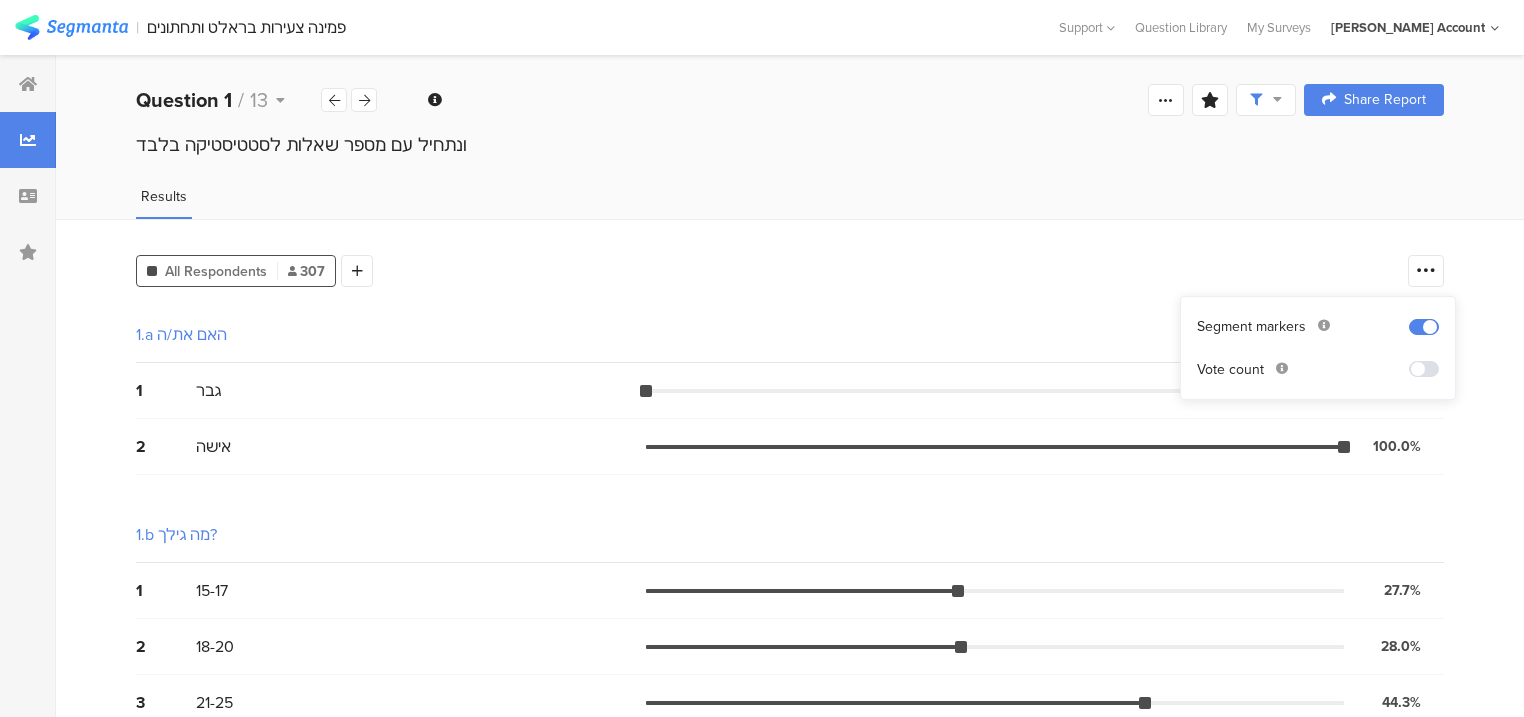 click at bounding box center [1424, 369] 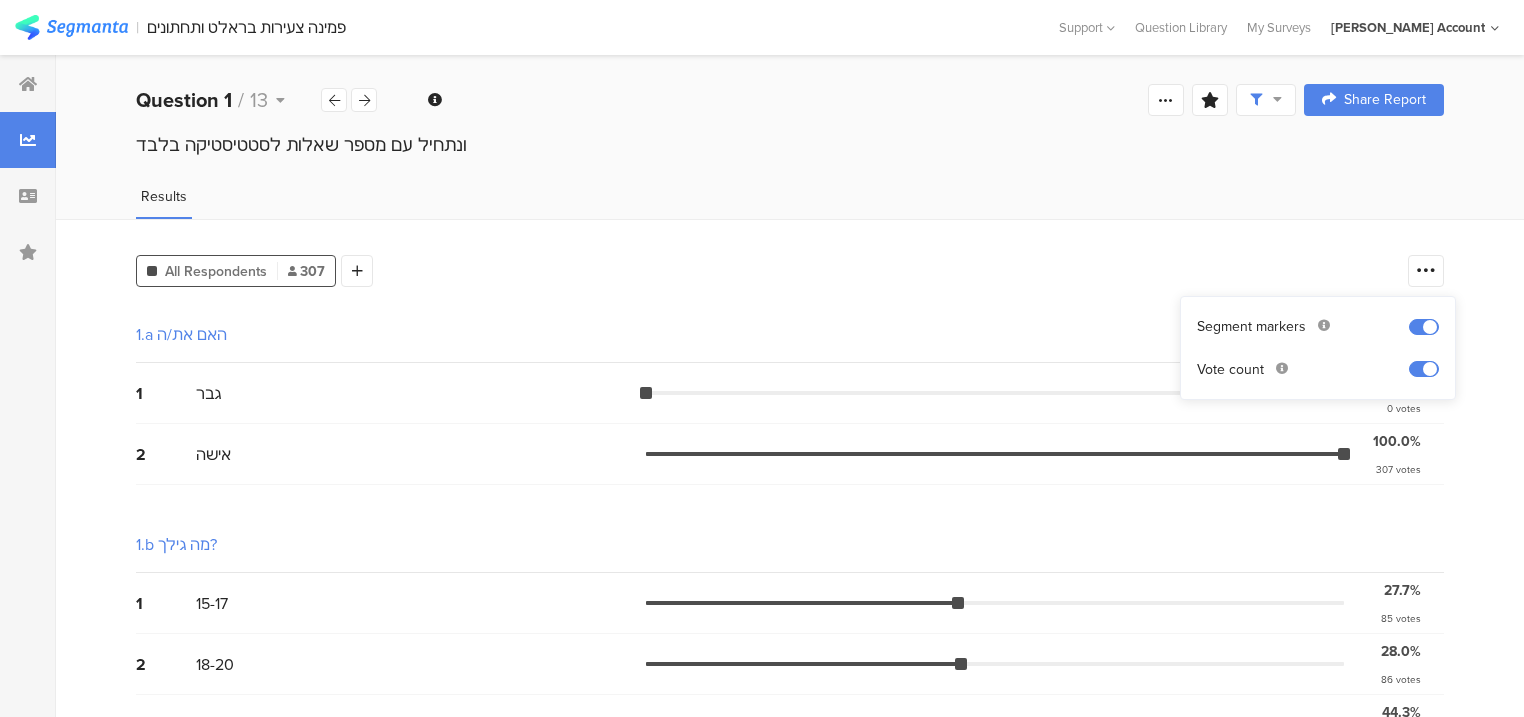 click on "1.b מה גילך?" at bounding box center [790, 545] 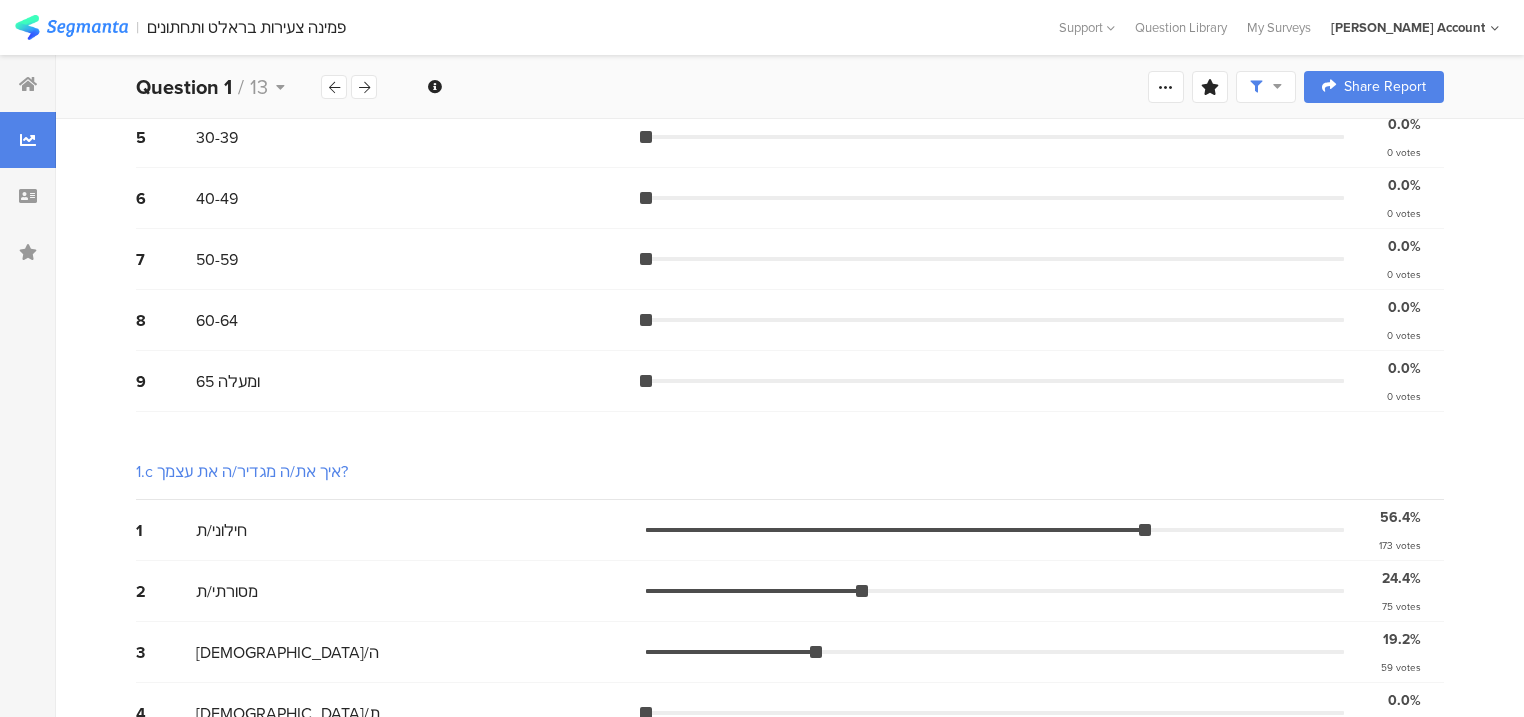 scroll, scrollTop: 630, scrollLeft: 0, axis: vertical 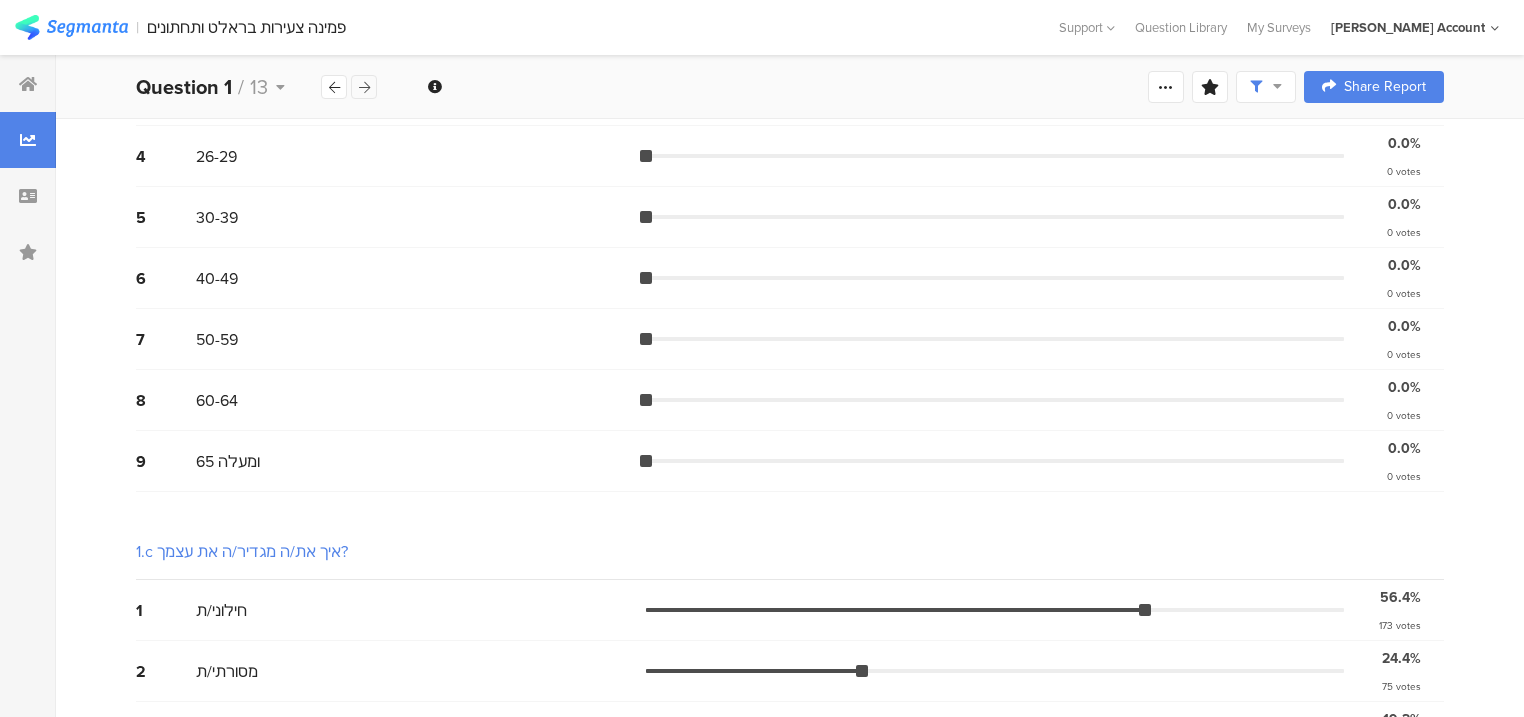 click at bounding box center (364, 87) 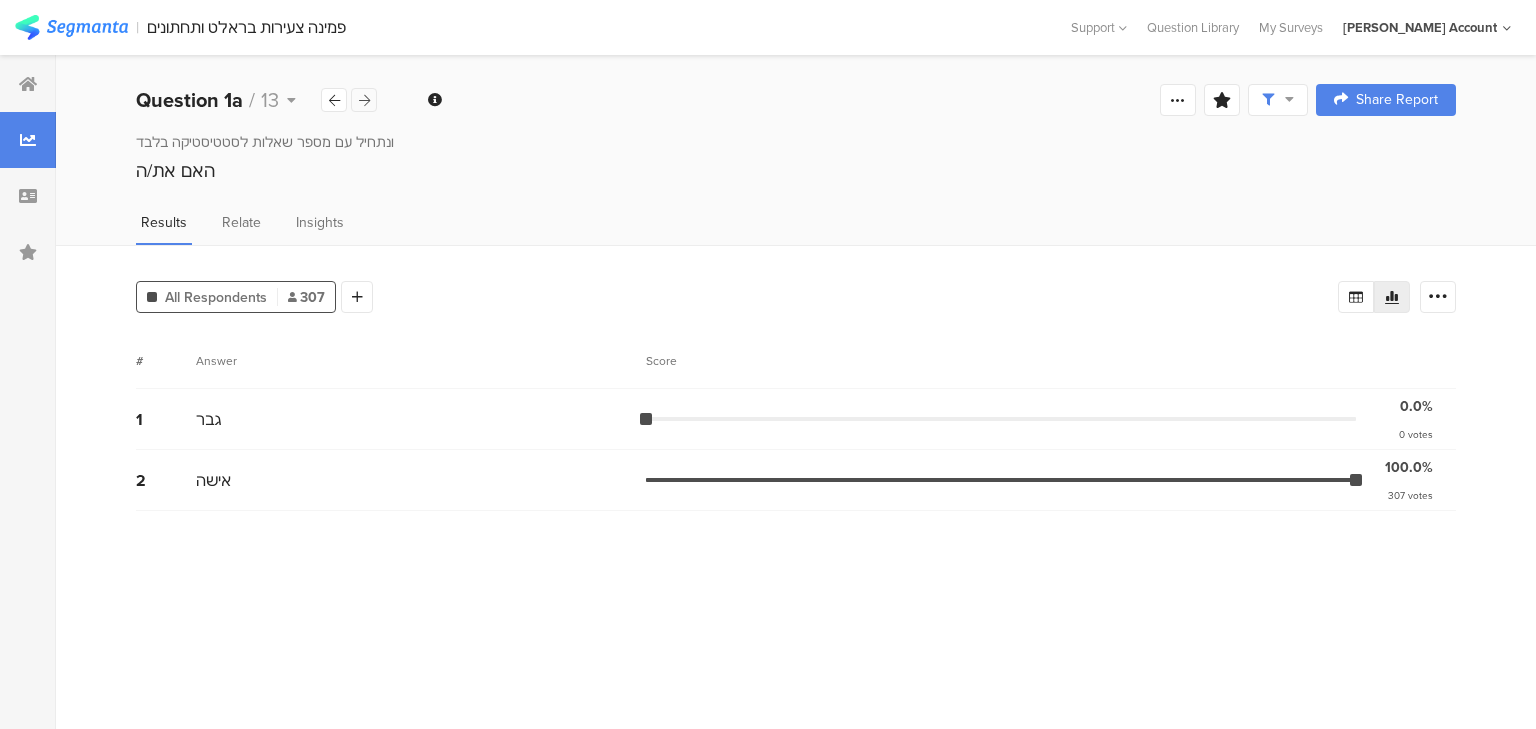 click at bounding box center (364, 100) 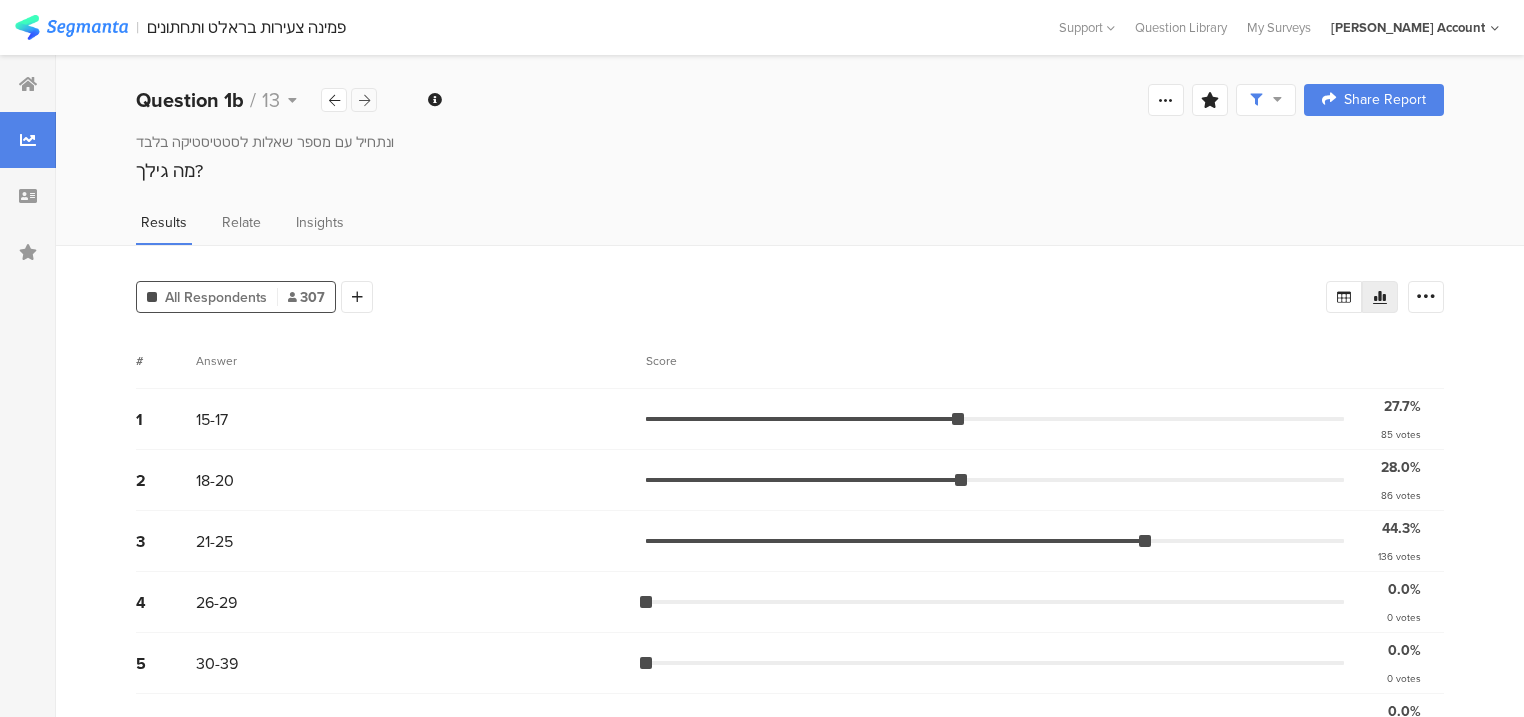 click at bounding box center (364, 100) 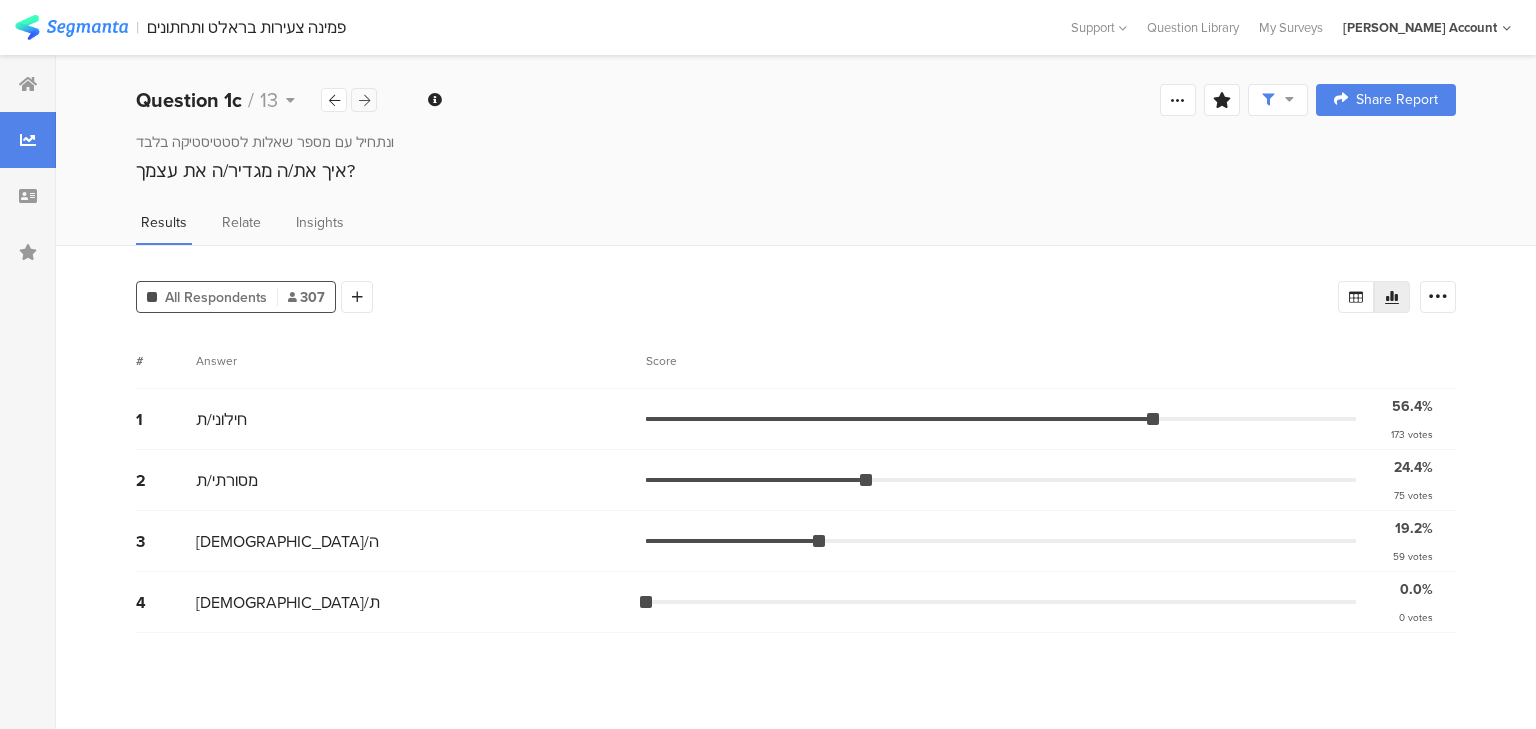 click at bounding box center (364, 100) 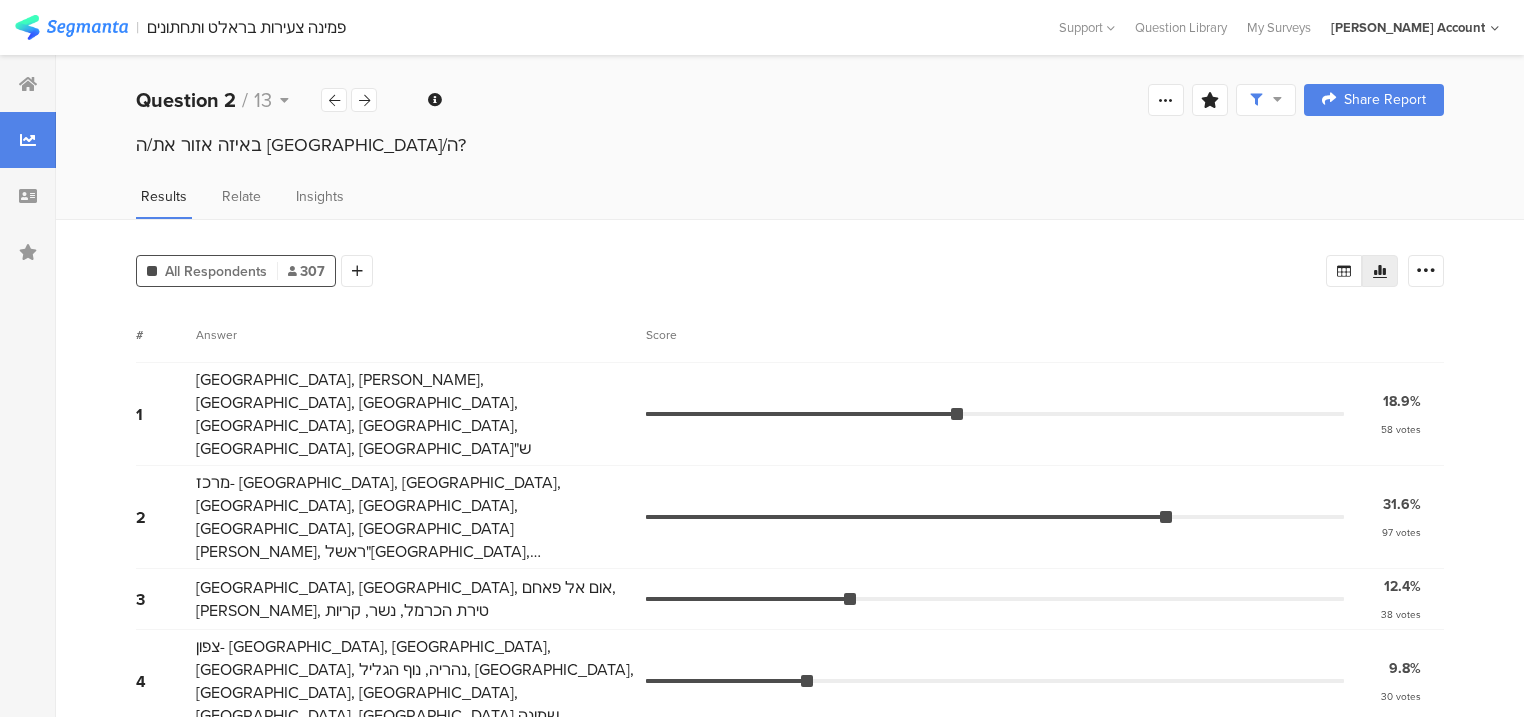 scroll, scrollTop: 67, scrollLeft: 0, axis: vertical 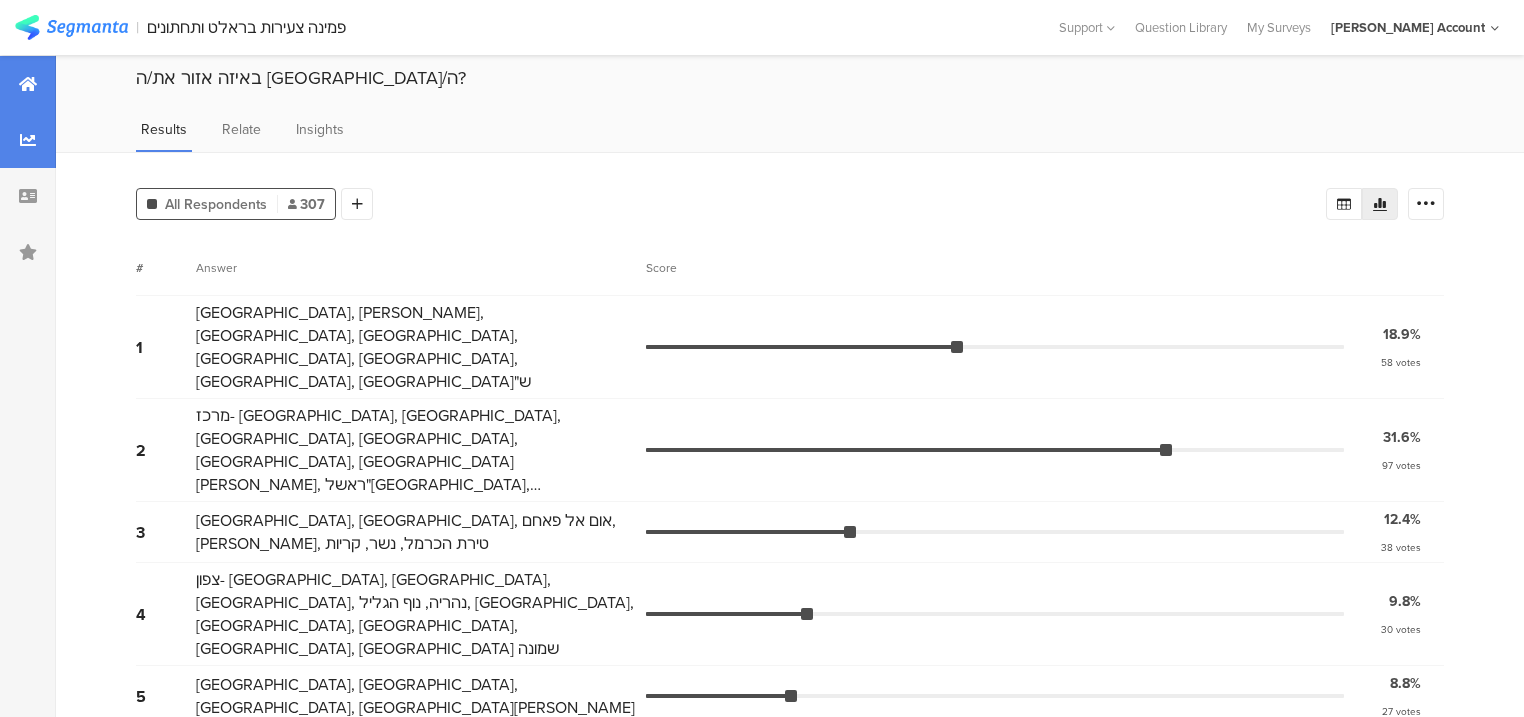 click at bounding box center (28, 84) 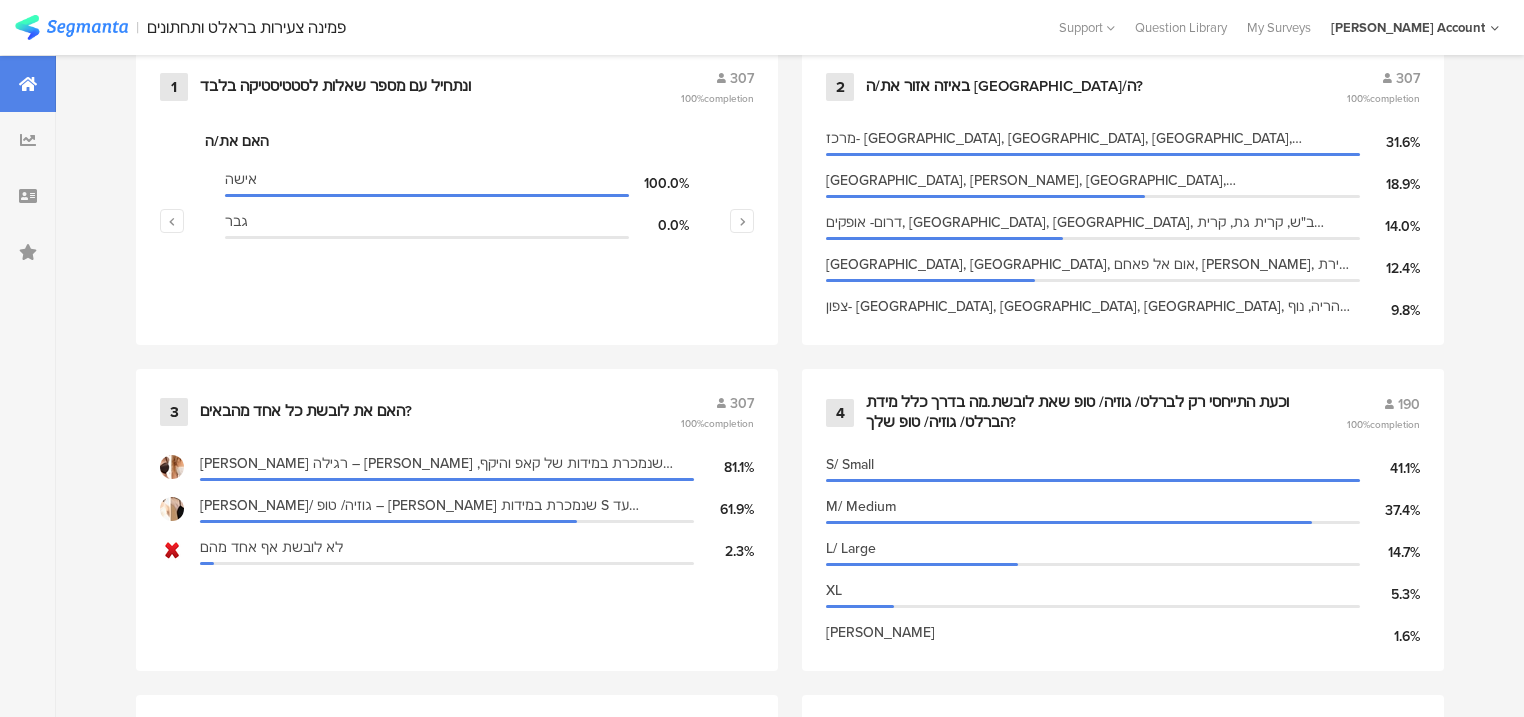scroll, scrollTop: 1040, scrollLeft: 0, axis: vertical 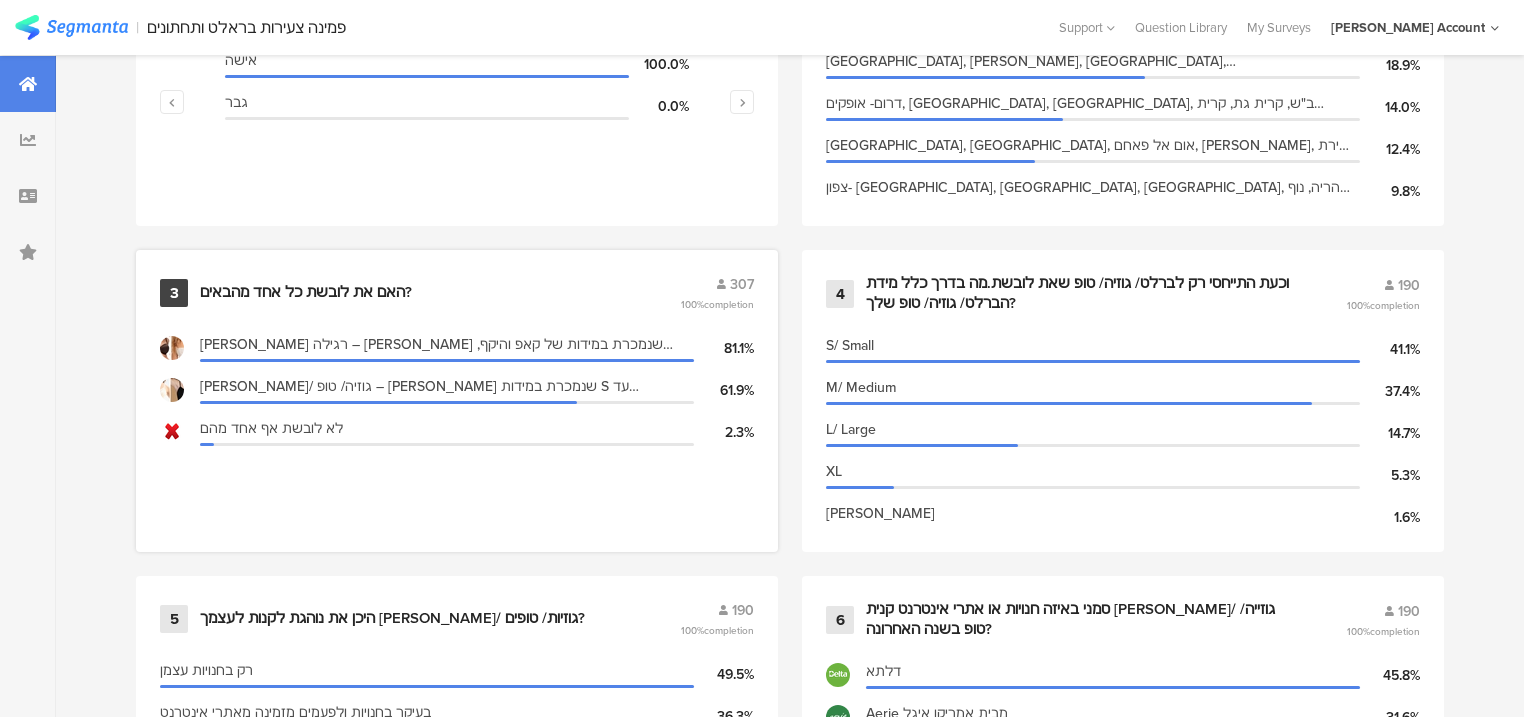 click on "האם את לובשת כל אחד מהבאים?" at bounding box center [306, 293] 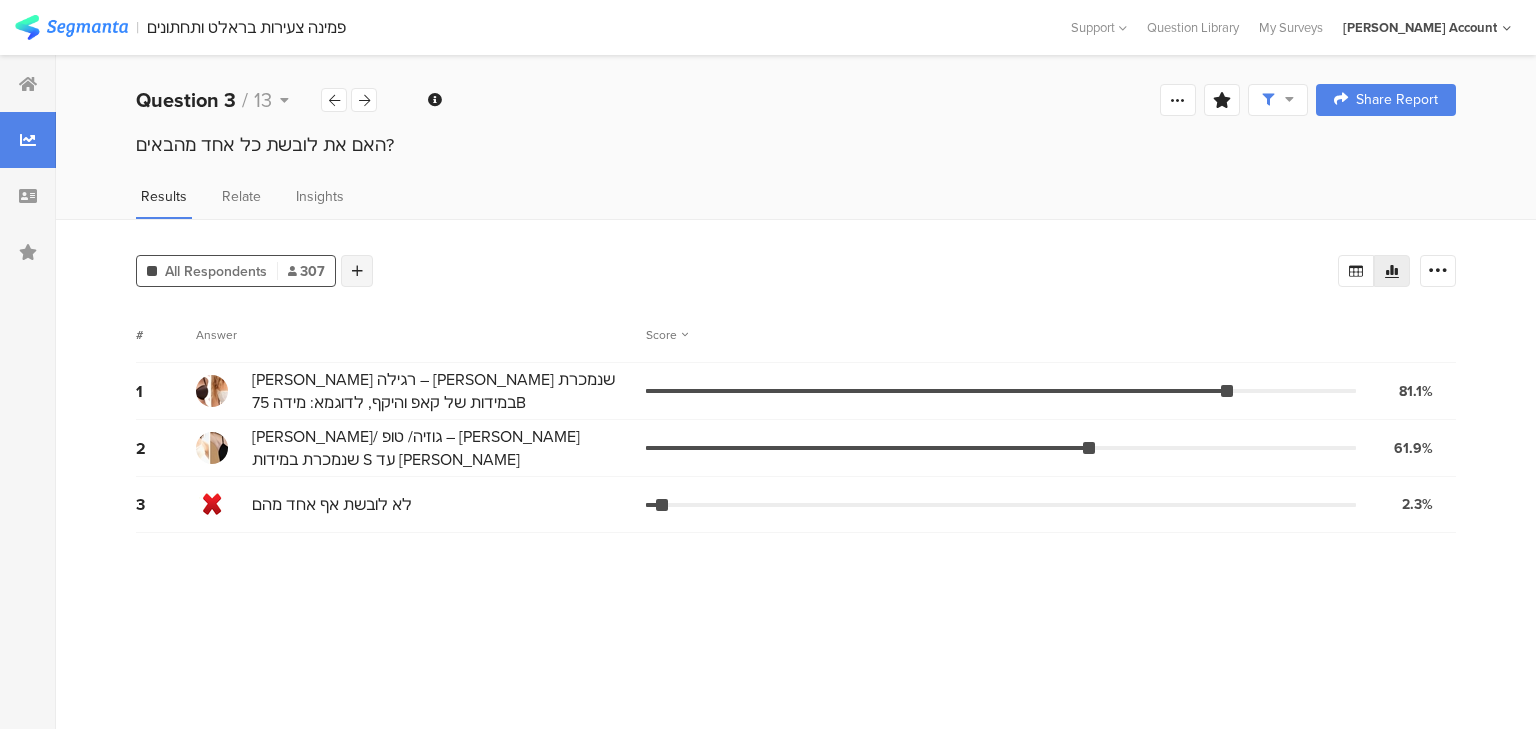 click at bounding box center [357, 271] 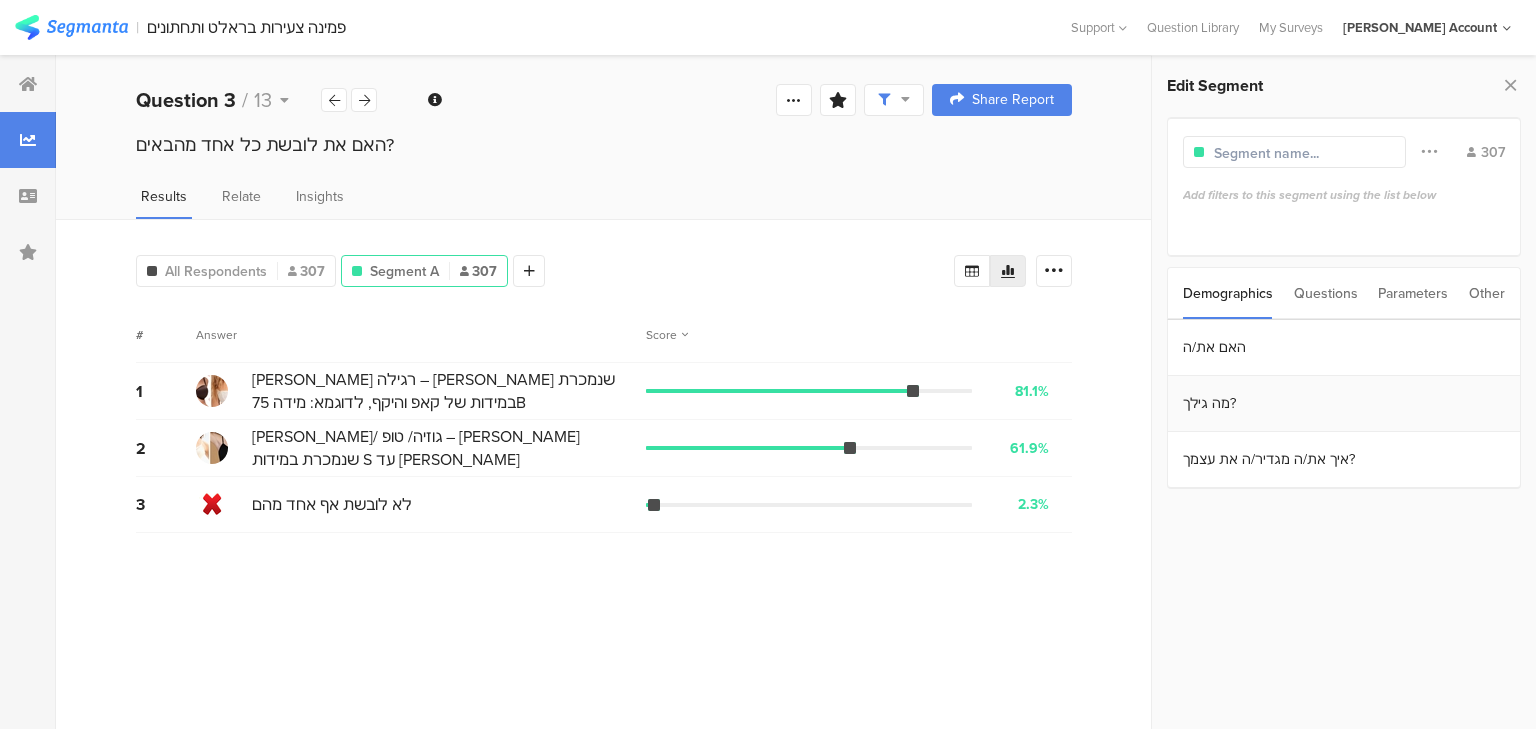 click on "מה גילך?" at bounding box center (1344, 404) 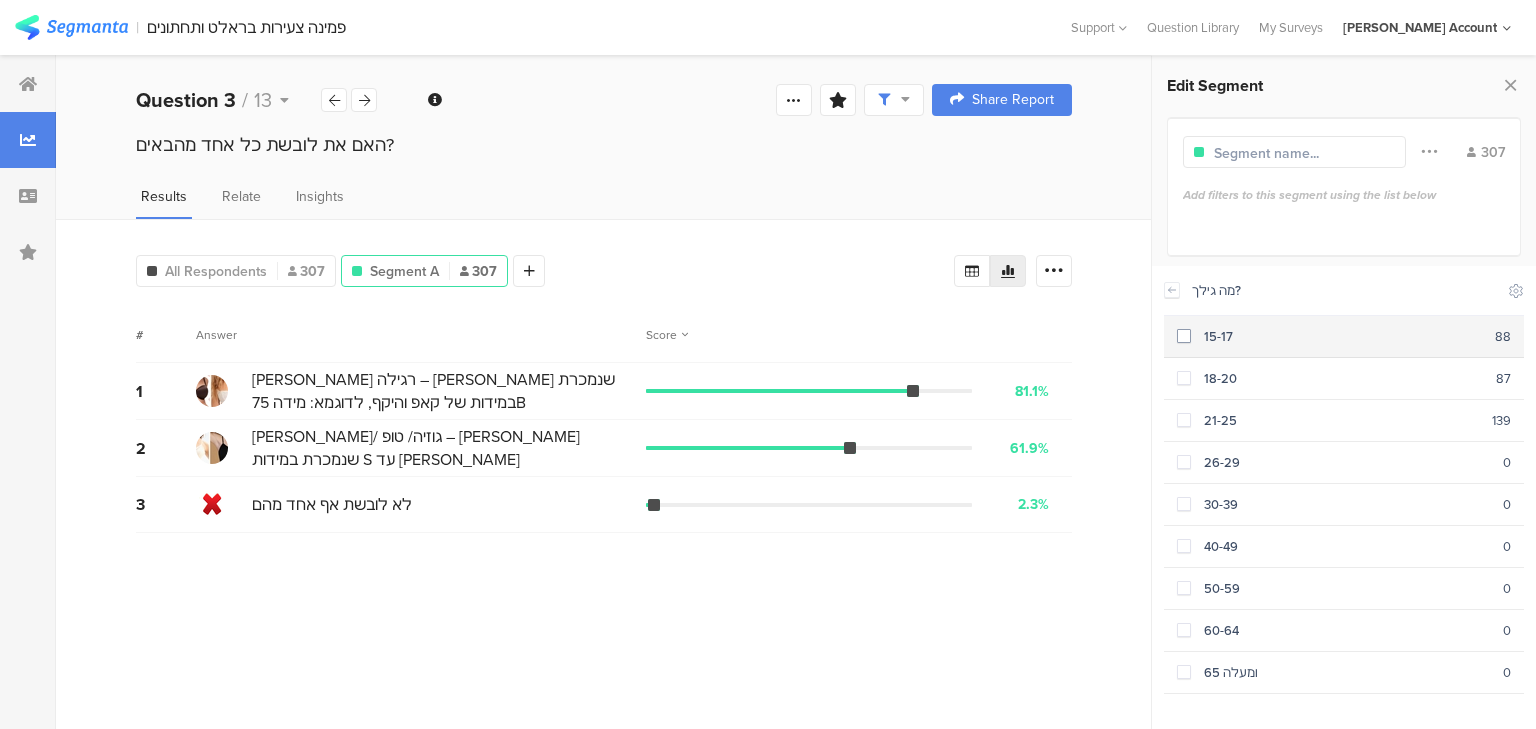 click on "15-17" at bounding box center [1343, 336] 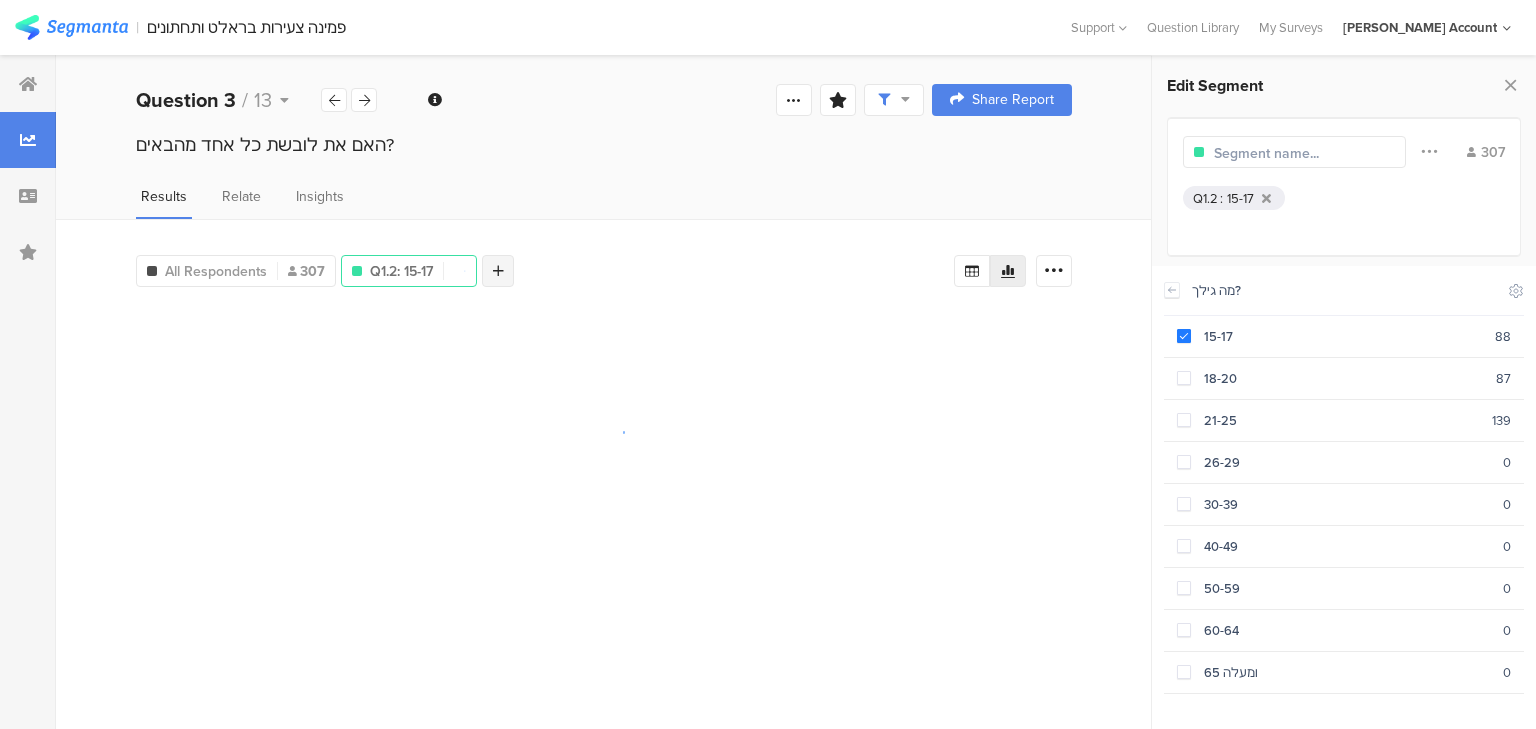 click at bounding box center (498, 271) 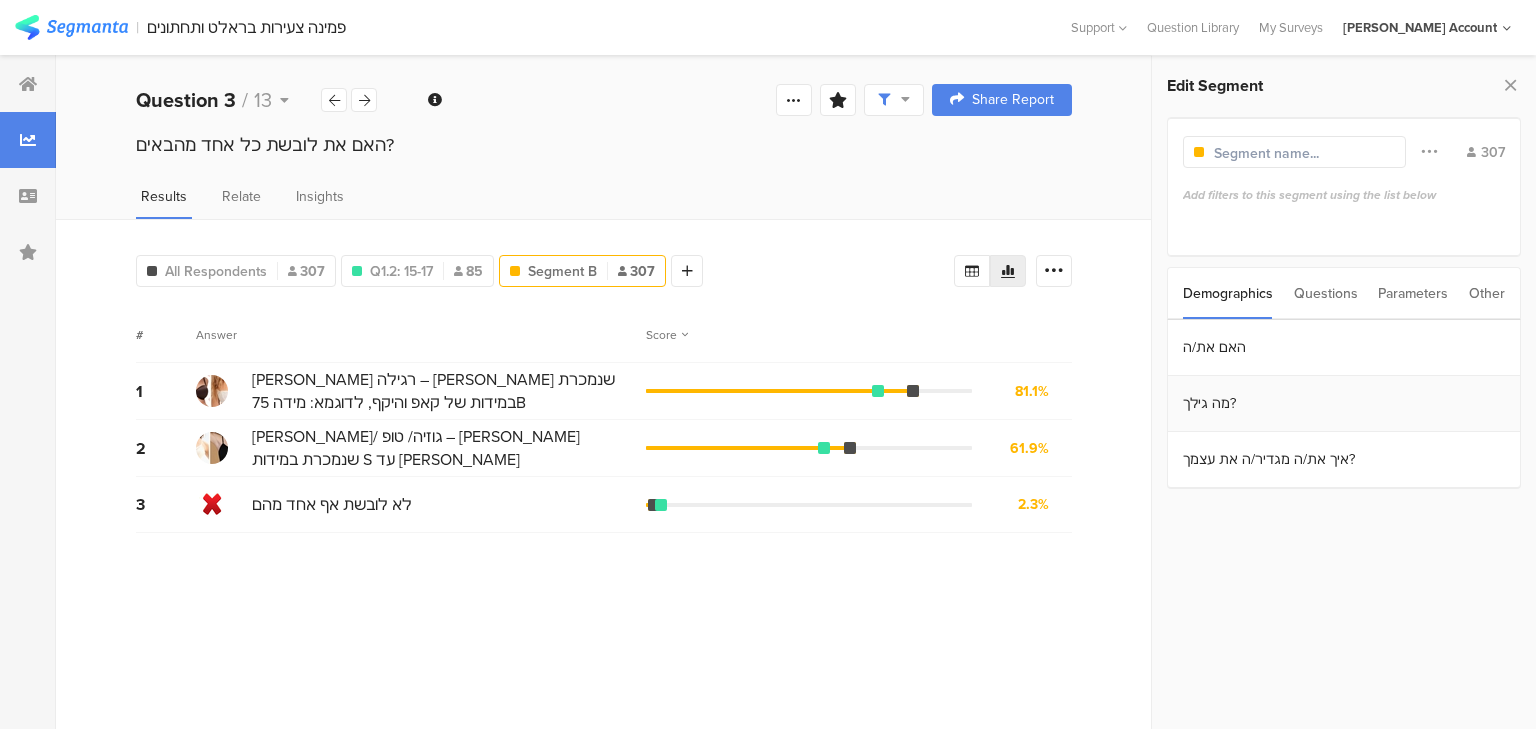 click on "מה גילך?" at bounding box center (1344, 404) 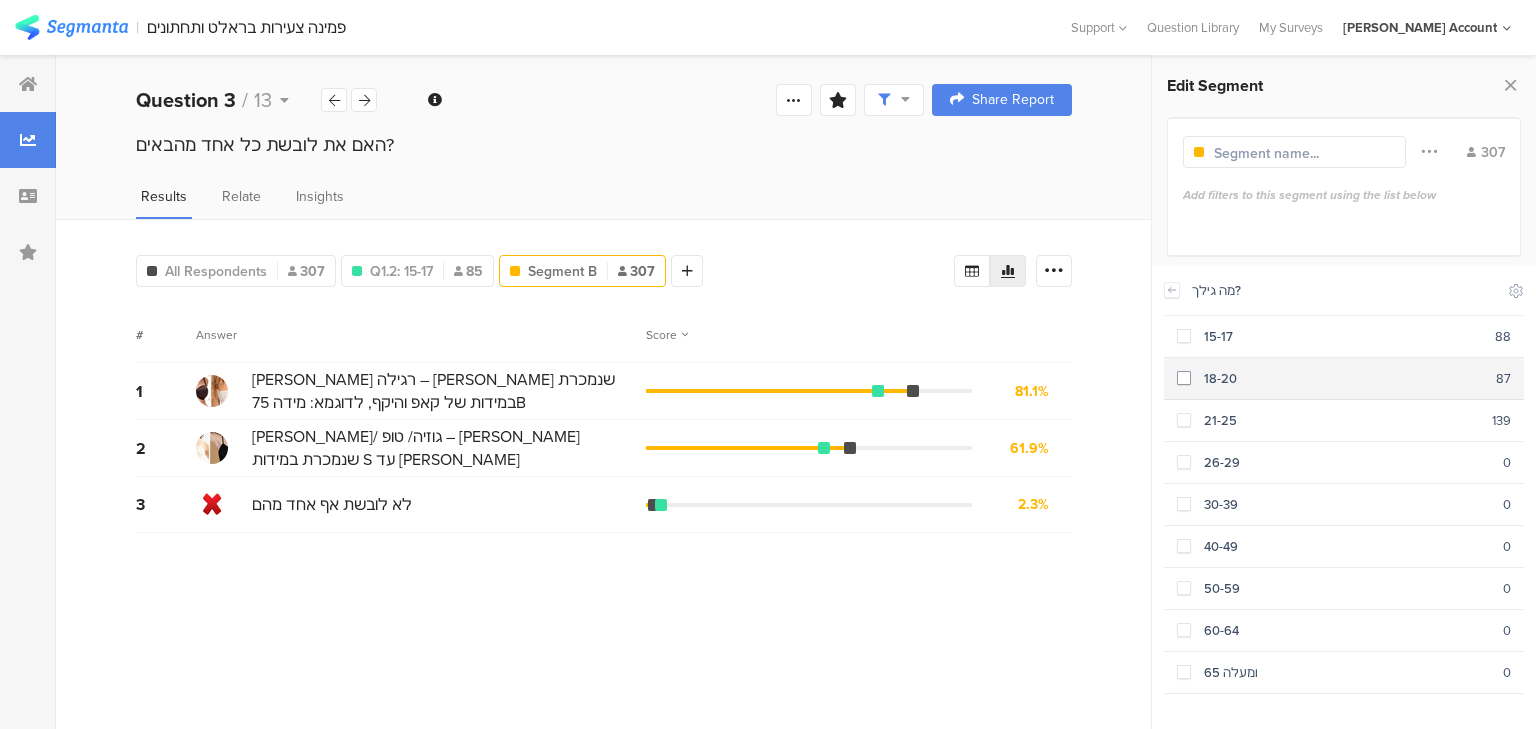 click on "18-20
87" at bounding box center (1344, 379) 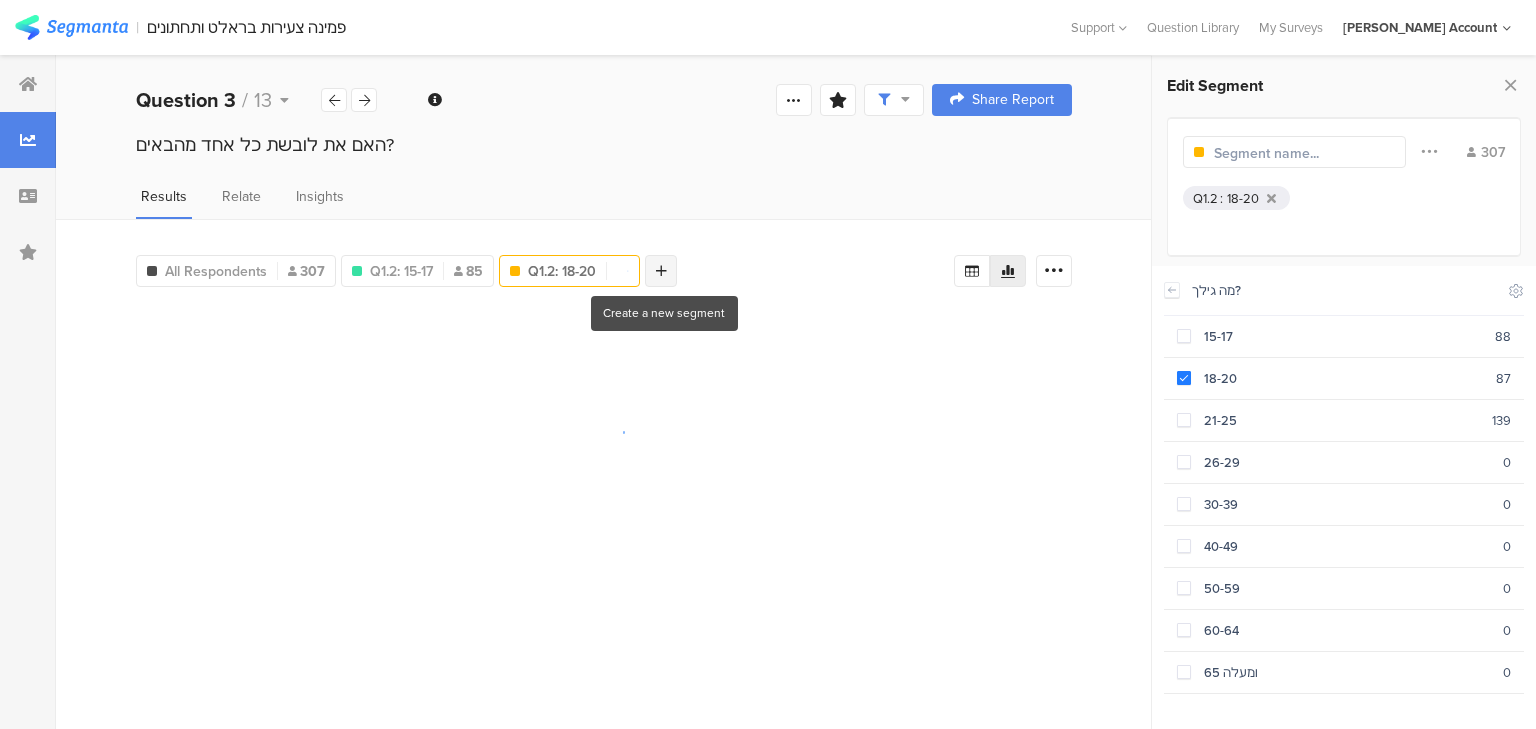 click at bounding box center (661, 271) 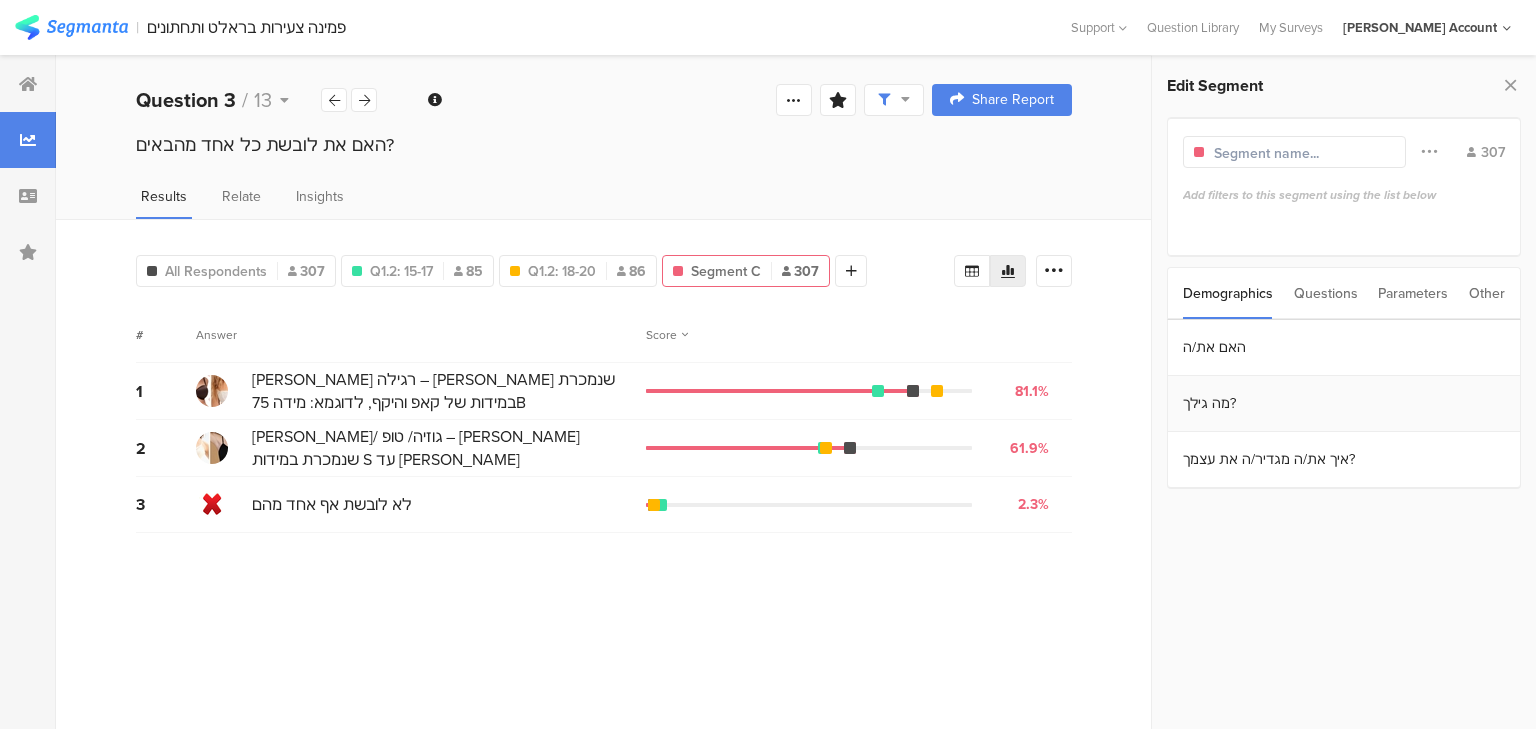 click on "מה גילך?" at bounding box center (1344, 404) 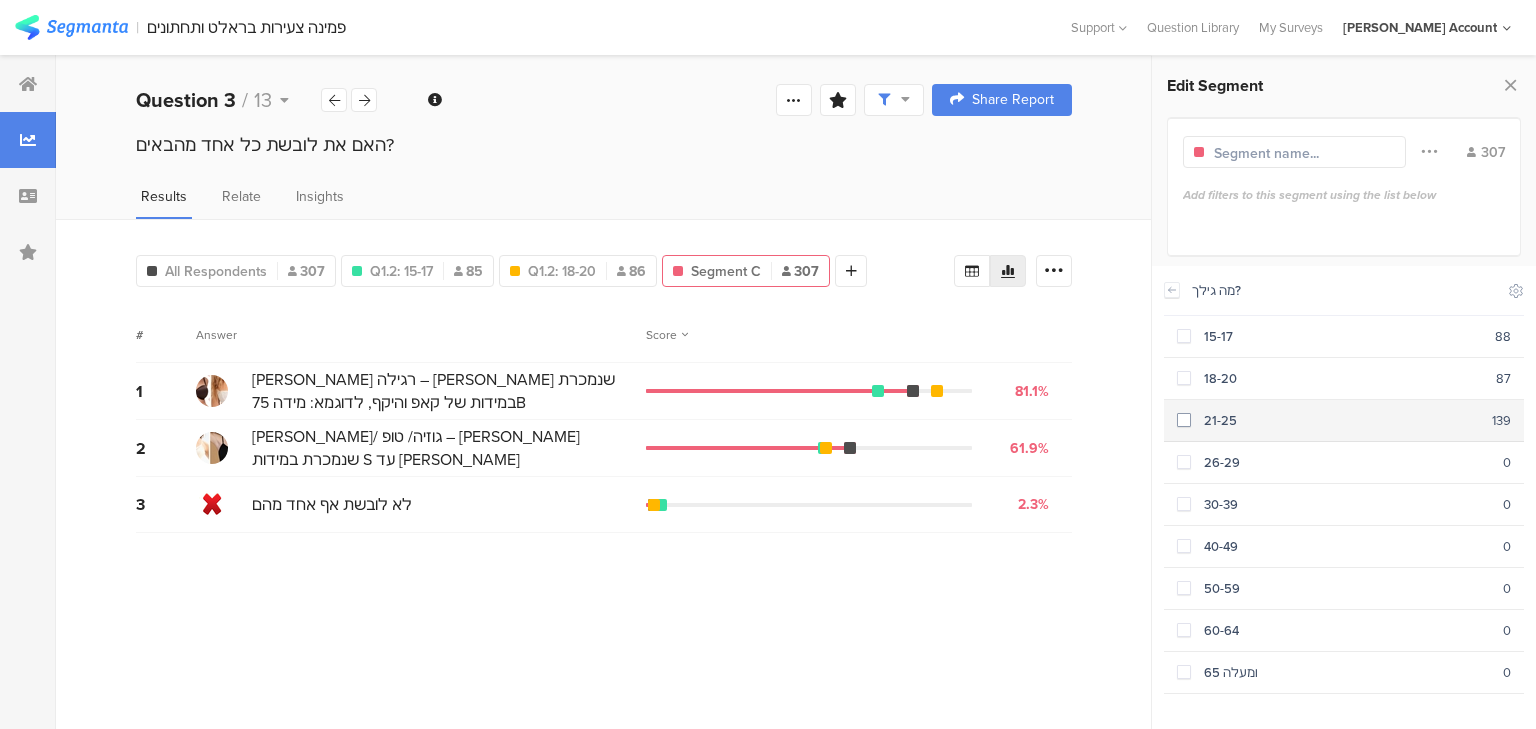 click on "21-25" at bounding box center (1341, 420) 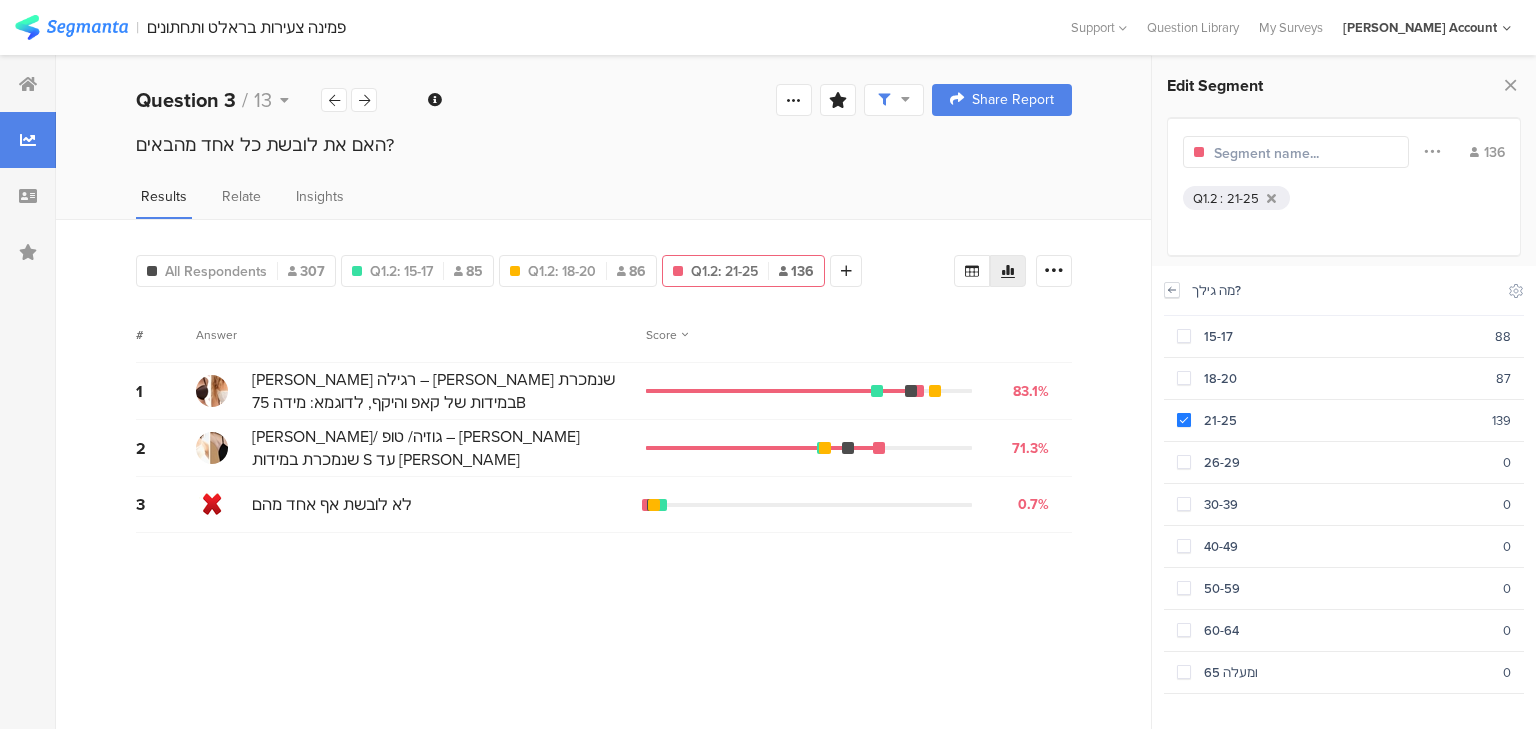 click 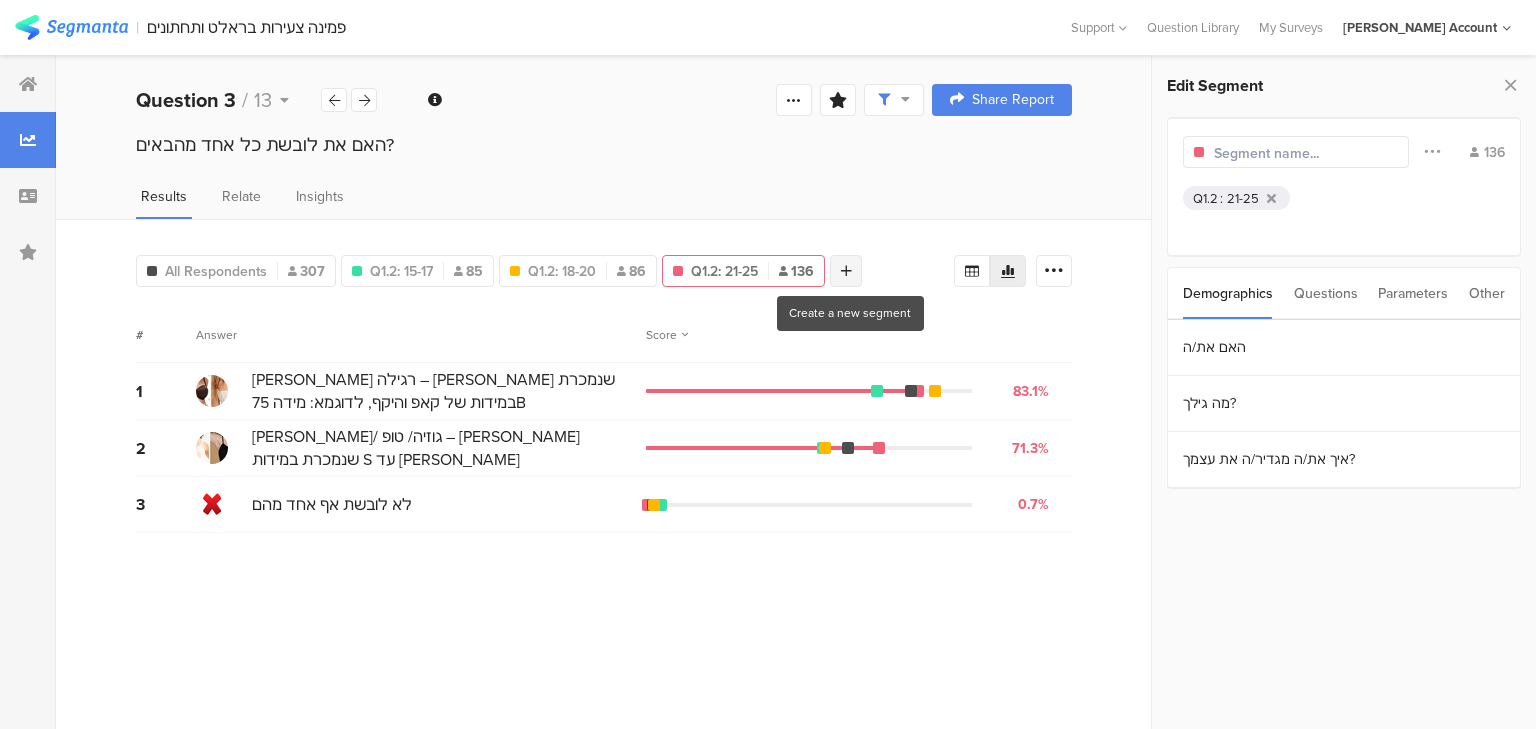 click at bounding box center [846, 271] 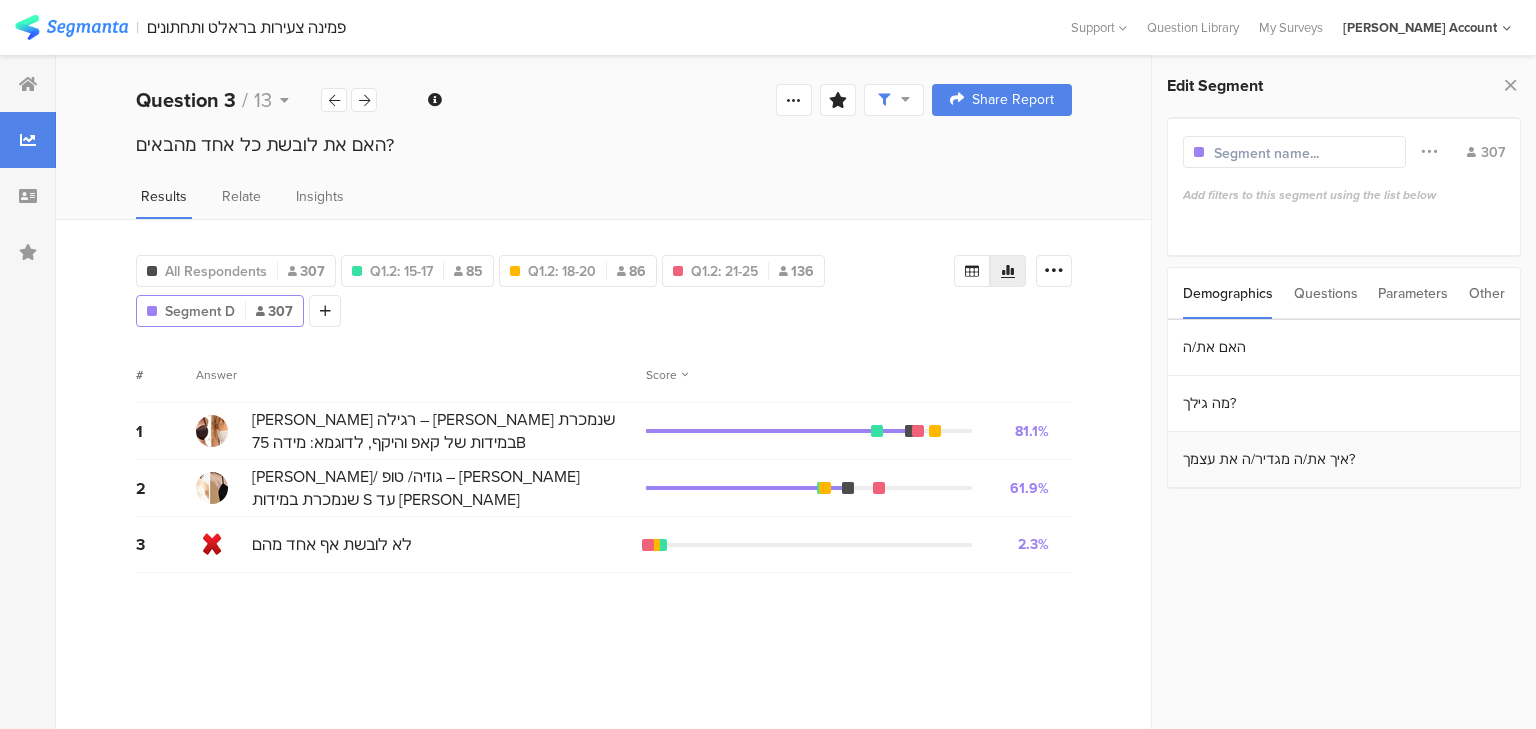 click on "איך את/ה מגדיר/ה את עצמך?" at bounding box center (1344, 460) 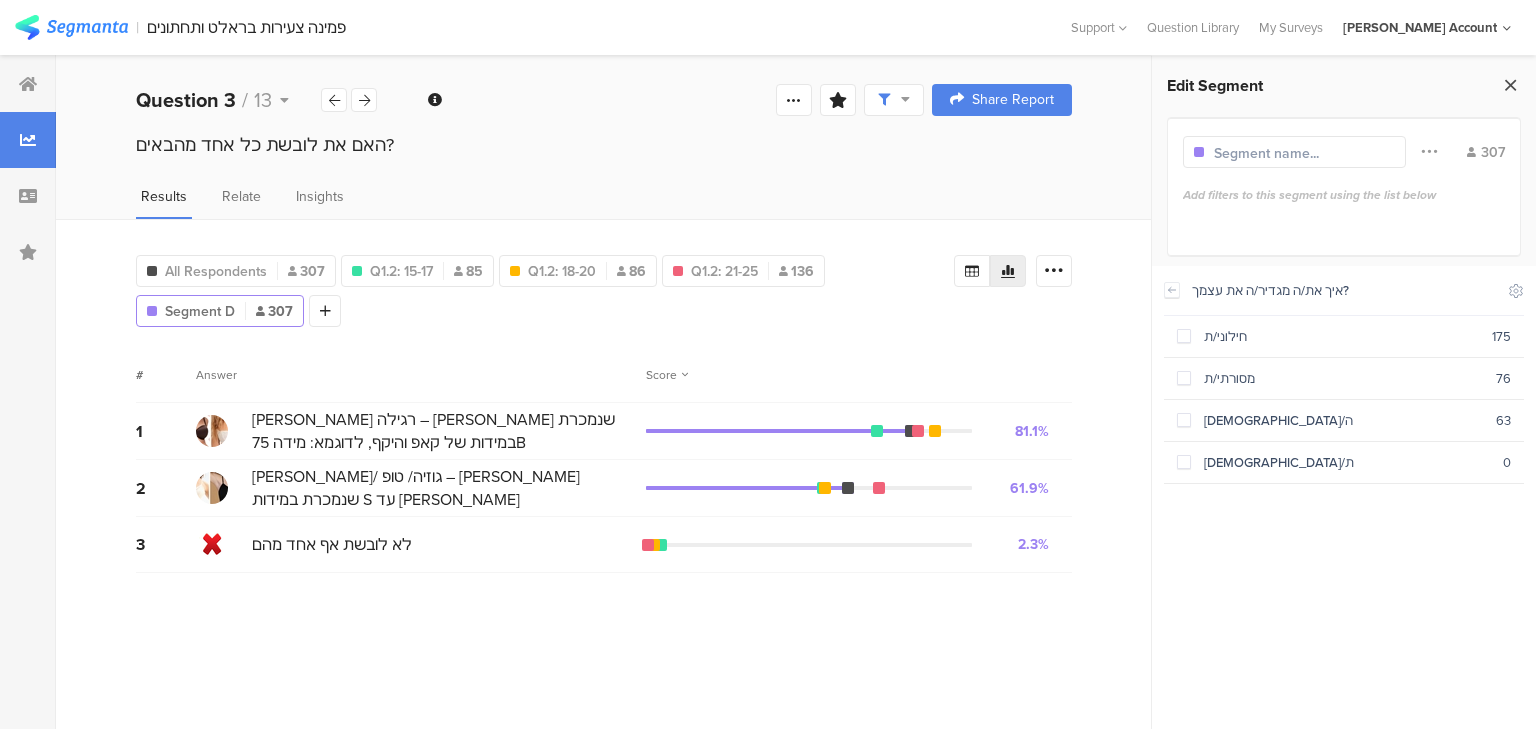 click at bounding box center (1510, 85) 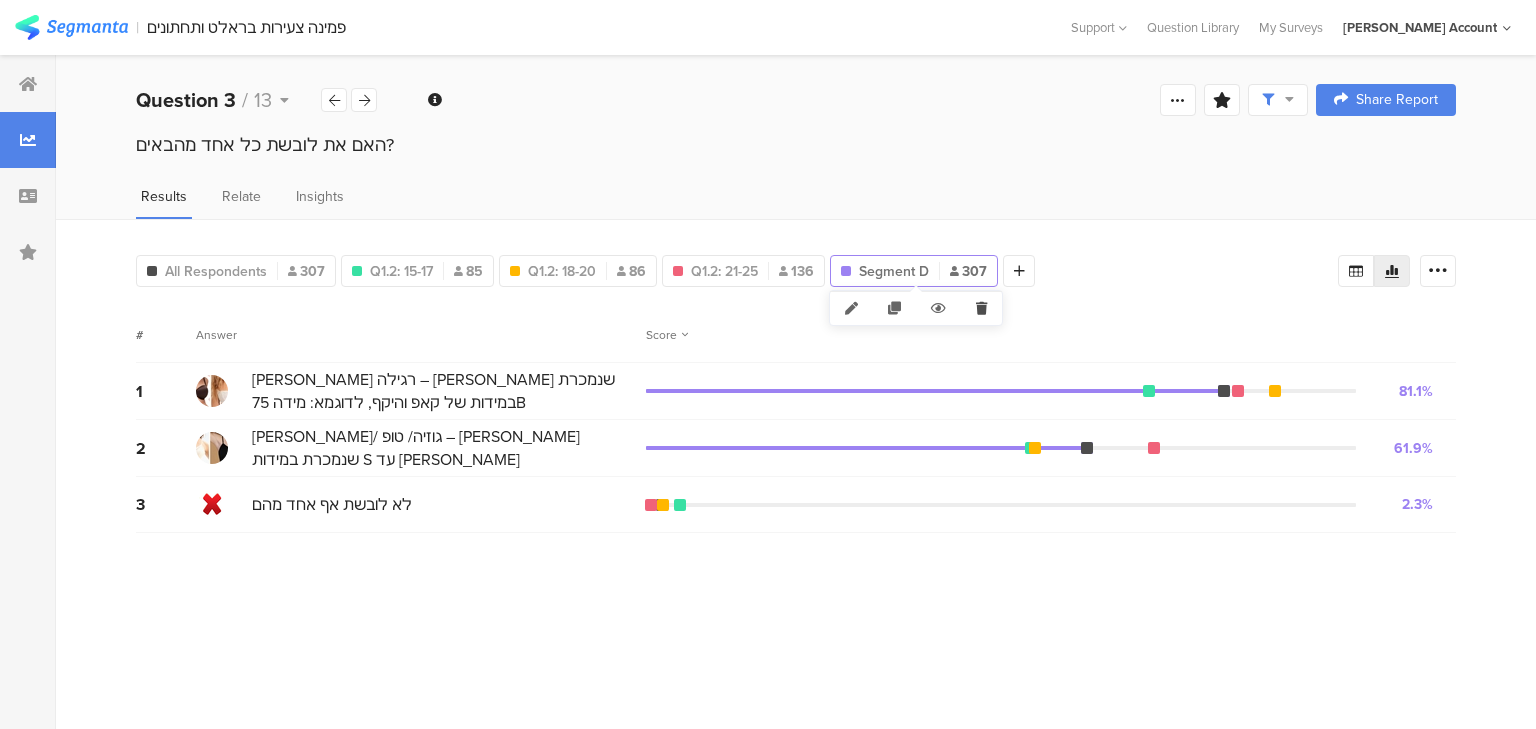 click at bounding box center [981, 308] 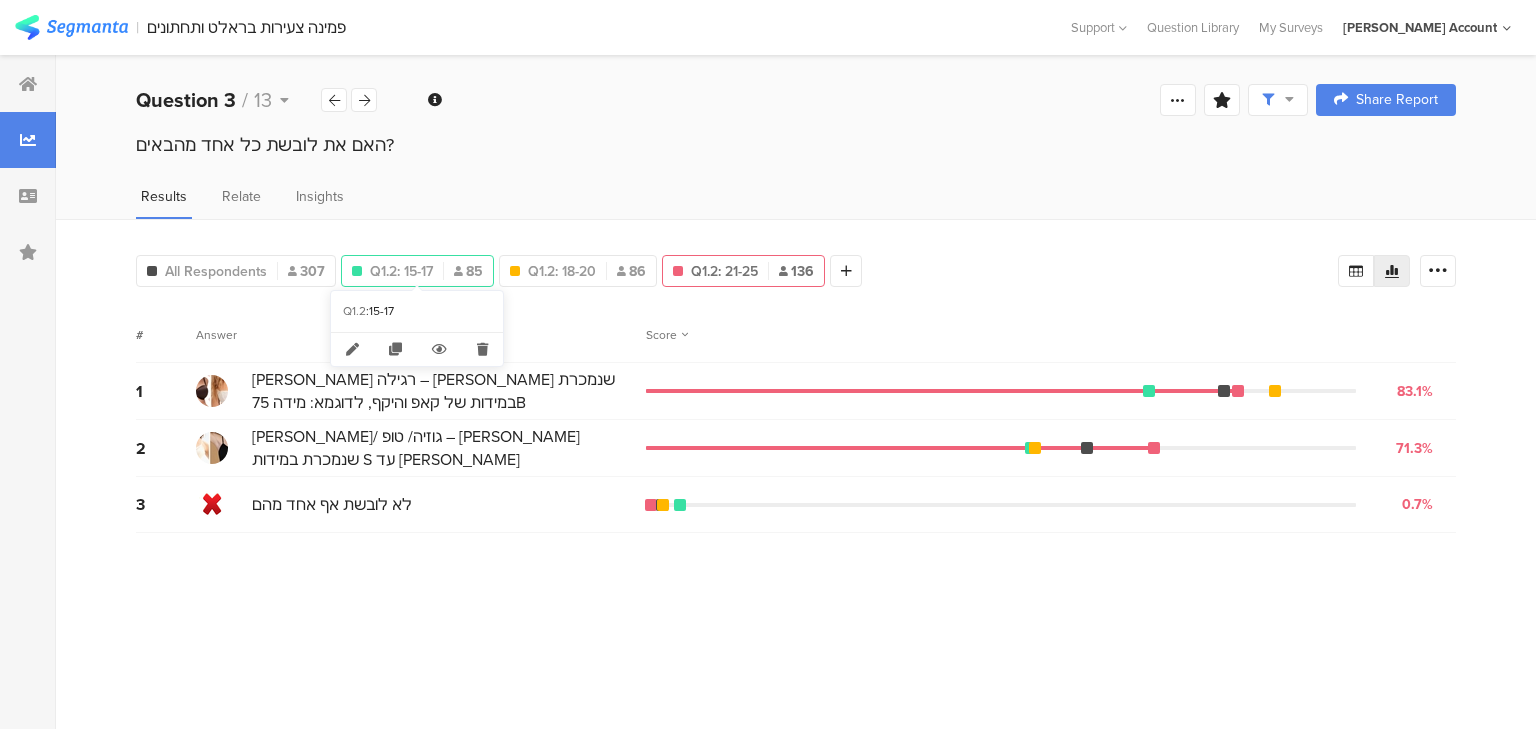 click on "Q1.2: 15-17" at bounding box center (401, 271) 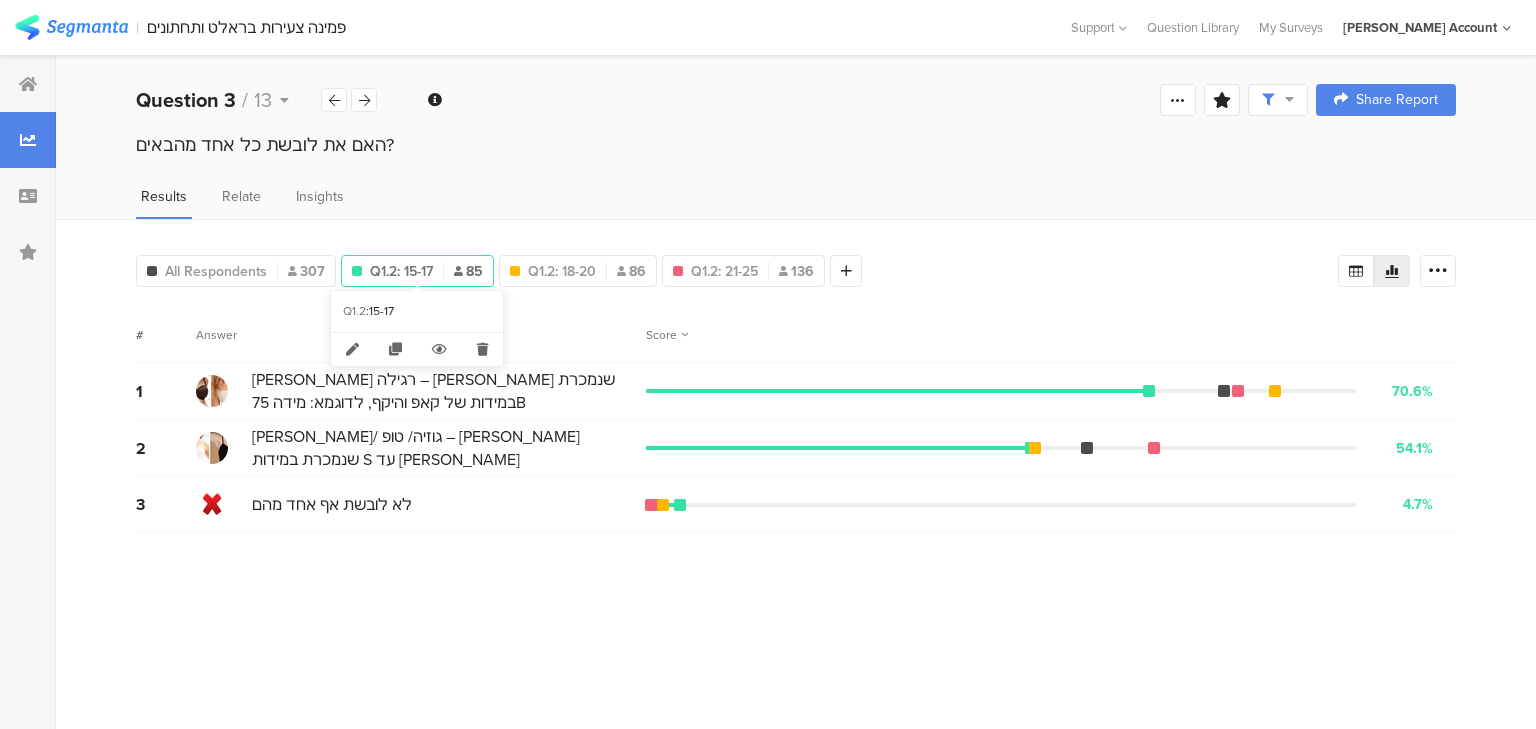 click on "Q1.2: 15-17" at bounding box center [401, 271] 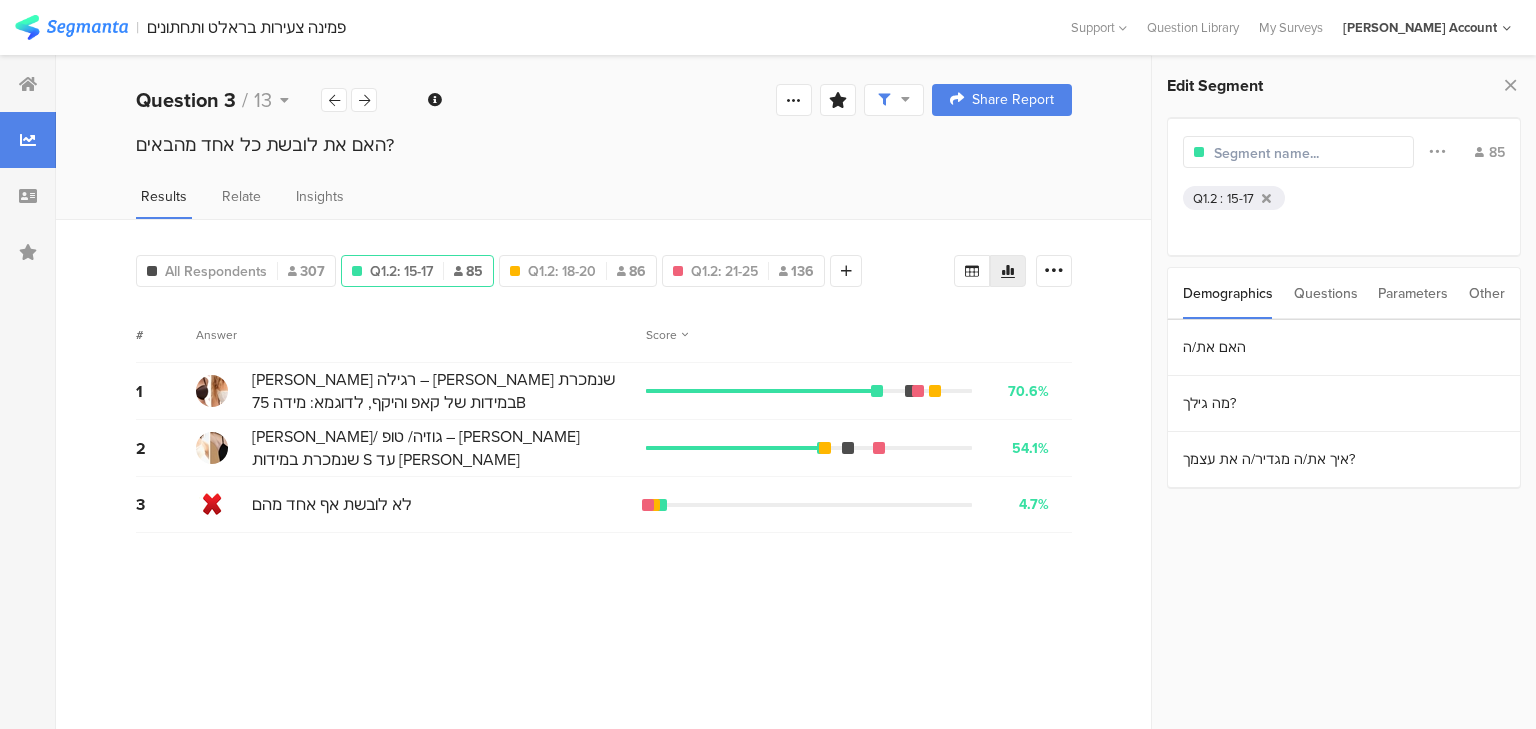 click at bounding box center (1301, 153) 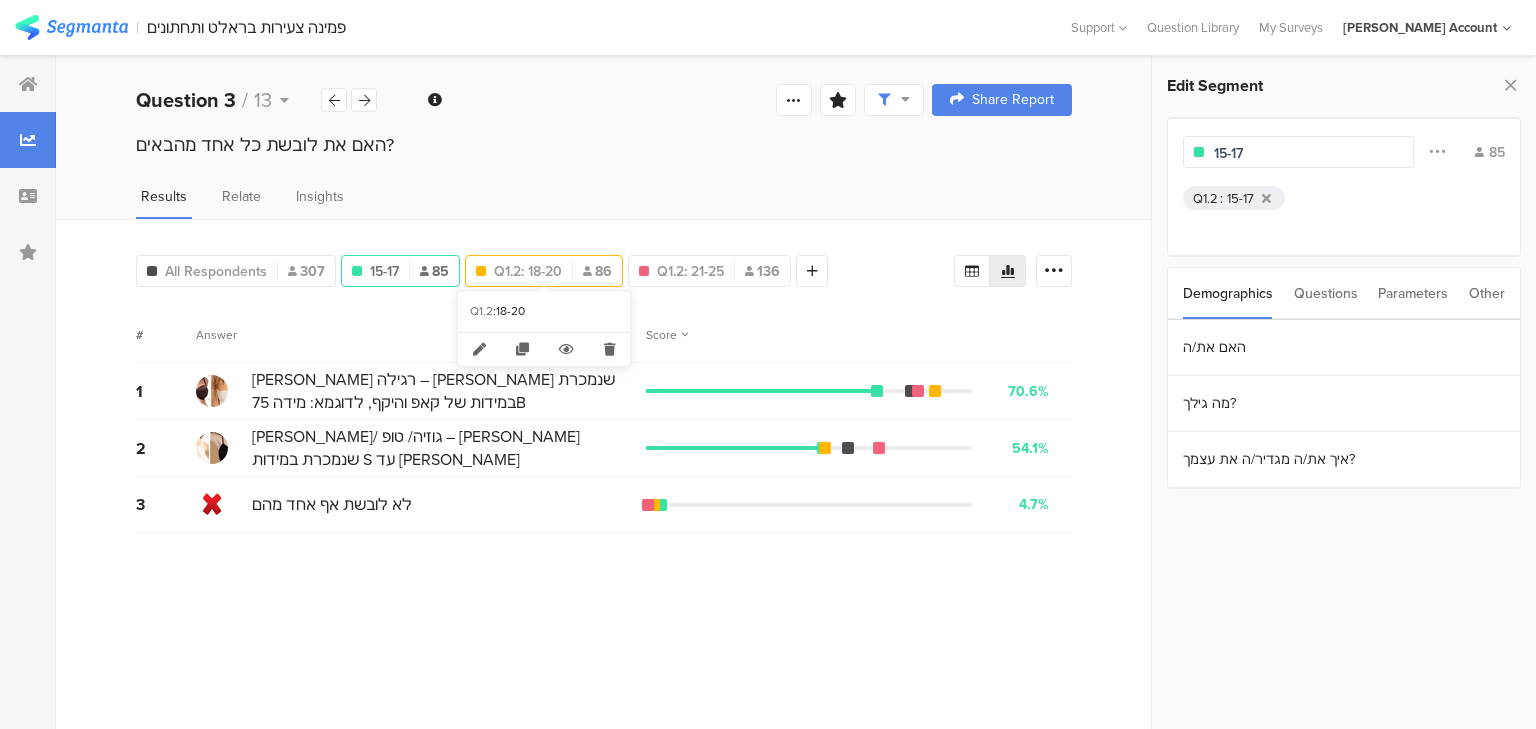 type on "15-17" 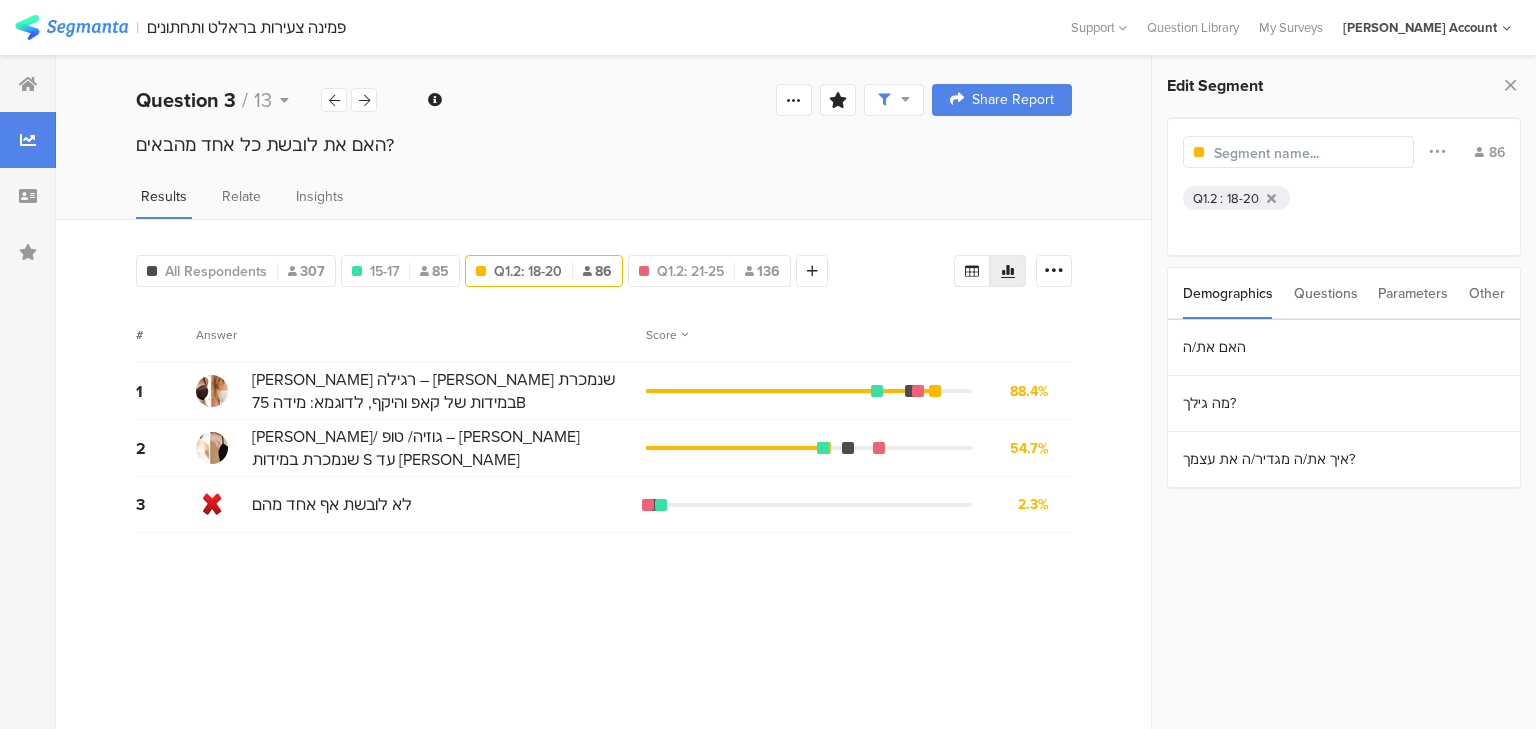 click at bounding box center (1301, 153) 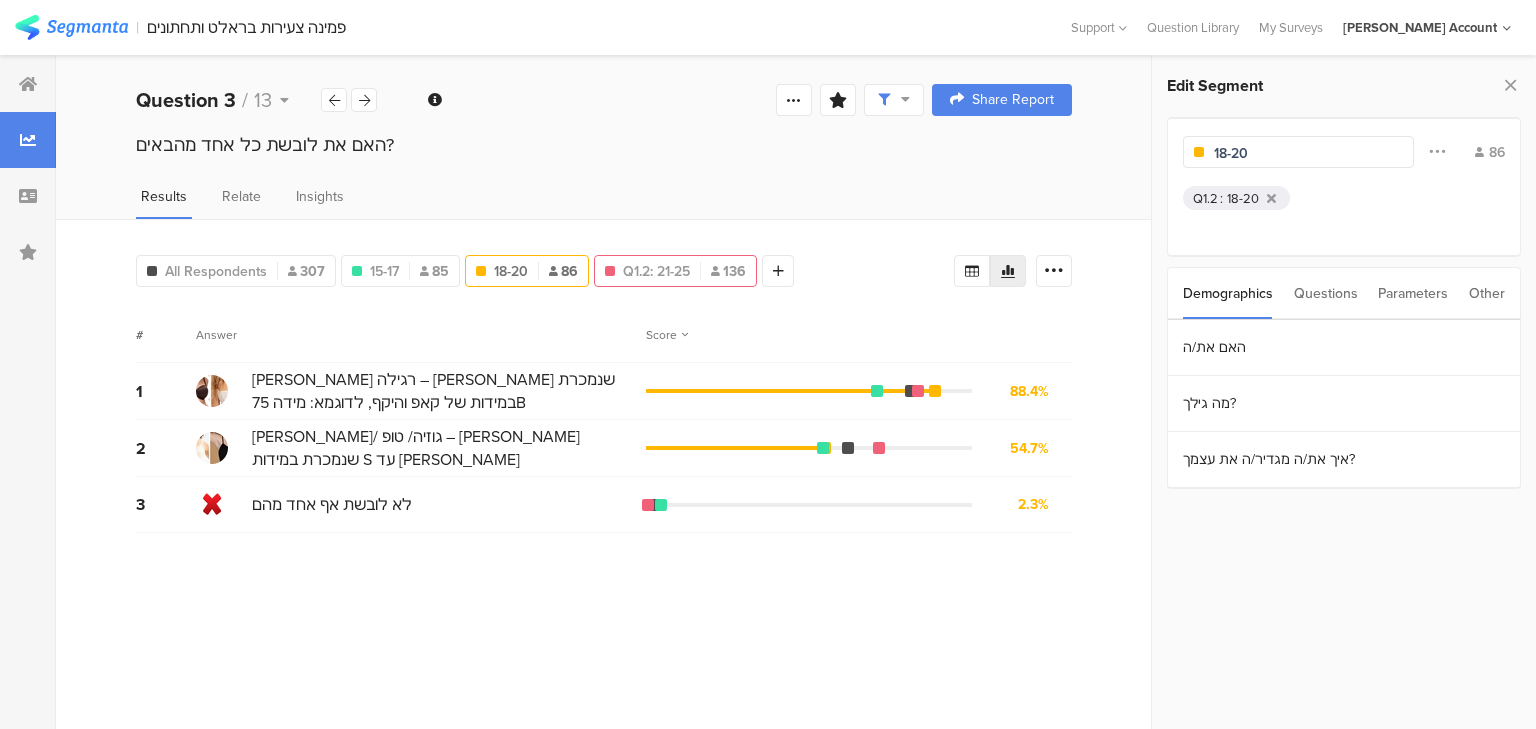 type on "18-20" 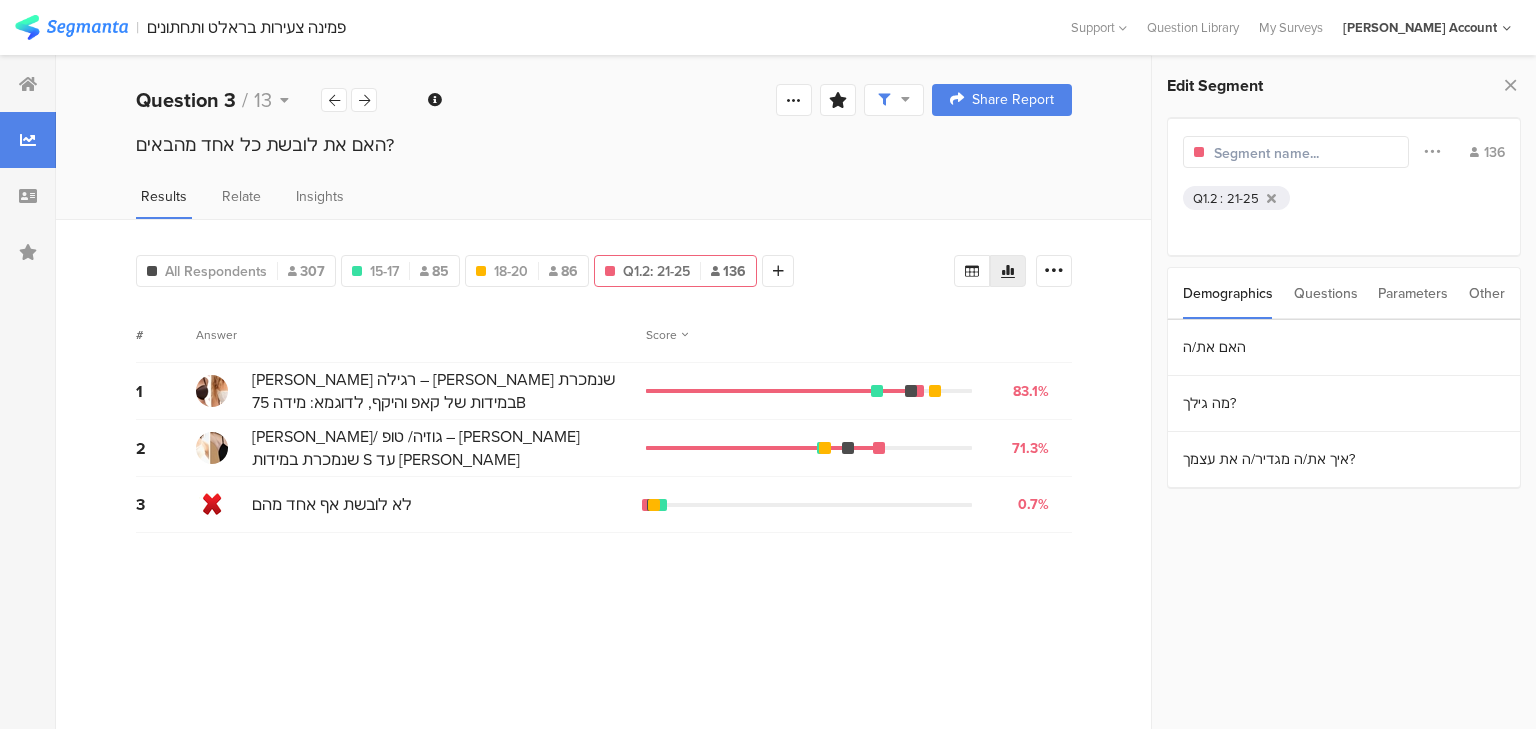 click at bounding box center [1301, 153] 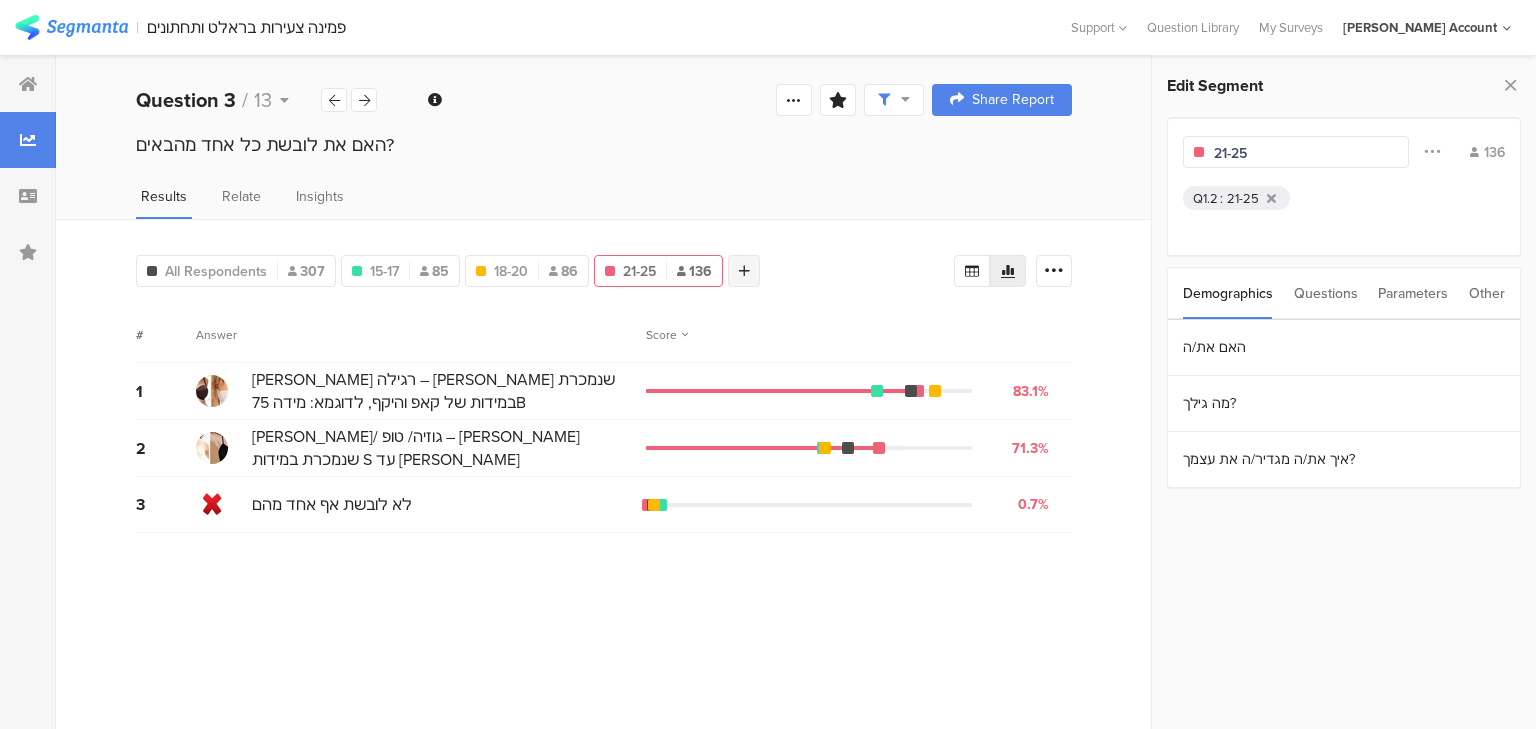 type on "21-25" 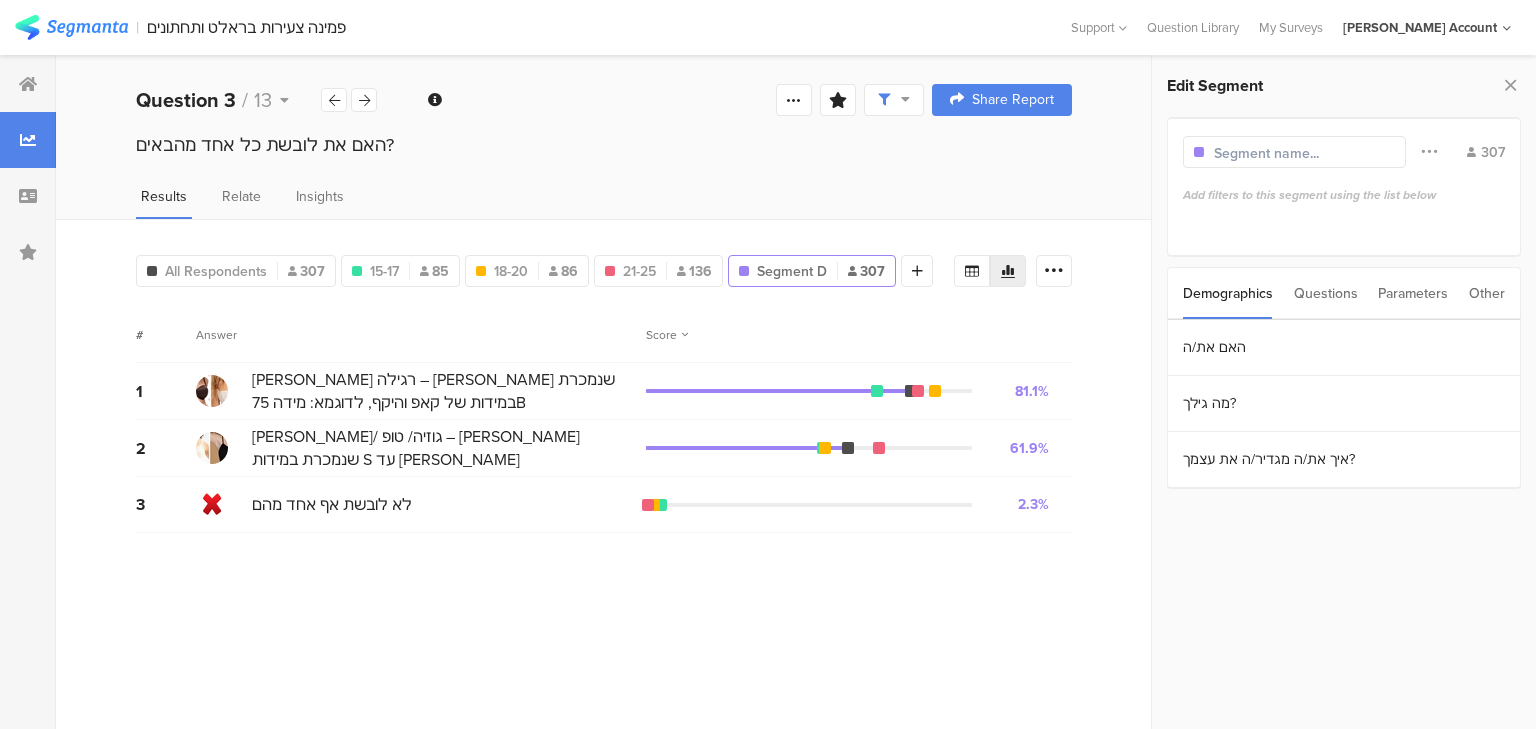 click on "Questions" at bounding box center (1326, 293) 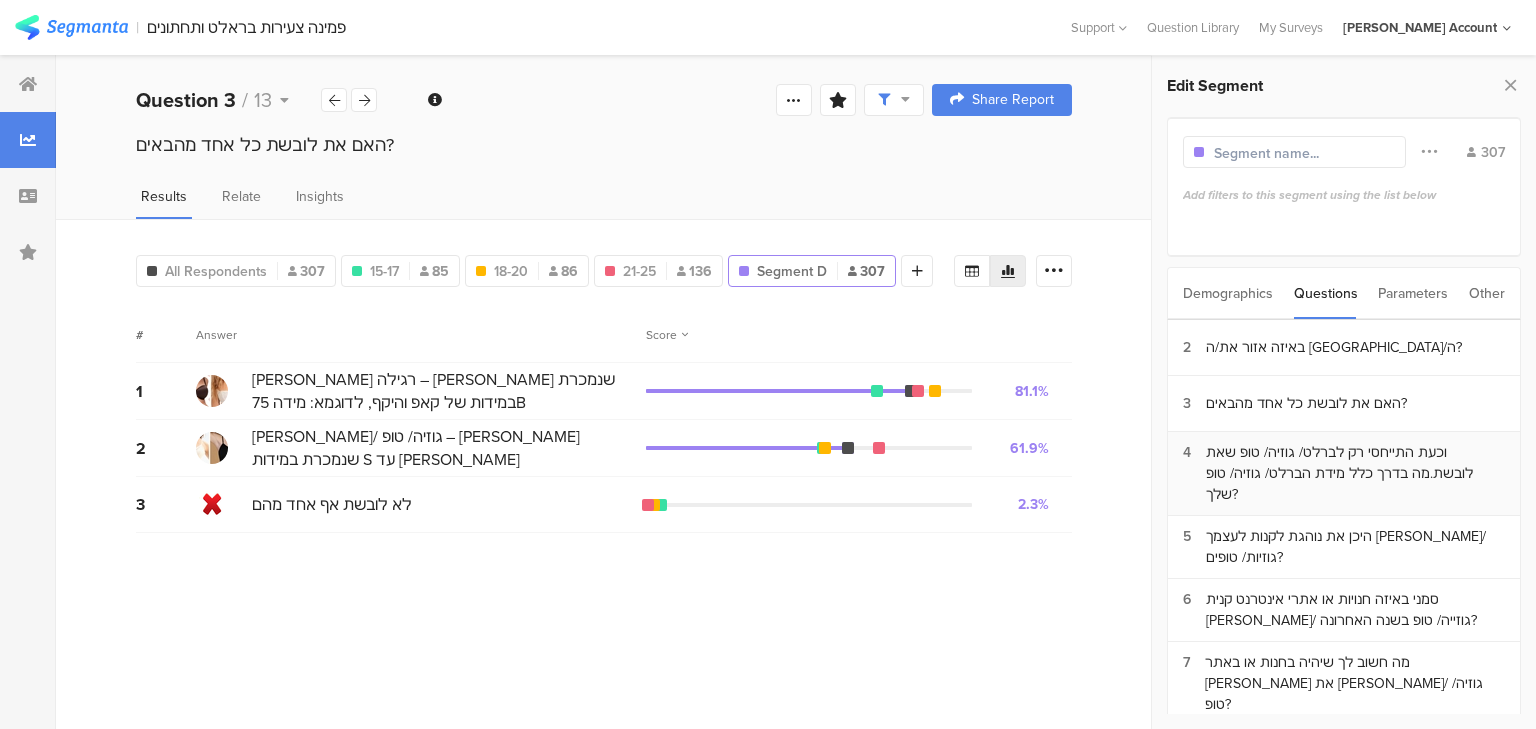 click on "וכעת התייחסי רק לברלט/ גוזיה/ טופ שאת לובשת.מה בדרך כלל מידת הברלט/ גוזיה/ טופ שלך?" at bounding box center (1355, 473) 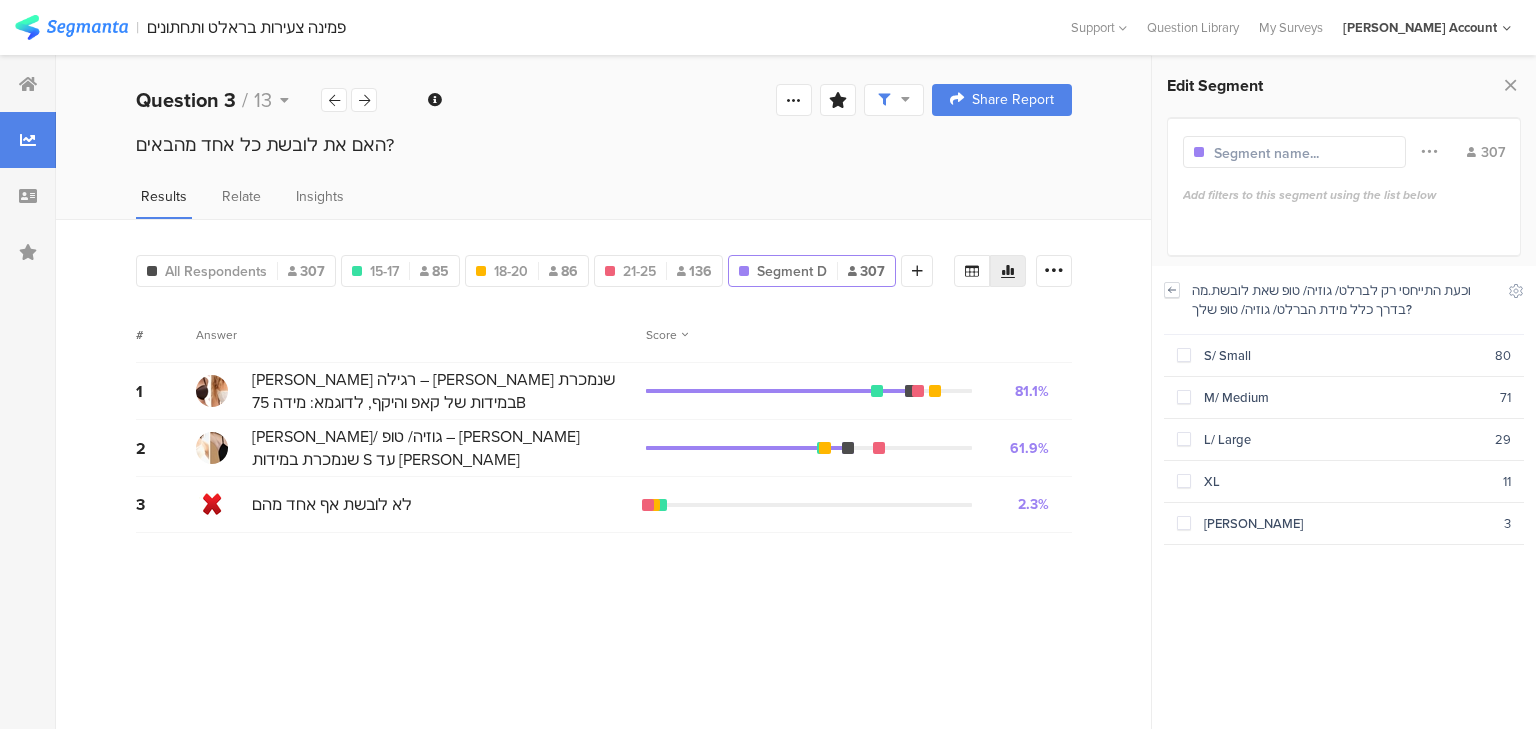 click 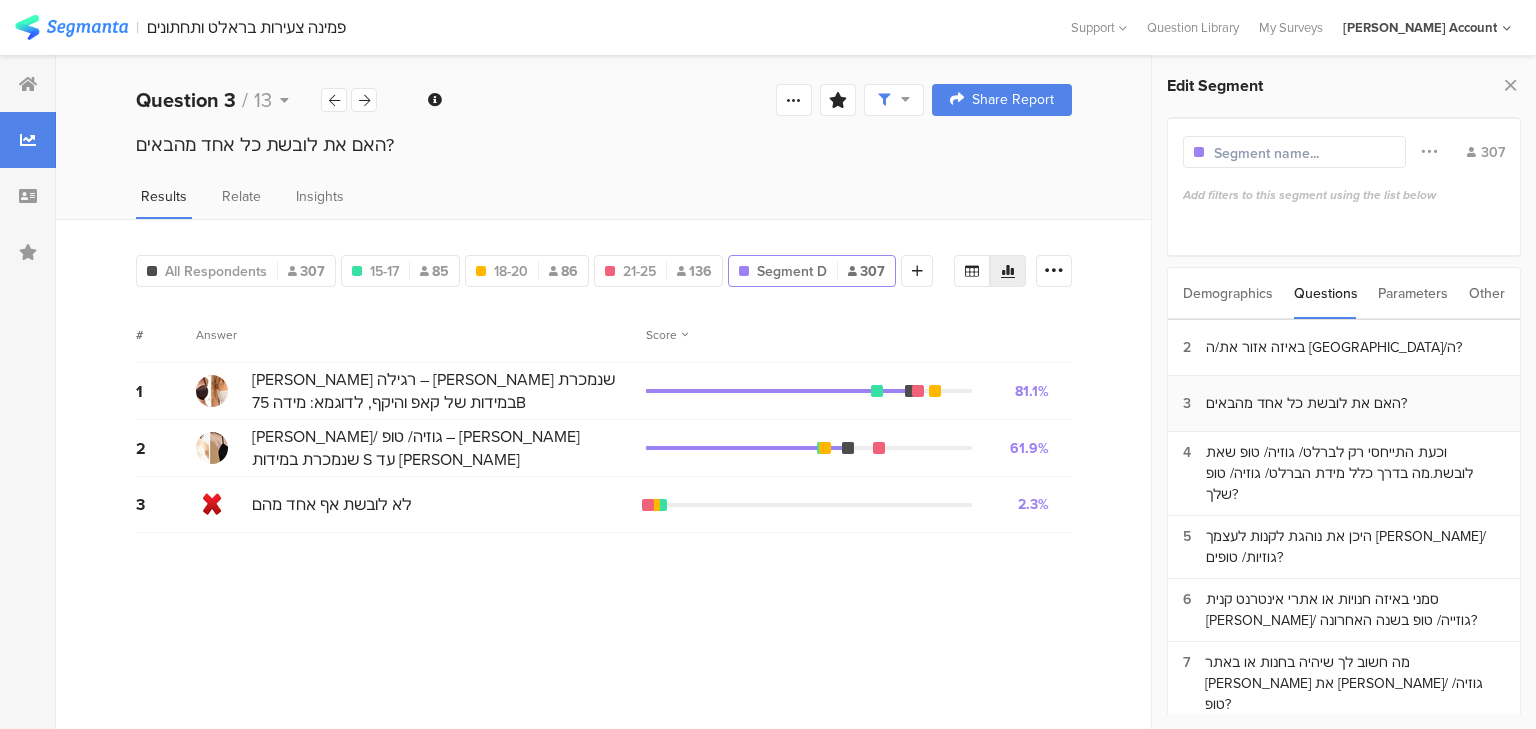 click on "האם את לובשת כל אחד מהבאים?" at bounding box center (1306, 403) 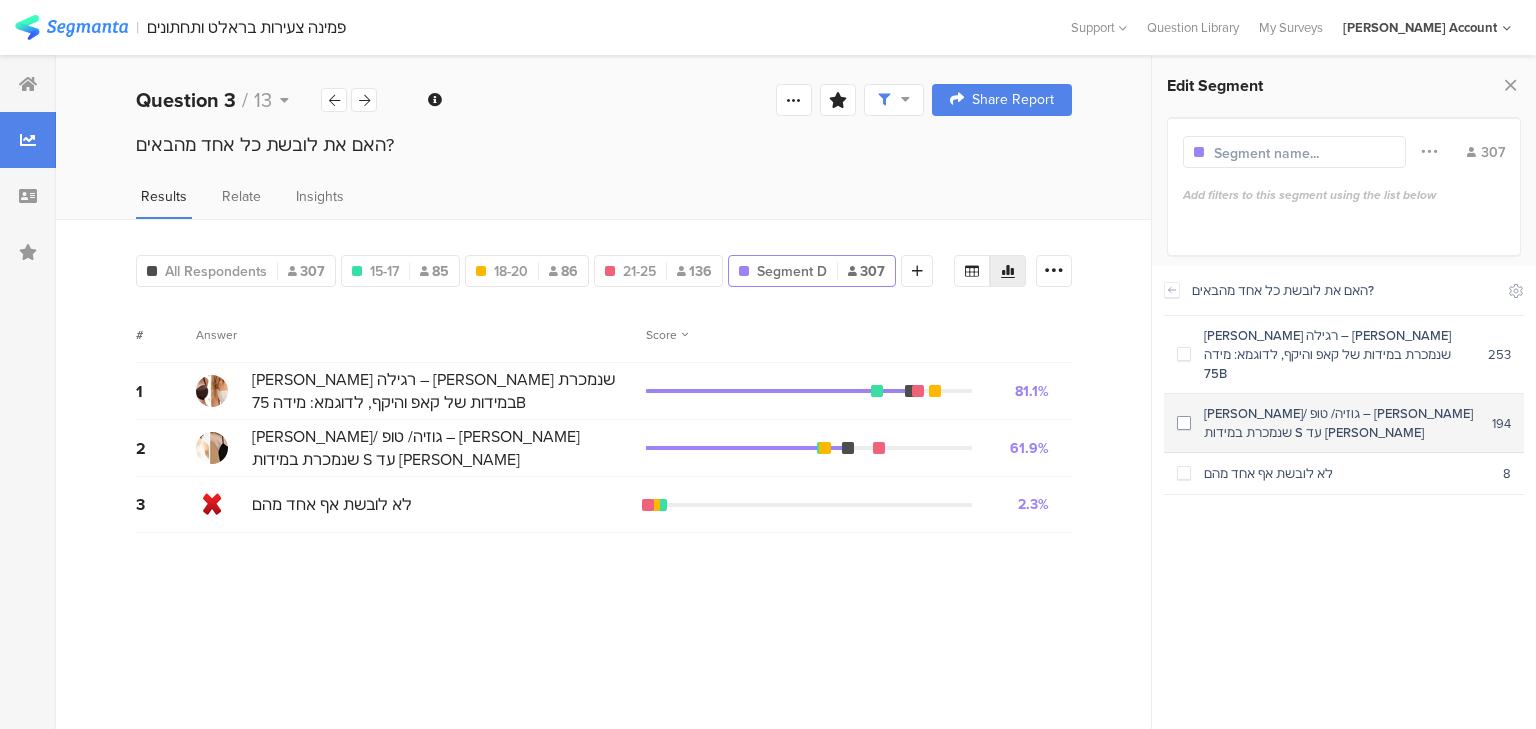 click on "ברלט/ גוזיה/ טופ – חזייה שנמכרת במידות S עד XXL
194" at bounding box center (1344, 423) 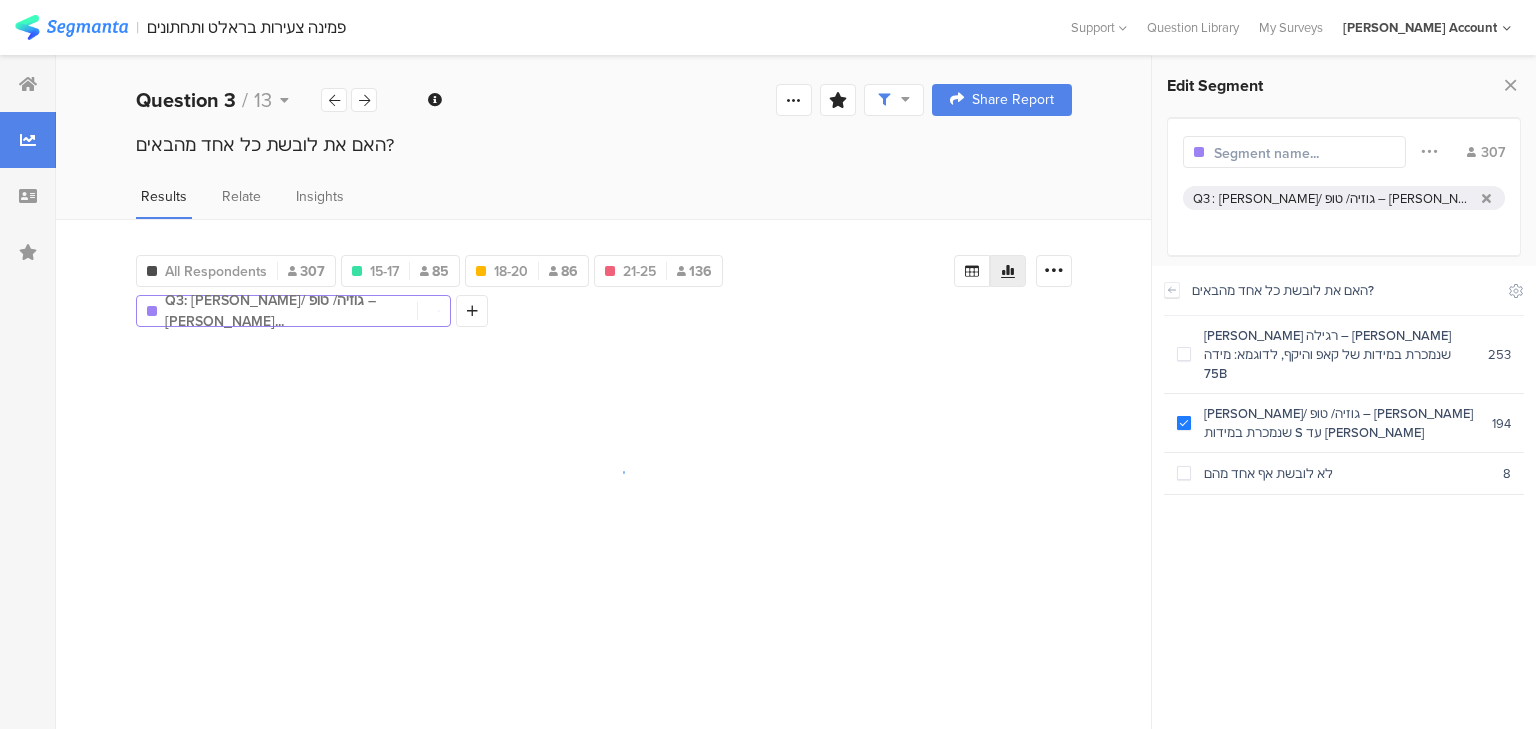 click at bounding box center (1301, 152) 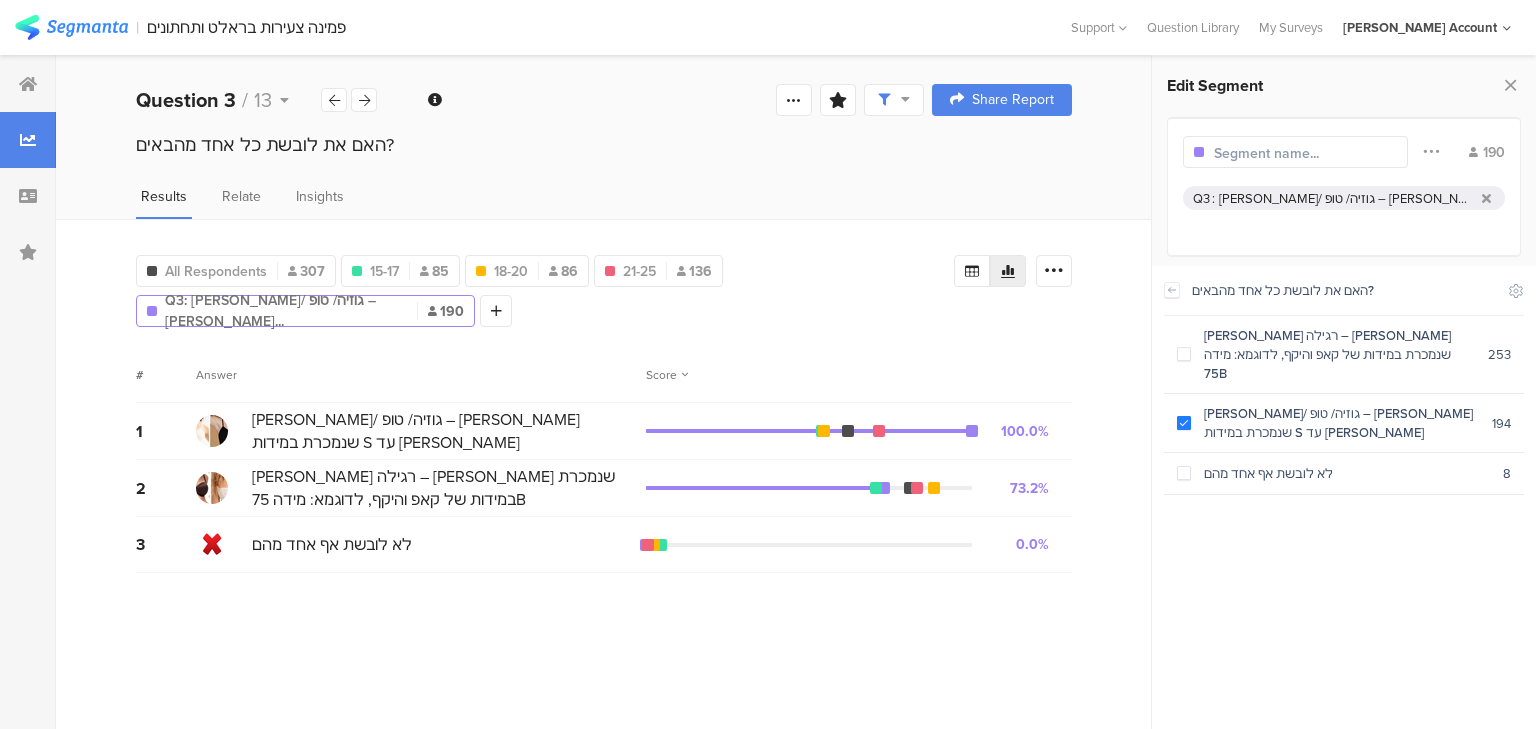 click at bounding box center (1301, 153) 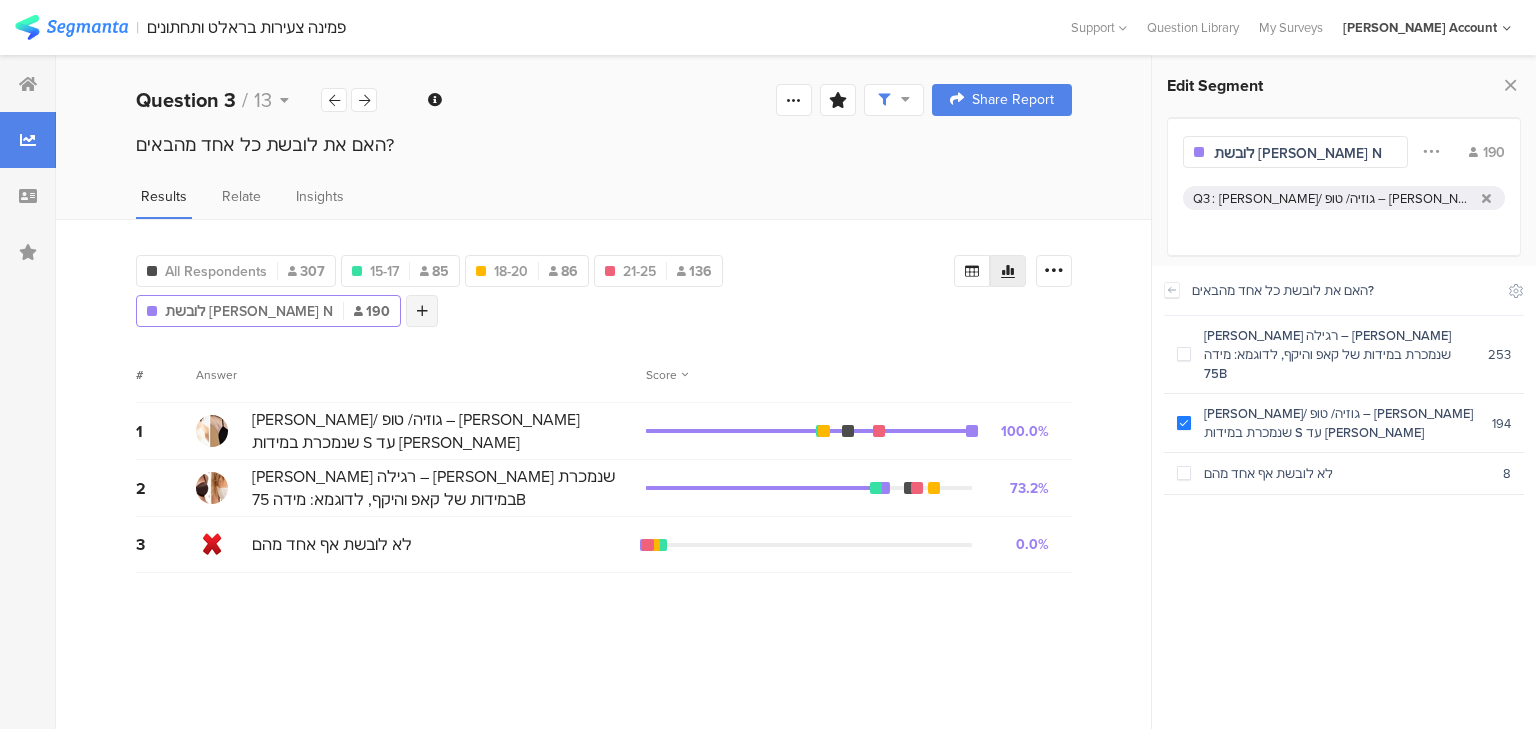 type on "לובשת ברלט N" 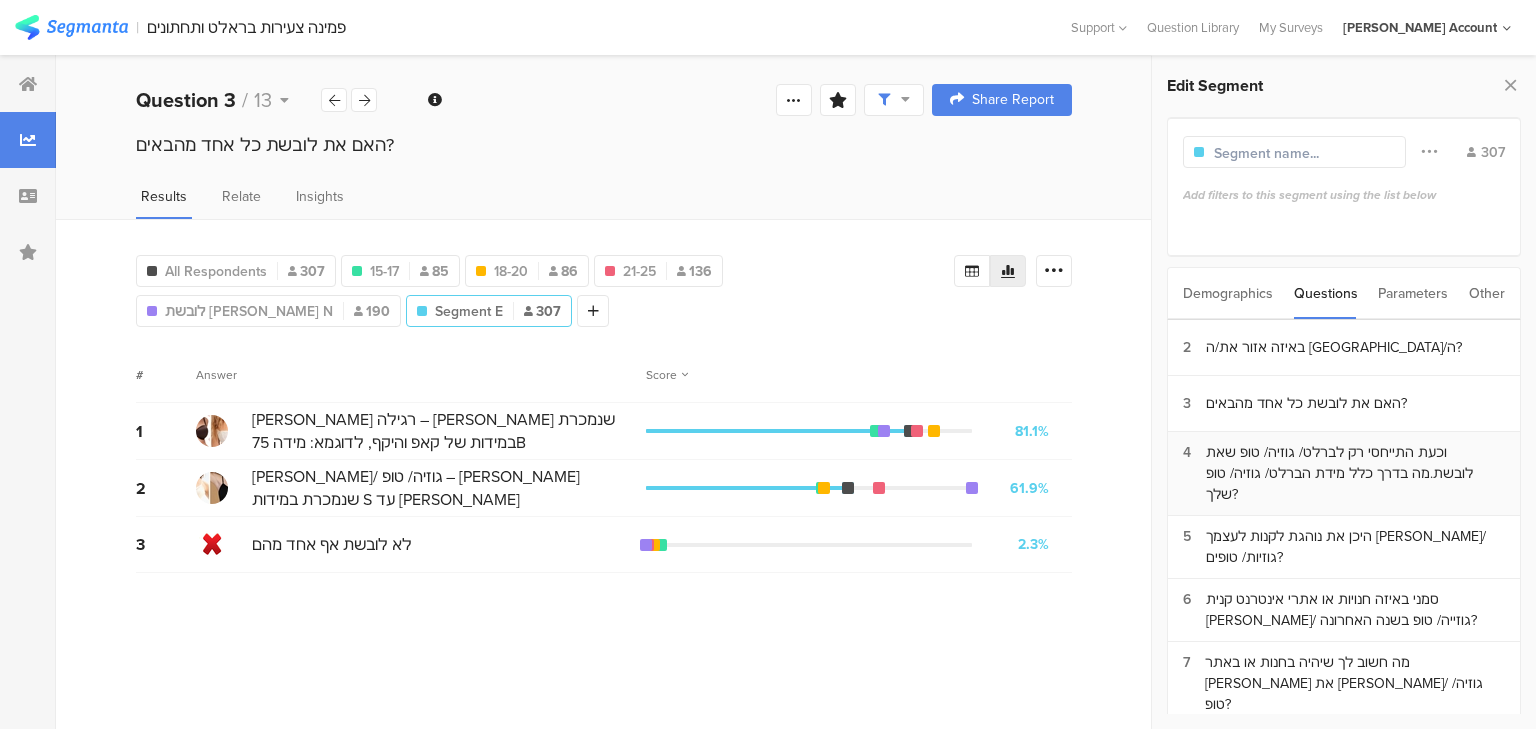 click on "וכעת התייחסי רק לברלט/ גוזיה/ טופ שאת לובשת.מה בדרך כלל מידת הברלט/ גוזיה/ טופ שלך?" at bounding box center [1355, 473] 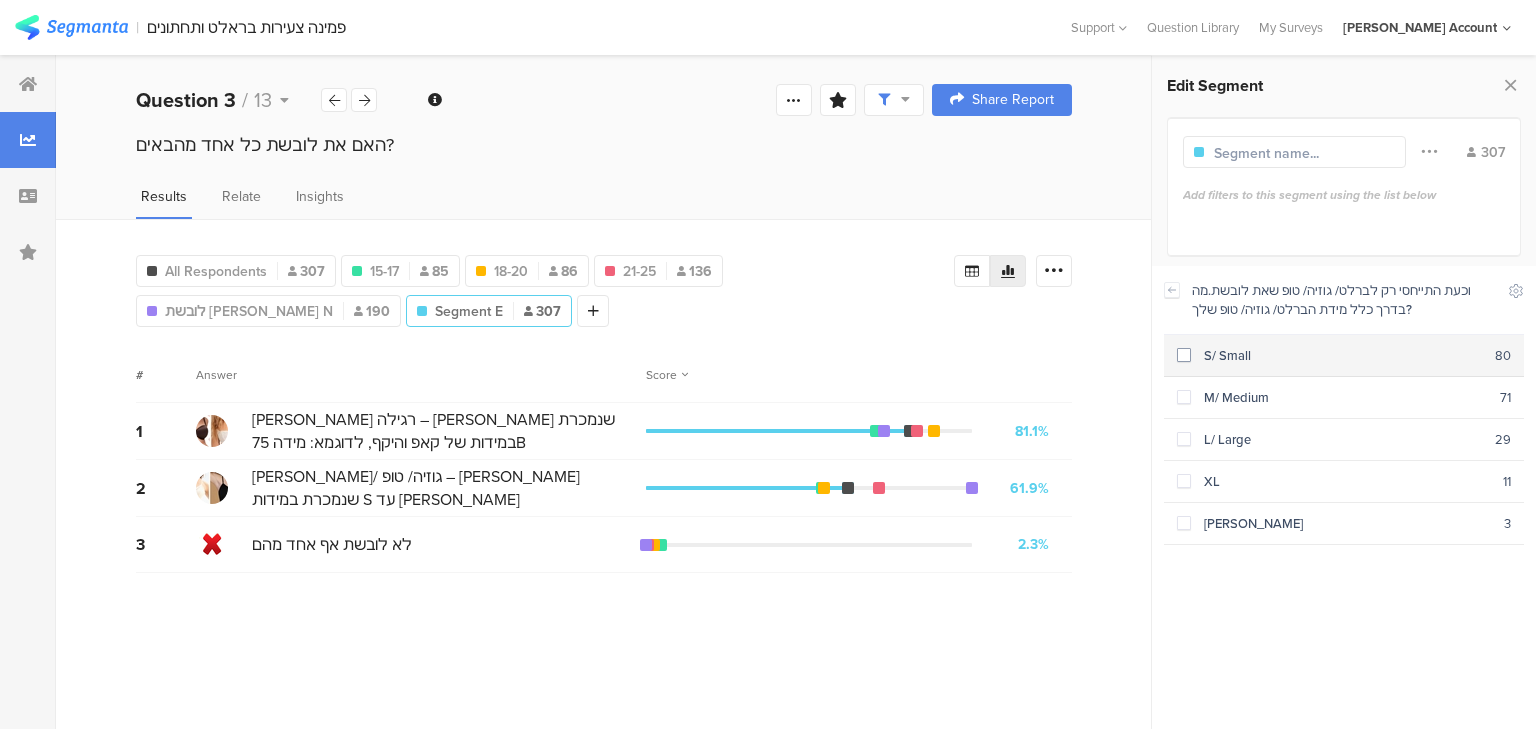 click on "S/ Small" at bounding box center (1343, 355) 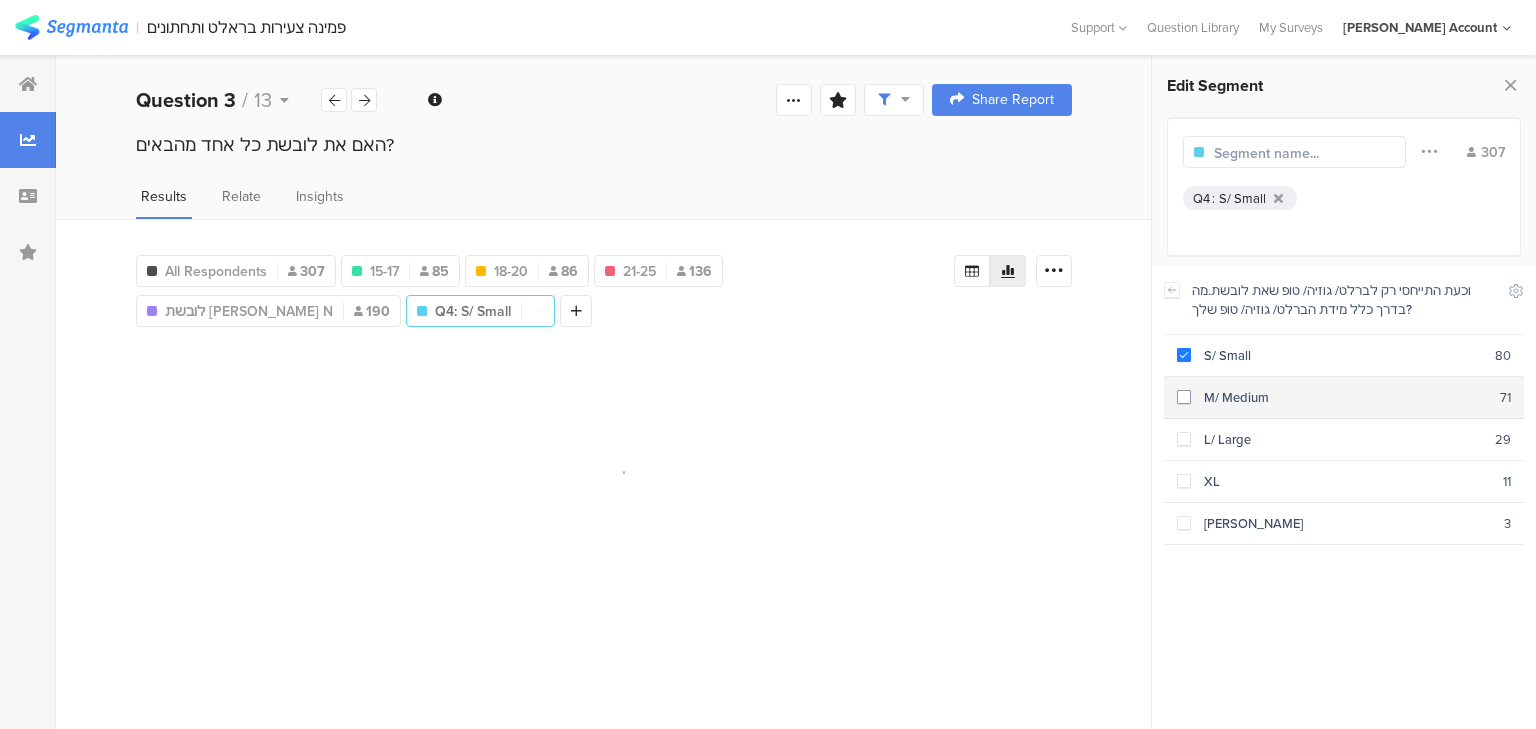 click on "M/ Medium" at bounding box center (1345, 397) 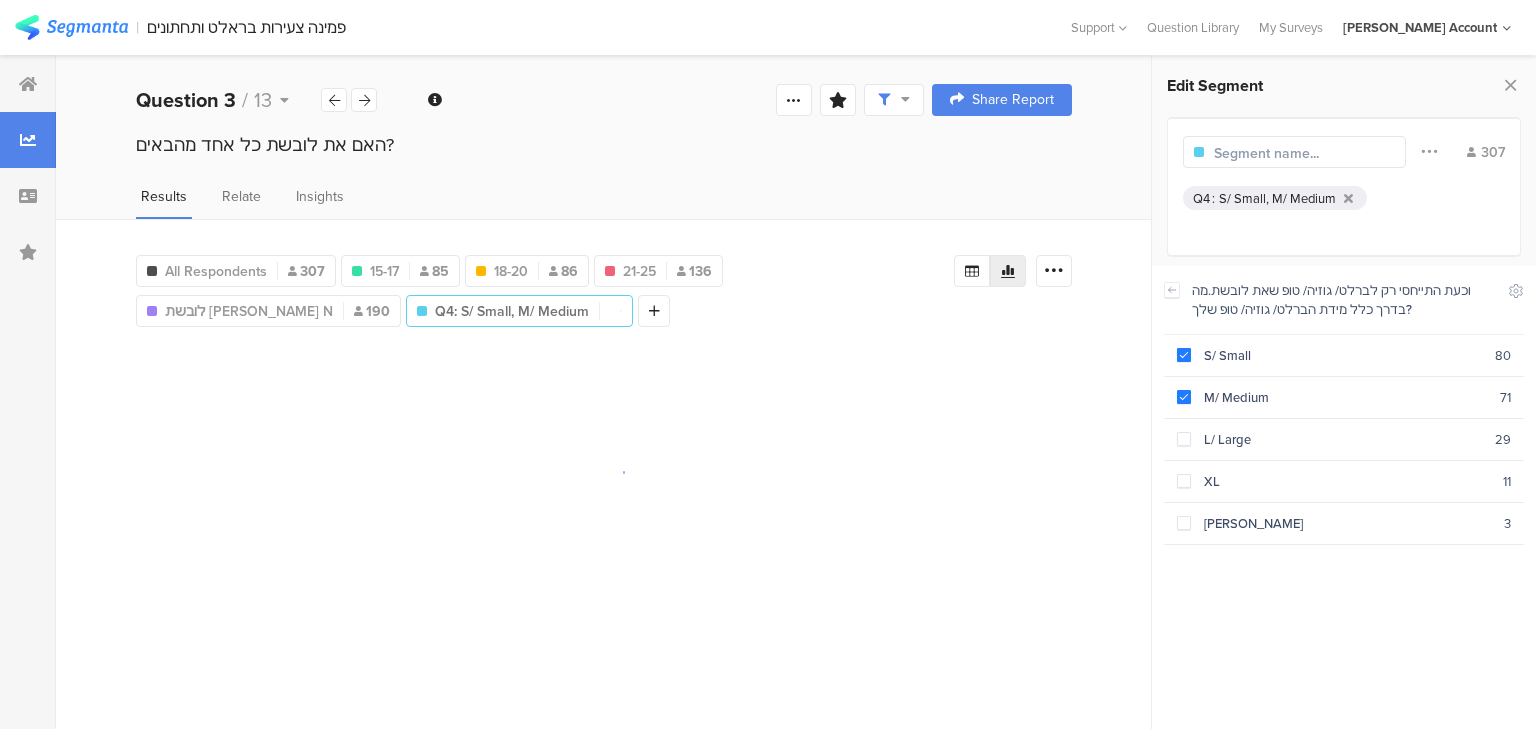 click at bounding box center (1301, 153) 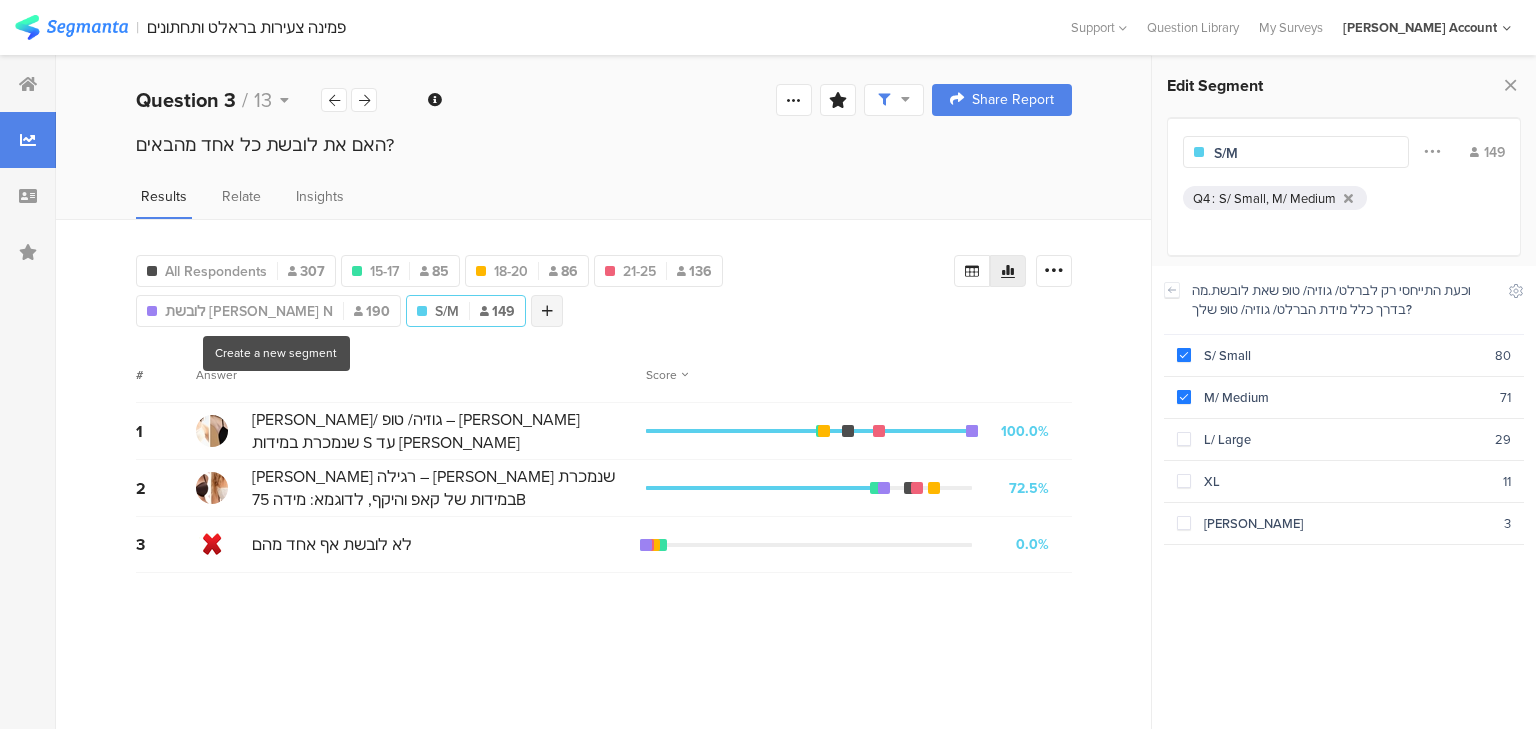 type on "S/M" 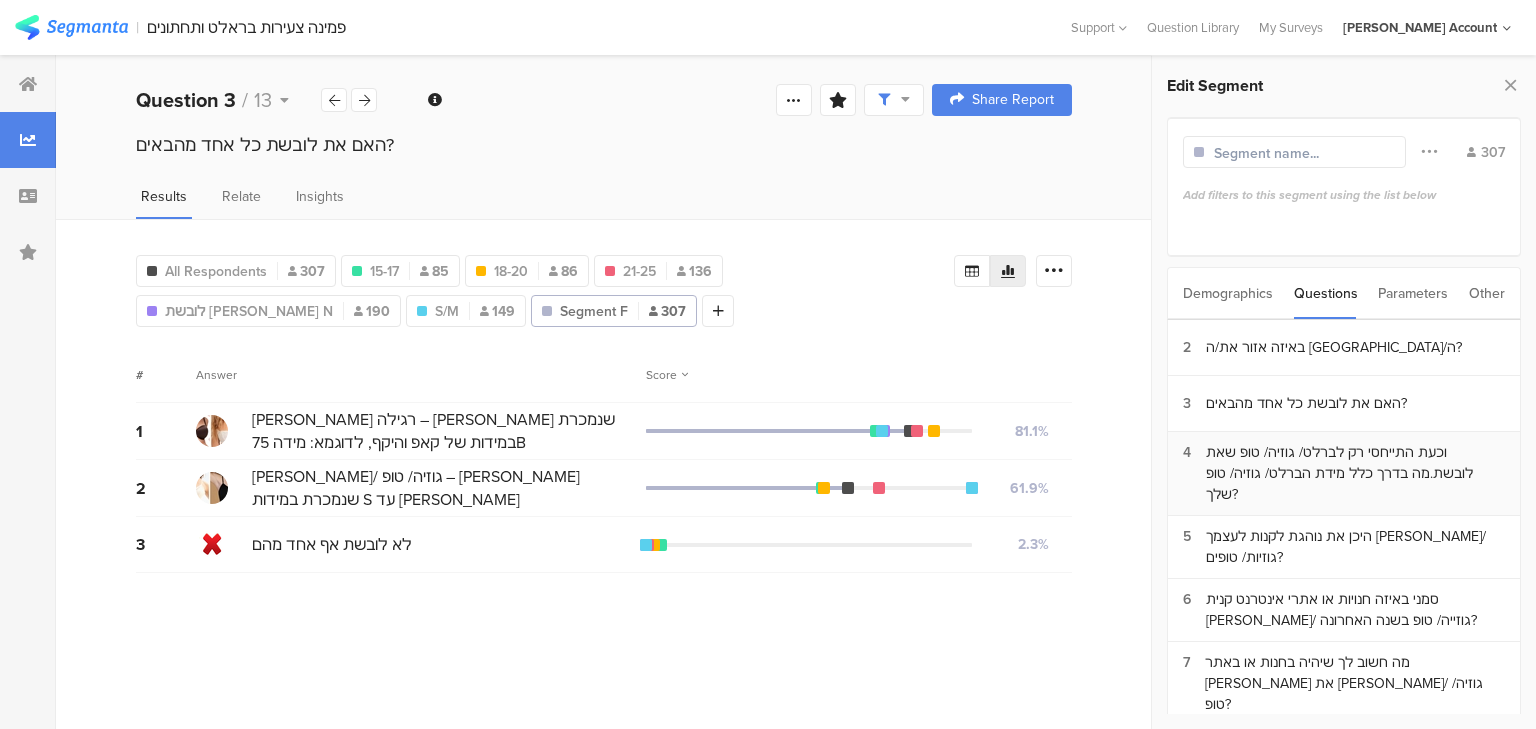 click on "וכעת התייחסי רק לברלט/ גוזיה/ טופ שאת לובשת.מה בדרך כלל מידת הברלט/ גוזיה/ טופ שלך?" at bounding box center [1355, 473] 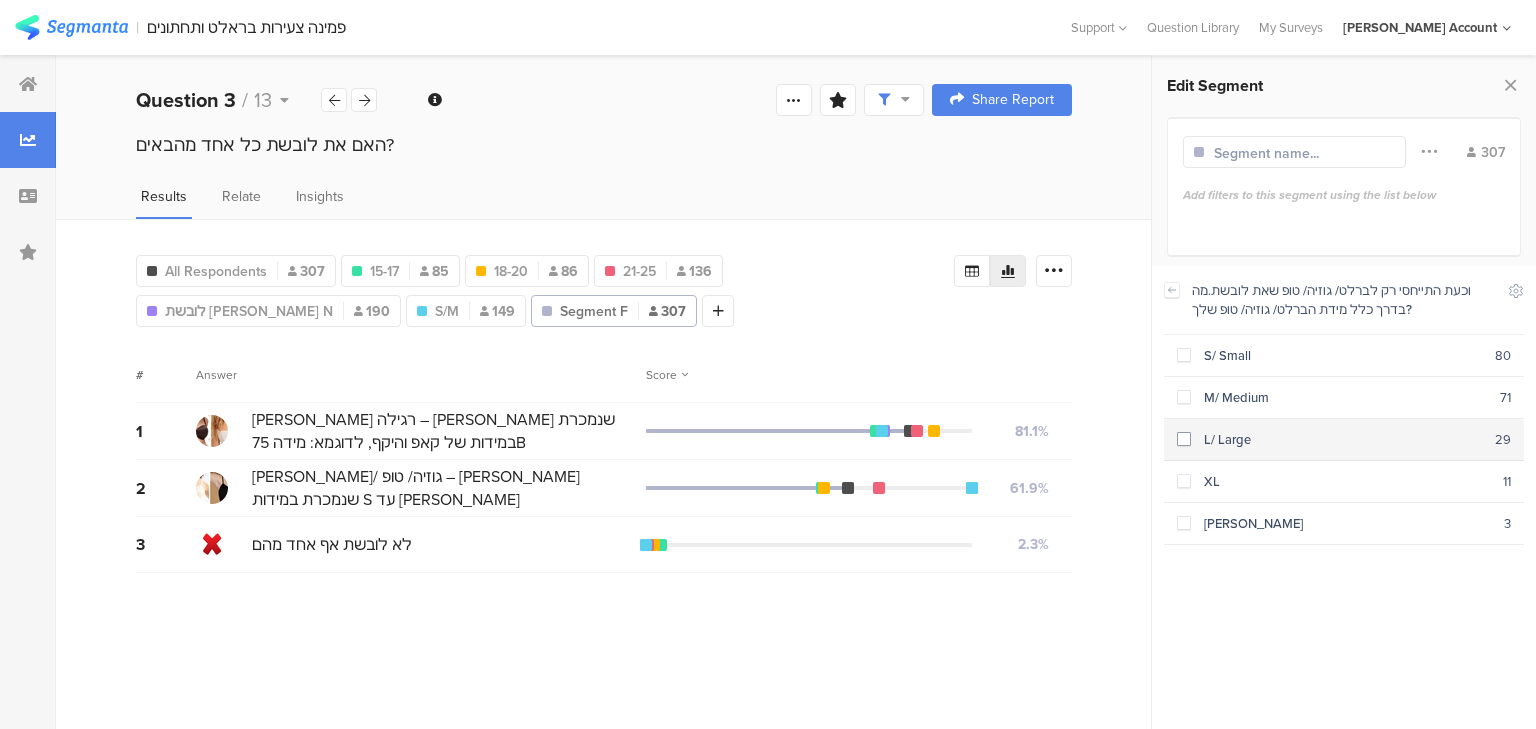 click on "L/ Large
29" at bounding box center (1344, 440) 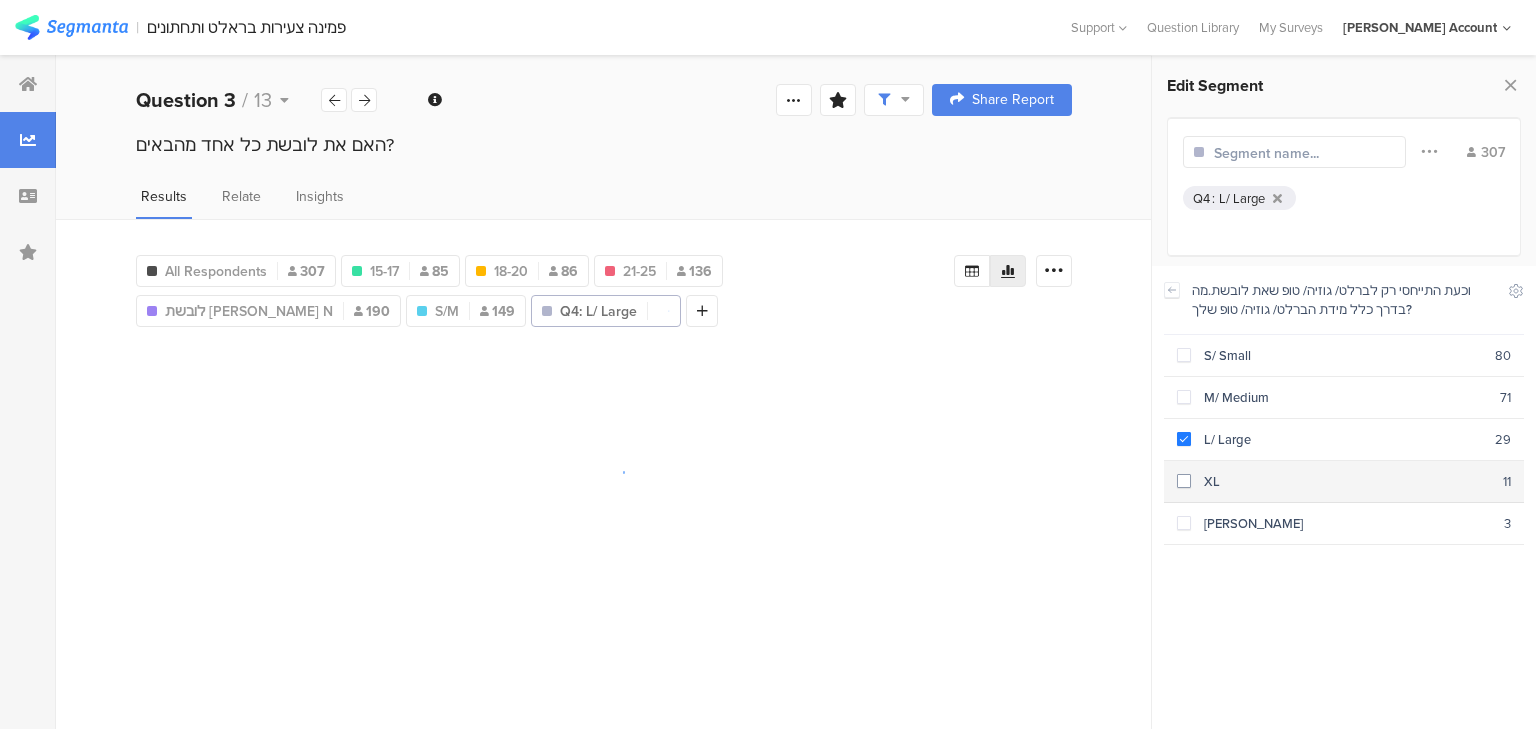 click on "XL" at bounding box center (1347, 481) 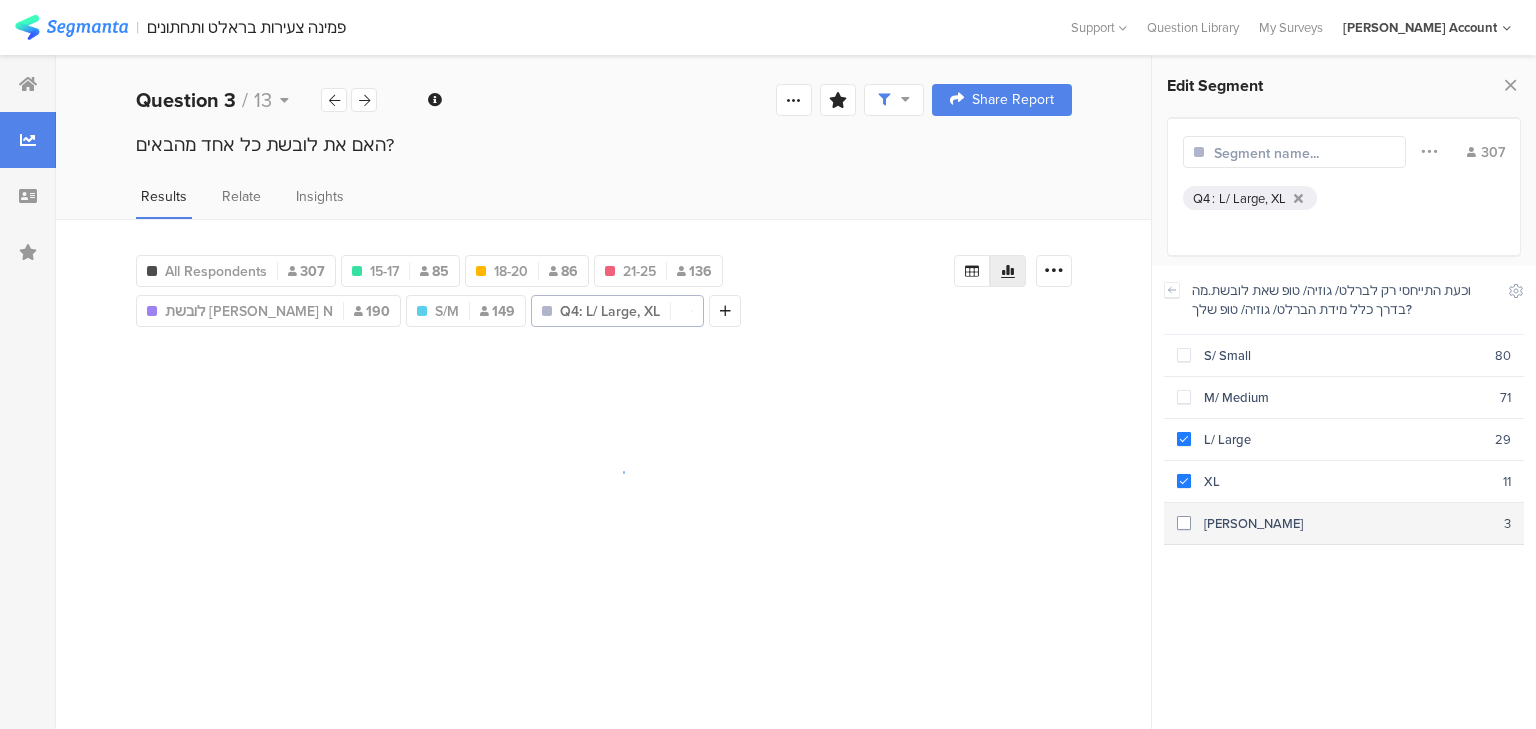 click on "XXL" at bounding box center (1347, 523) 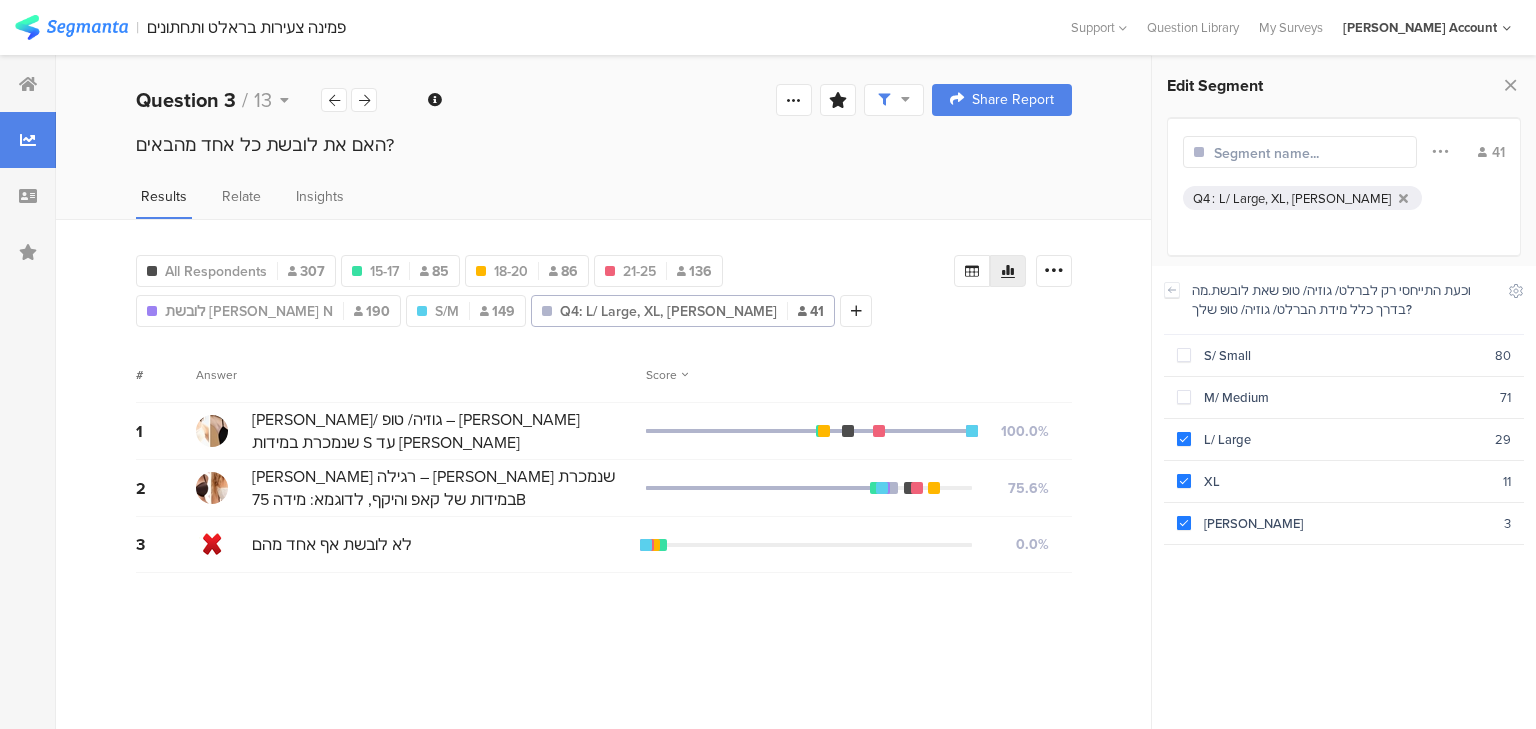 click at bounding box center (1301, 153) 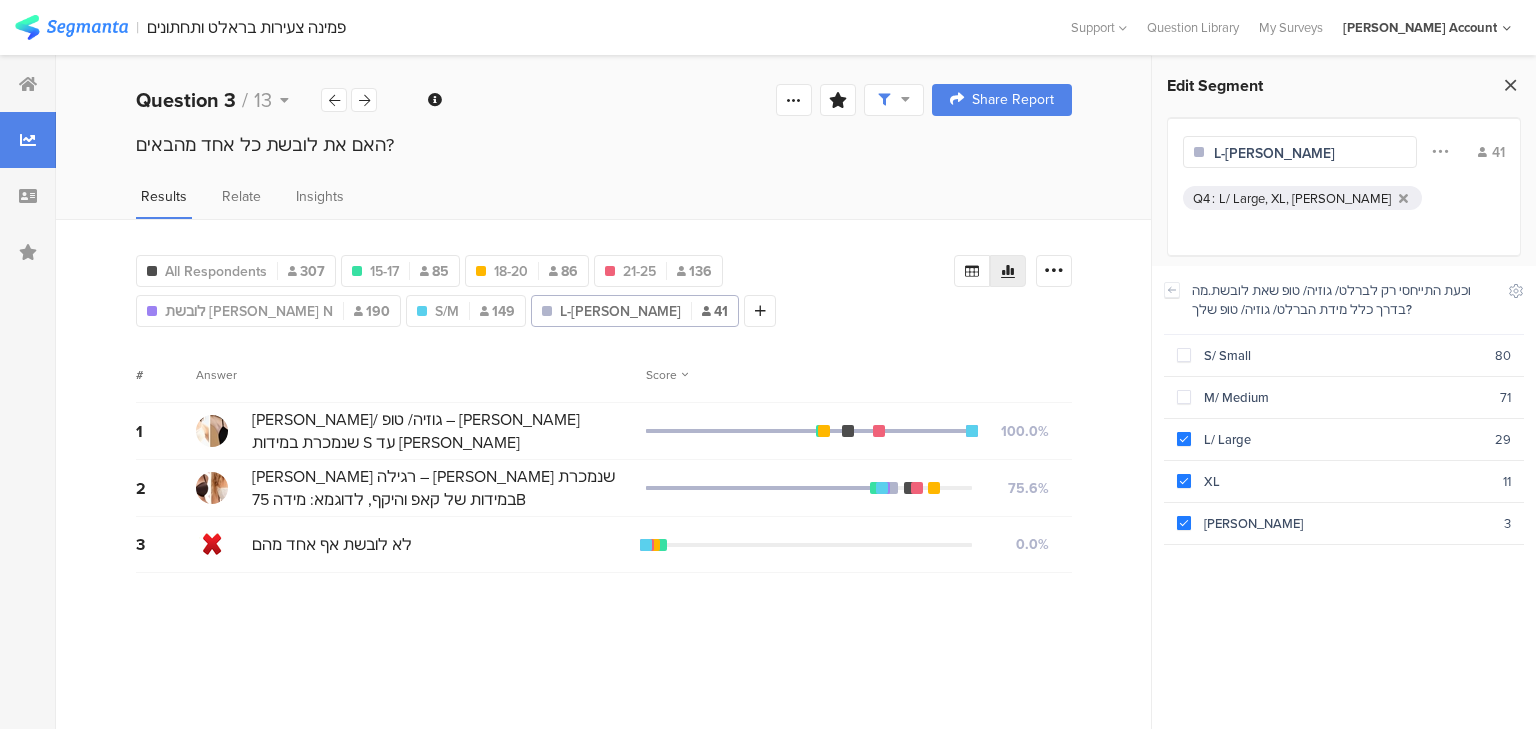 click at bounding box center (1510, 85) 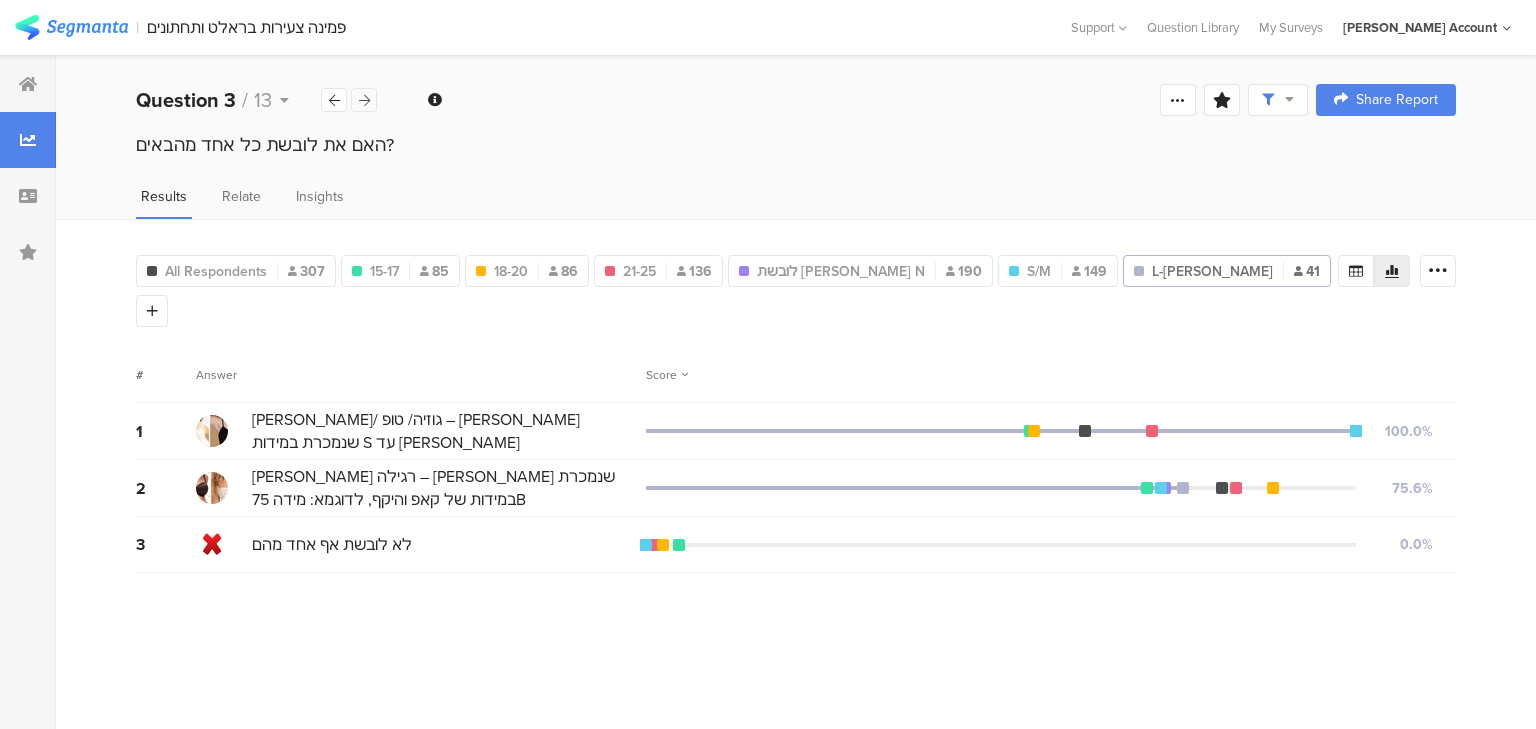 click at bounding box center (364, 100) 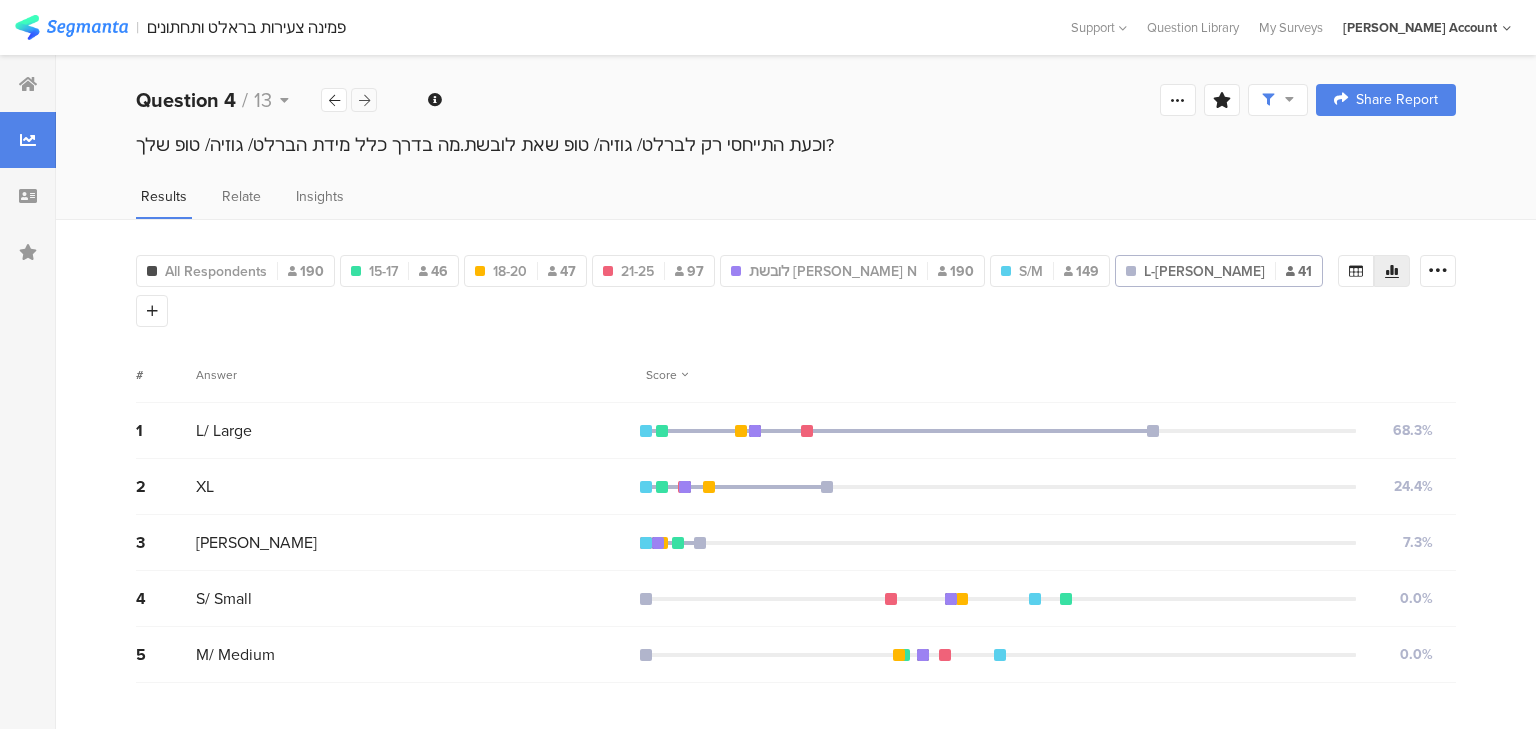 click at bounding box center [364, 100] 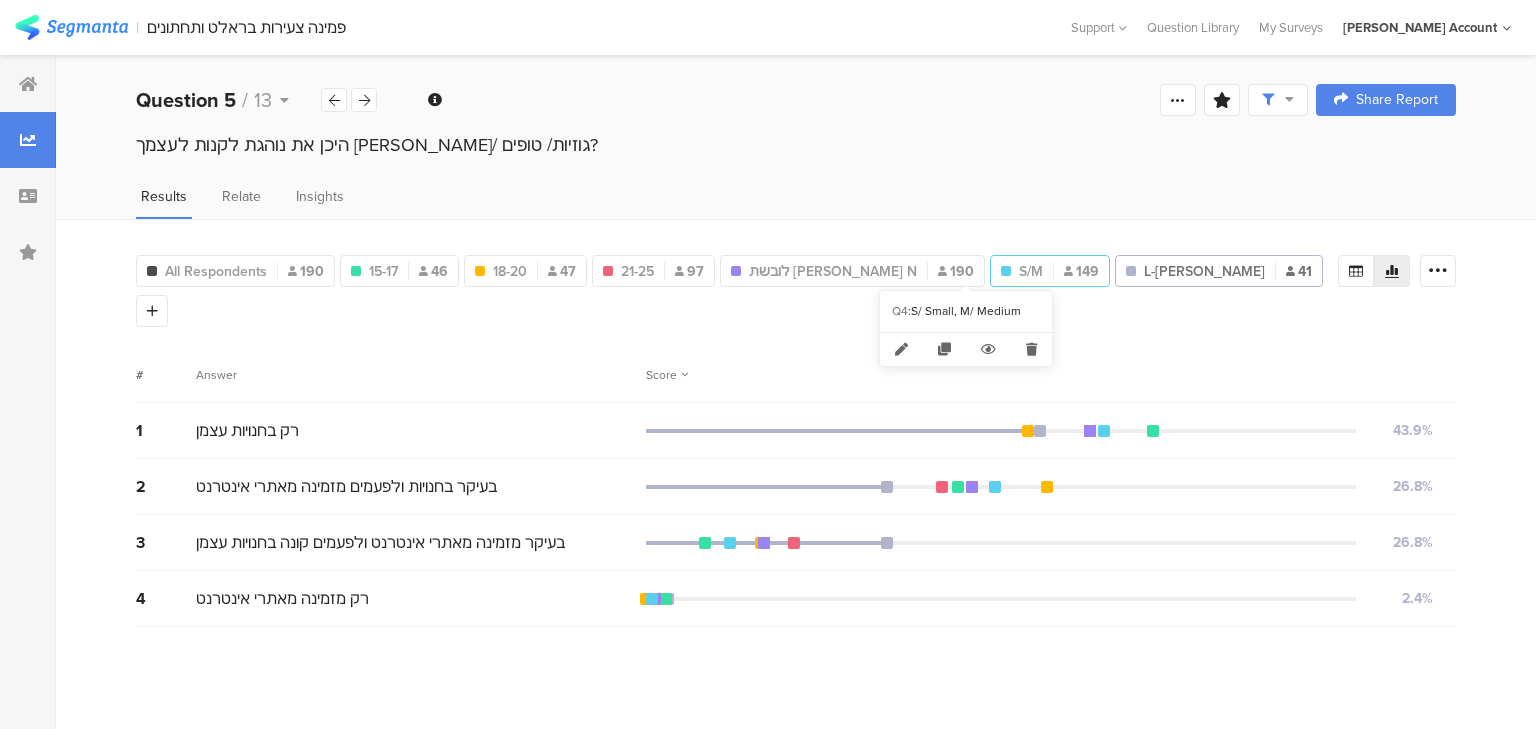 click on "S/M" at bounding box center [1031, 271] 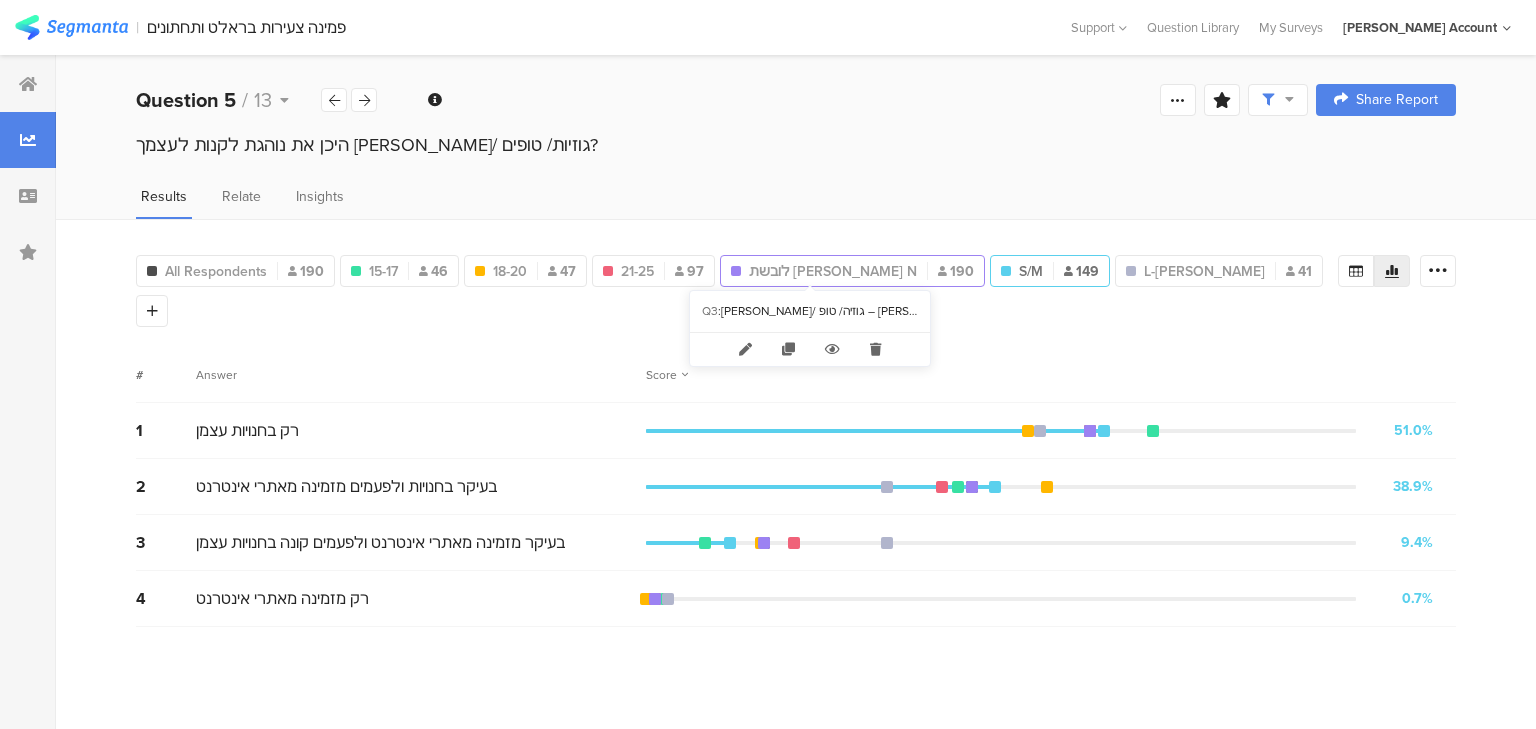 click on "לובשת ברלט N" at bounding box center [833, 271] 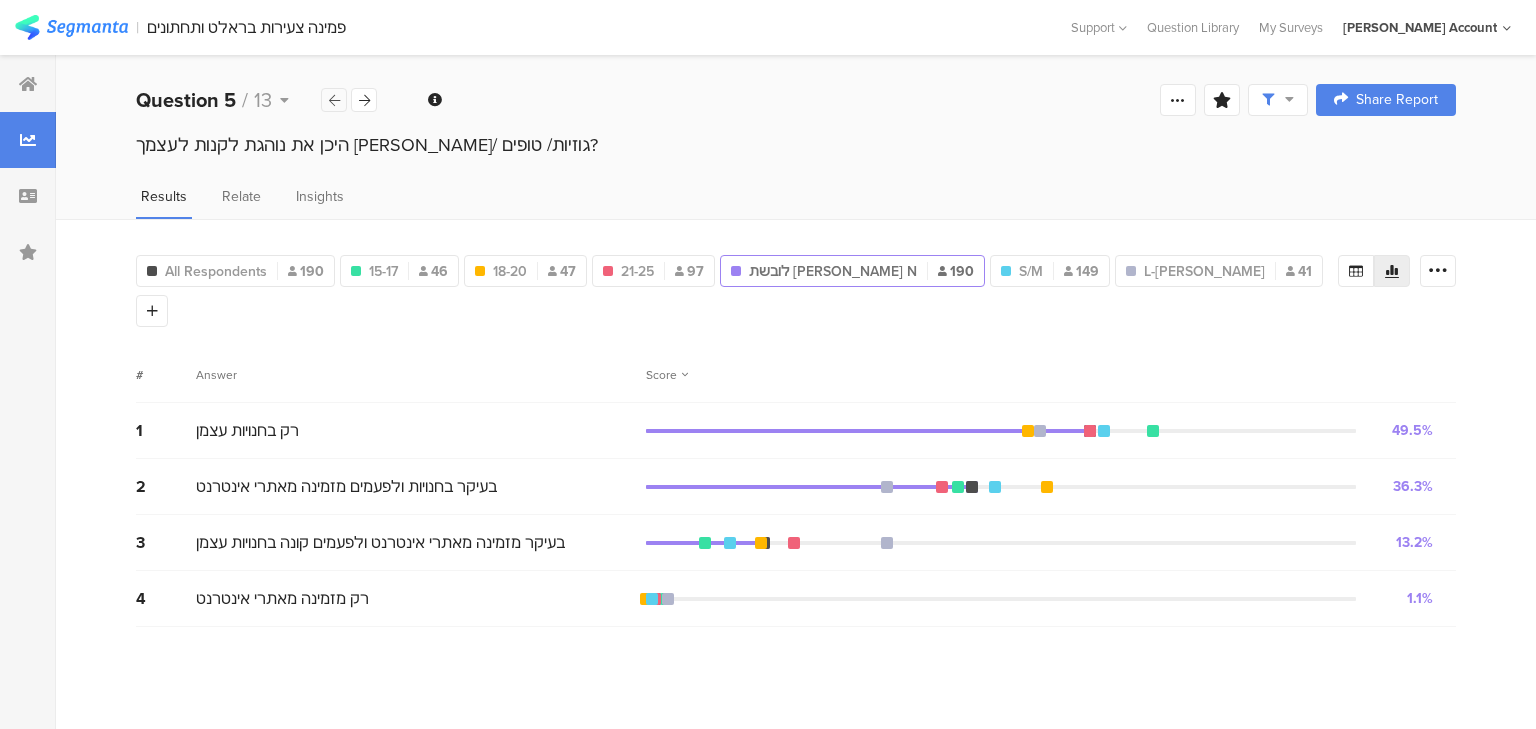 click at bounding box center [334, 100] 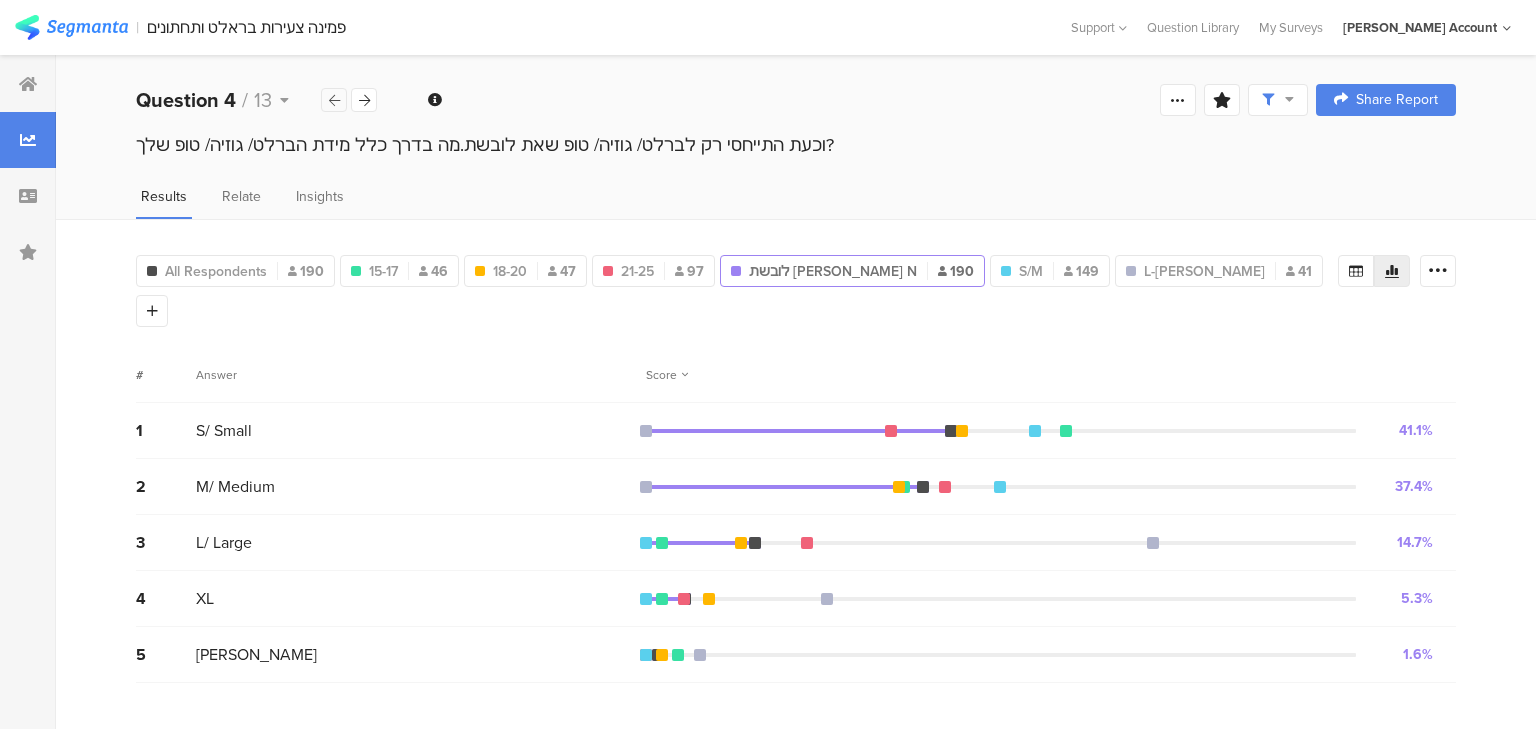 click at bounding box center [334, 100] 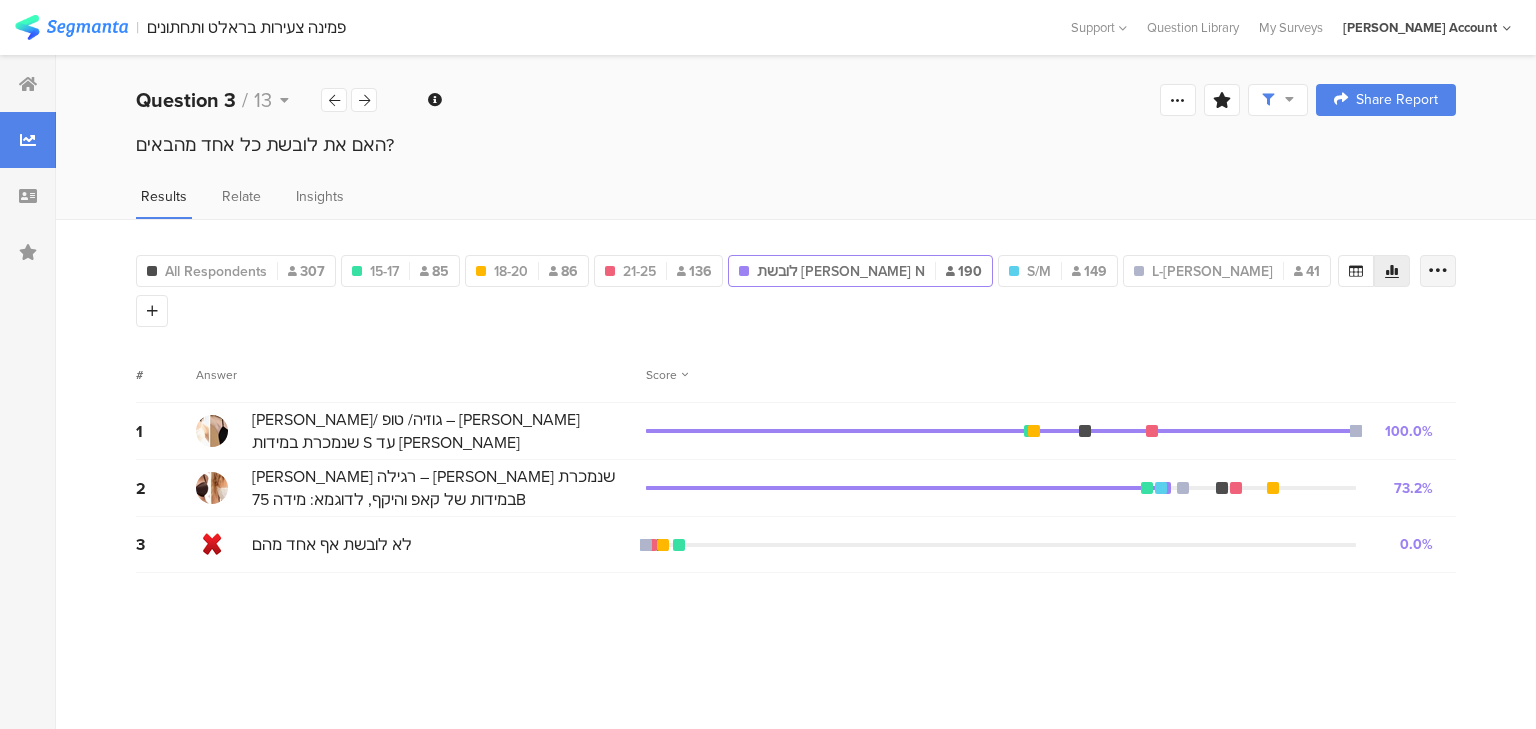 click at bounding box center [1438, 271] 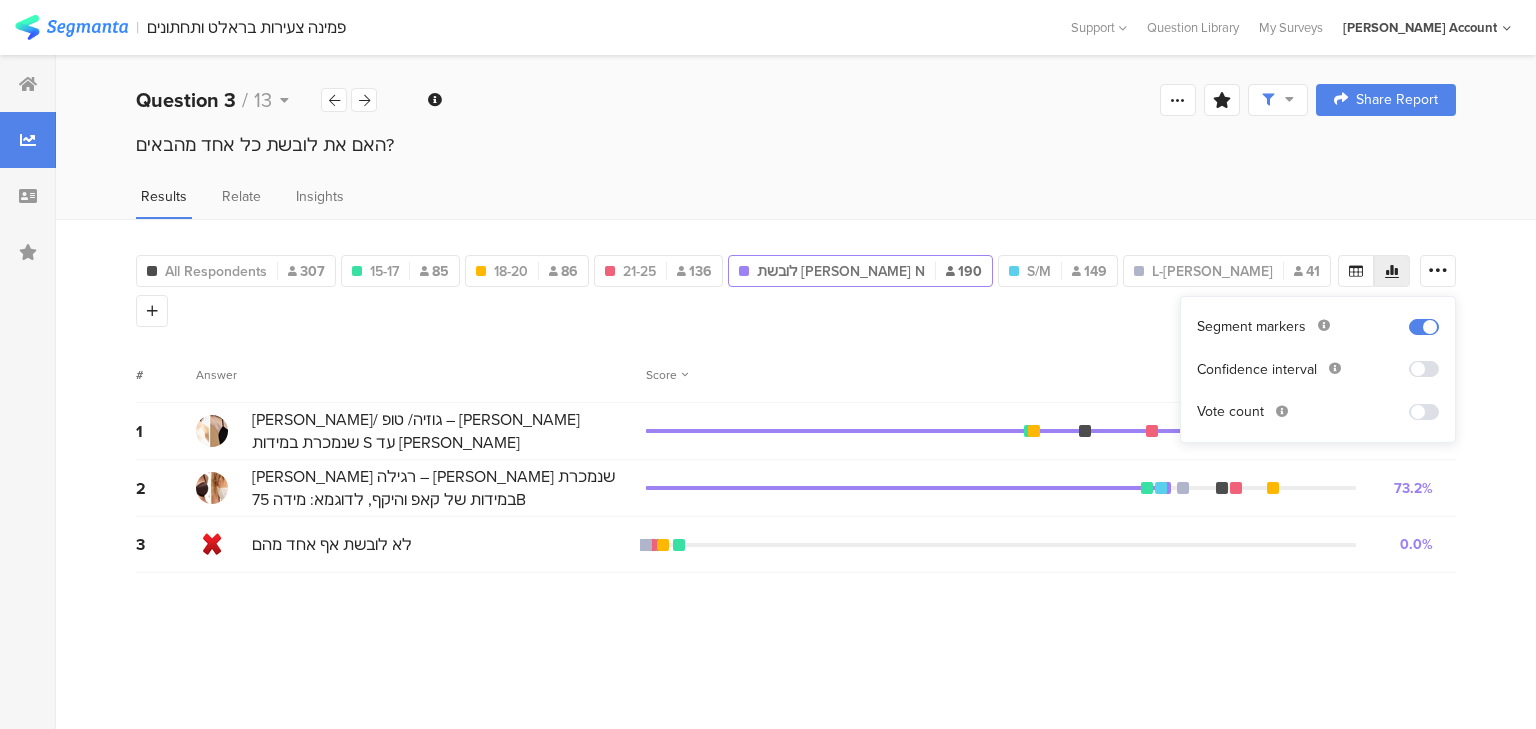 click at bounding box center (1424, 412) 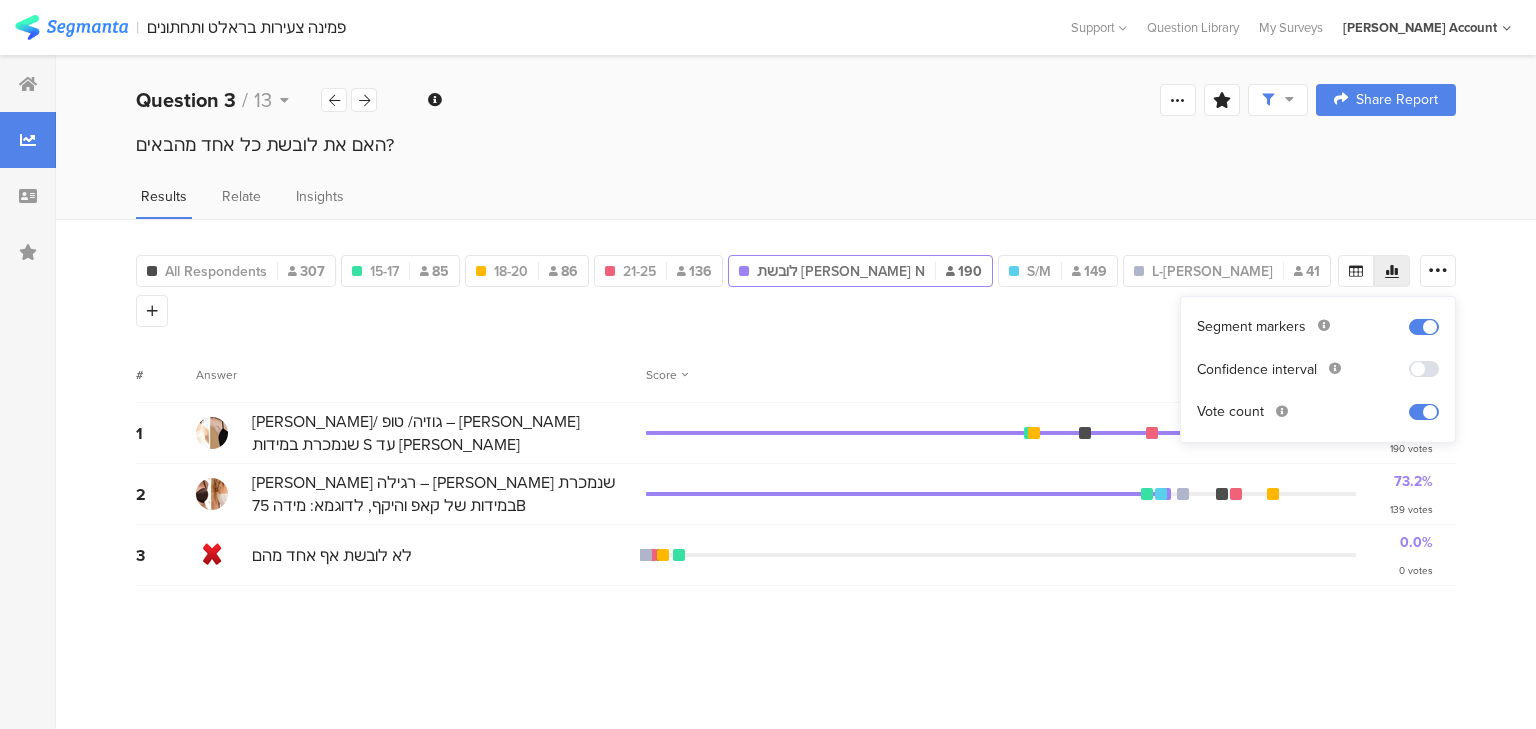 click on "#   Answer   Score   1     ברלט/ גוזיה/ טופ – חזייה שנמכרת במידות S עד XXL             100.0%   190 votes 2     חזייה רגילה – חזייה שנמכרת במידות של קאפ והיקף, לדוגמא: מידה 75B             73.2%   139 votes 3     לא לובשת אף אחד מהם             0.0%   0 votes" at bounding box center [796, 530] 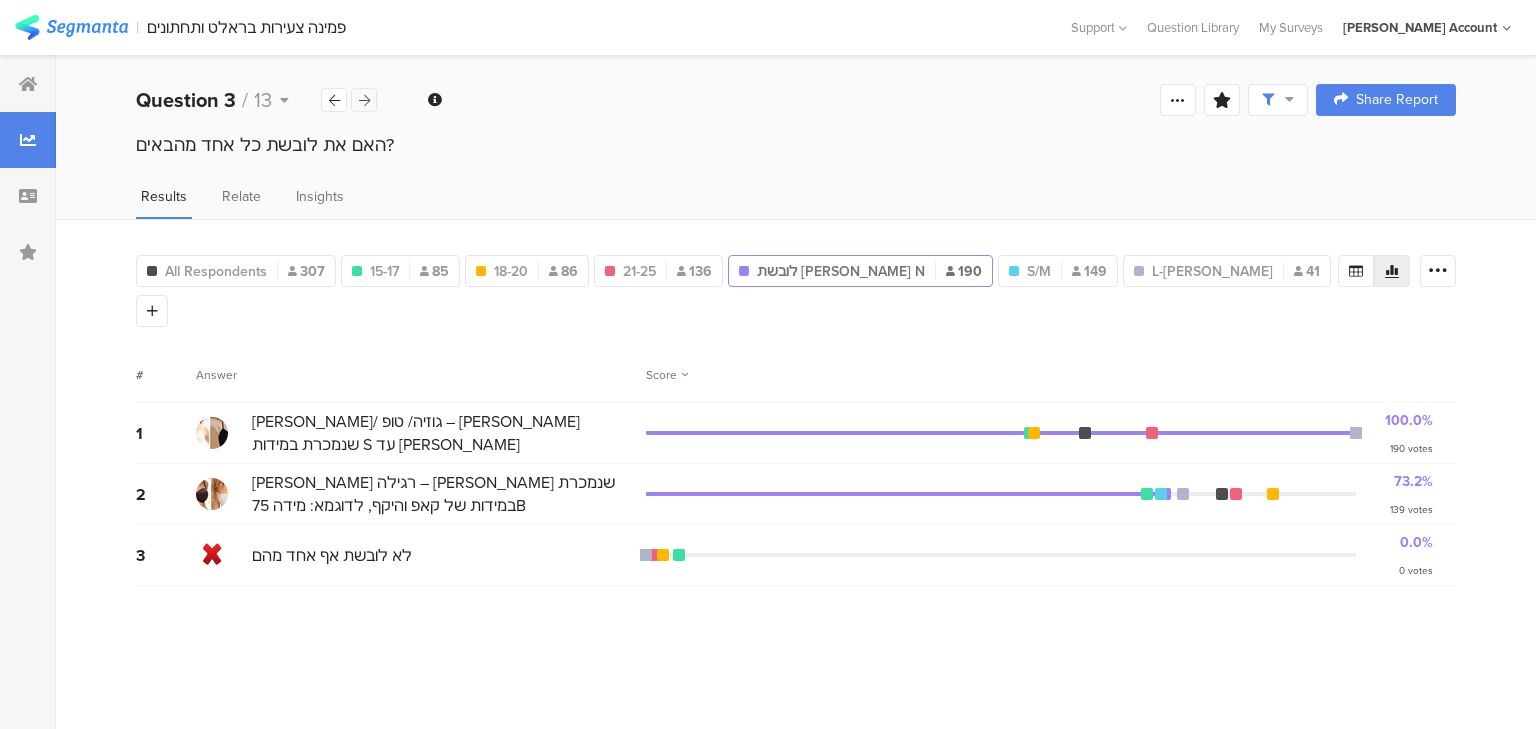 click at bounding box center (364, 100) 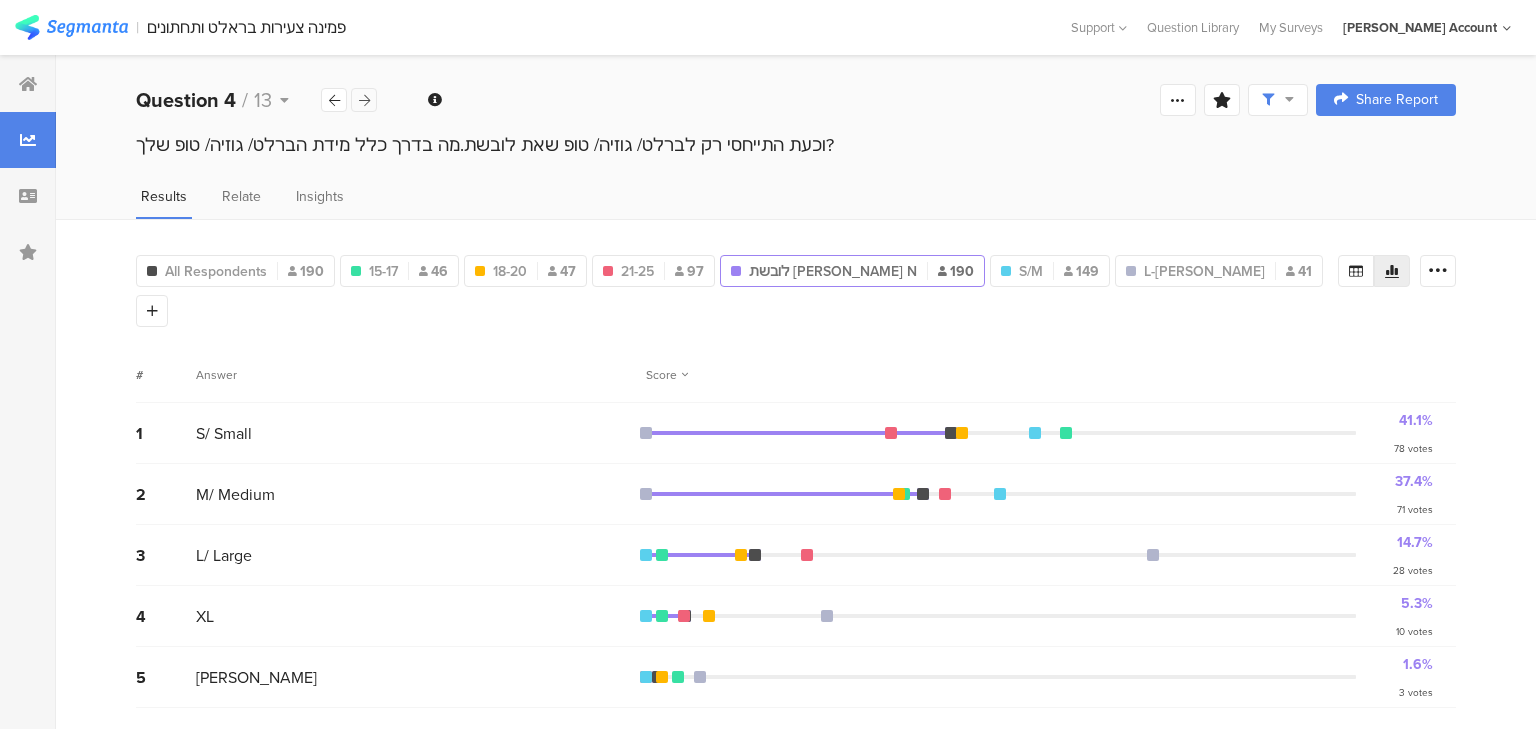 click at bounding box center [364, 100] 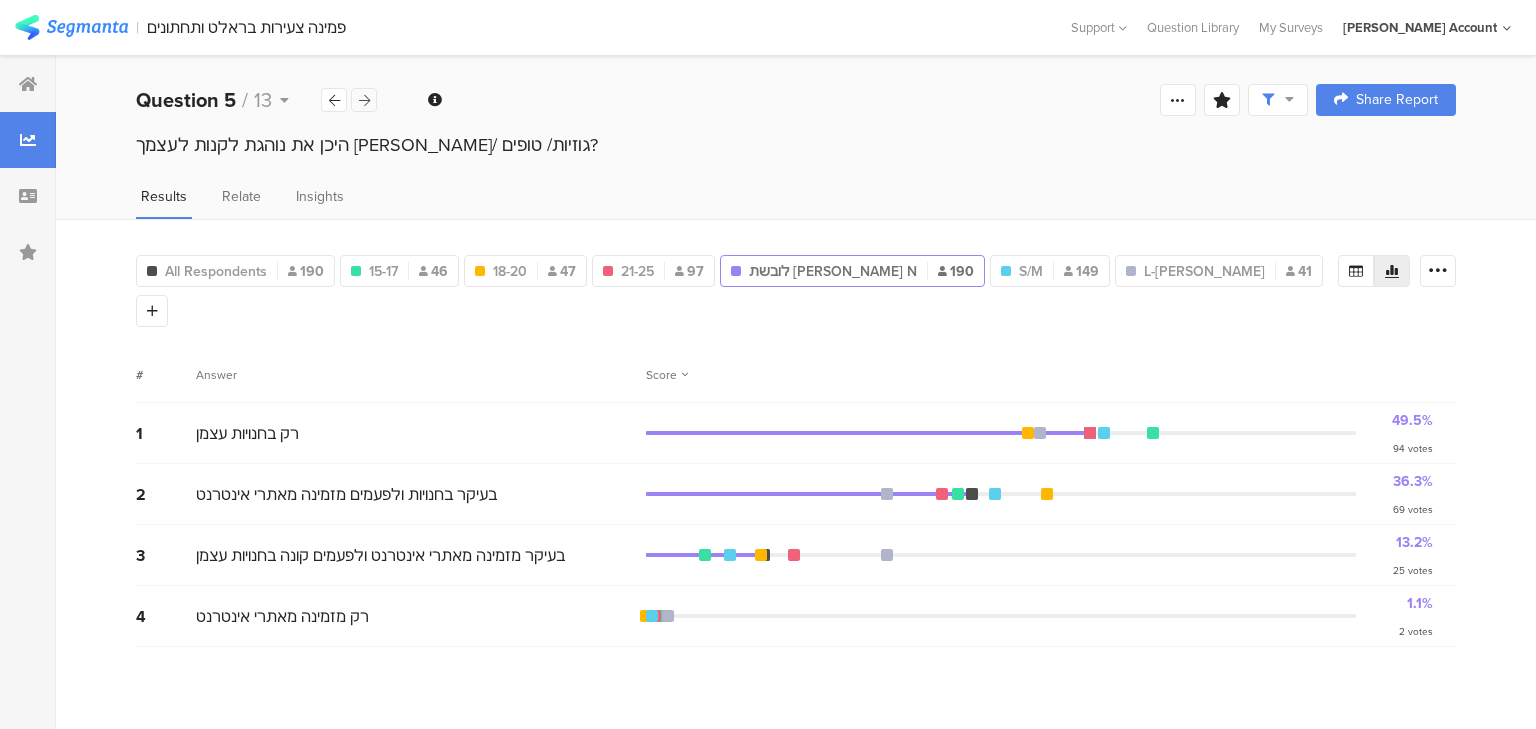 click at bounding box center (364, 100) 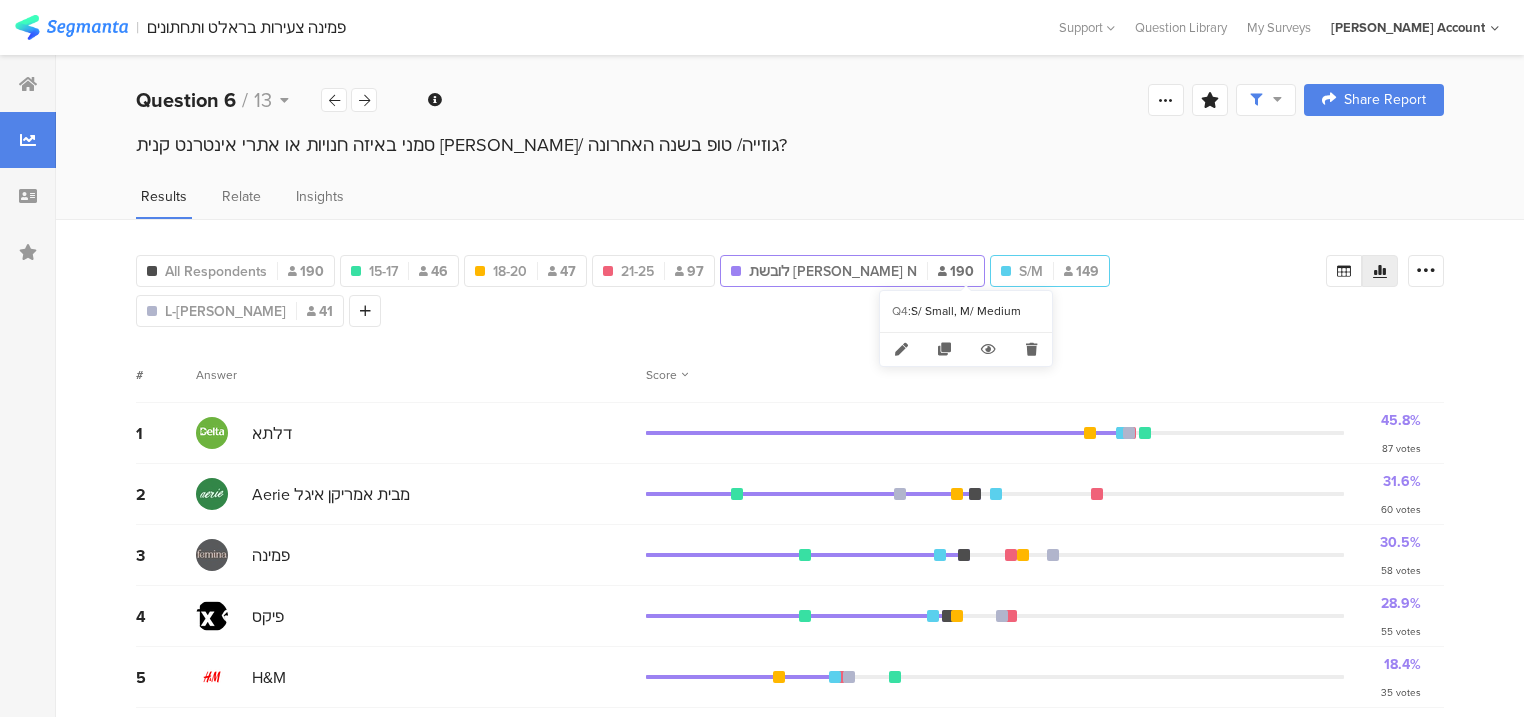 click on "S/M       149" at bounding box center (1050, 271) 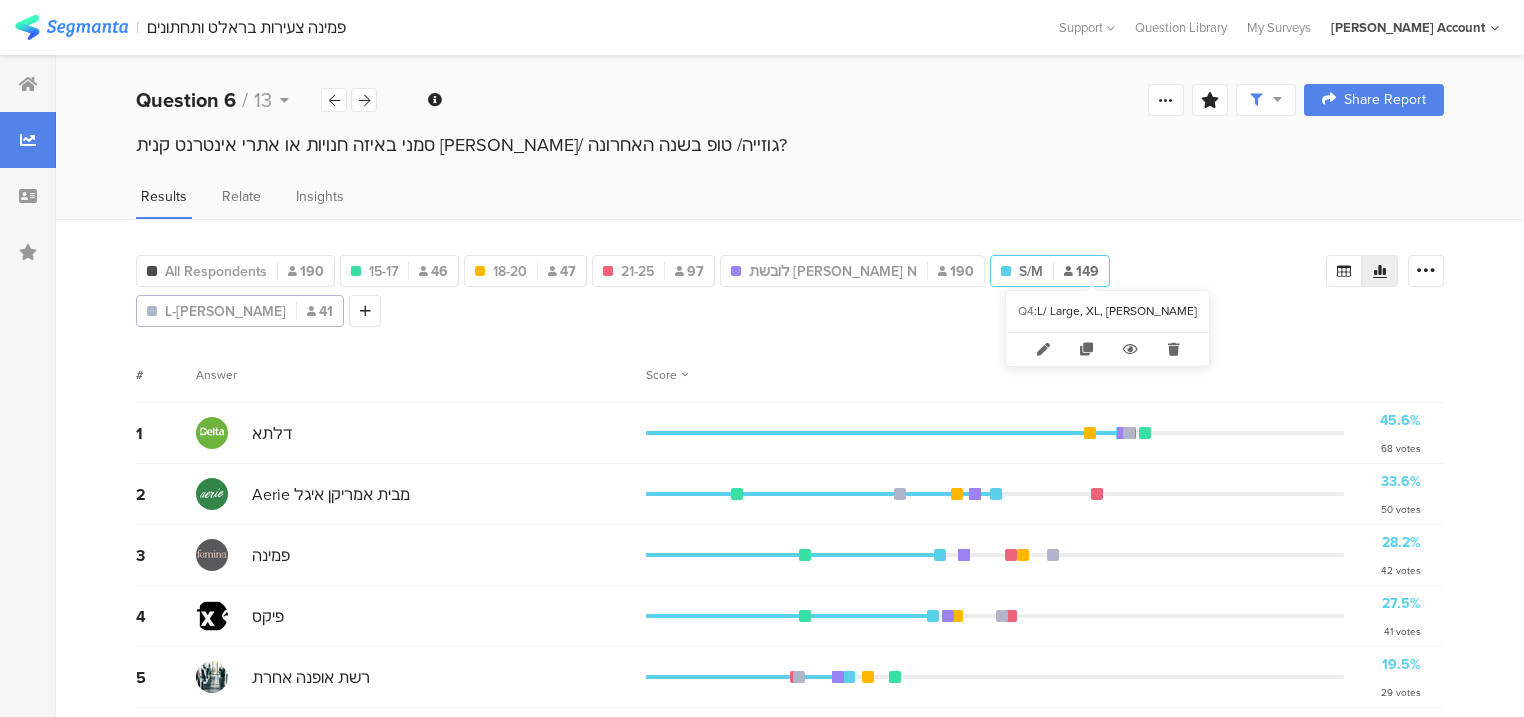 click at bounding box center [296, 311] 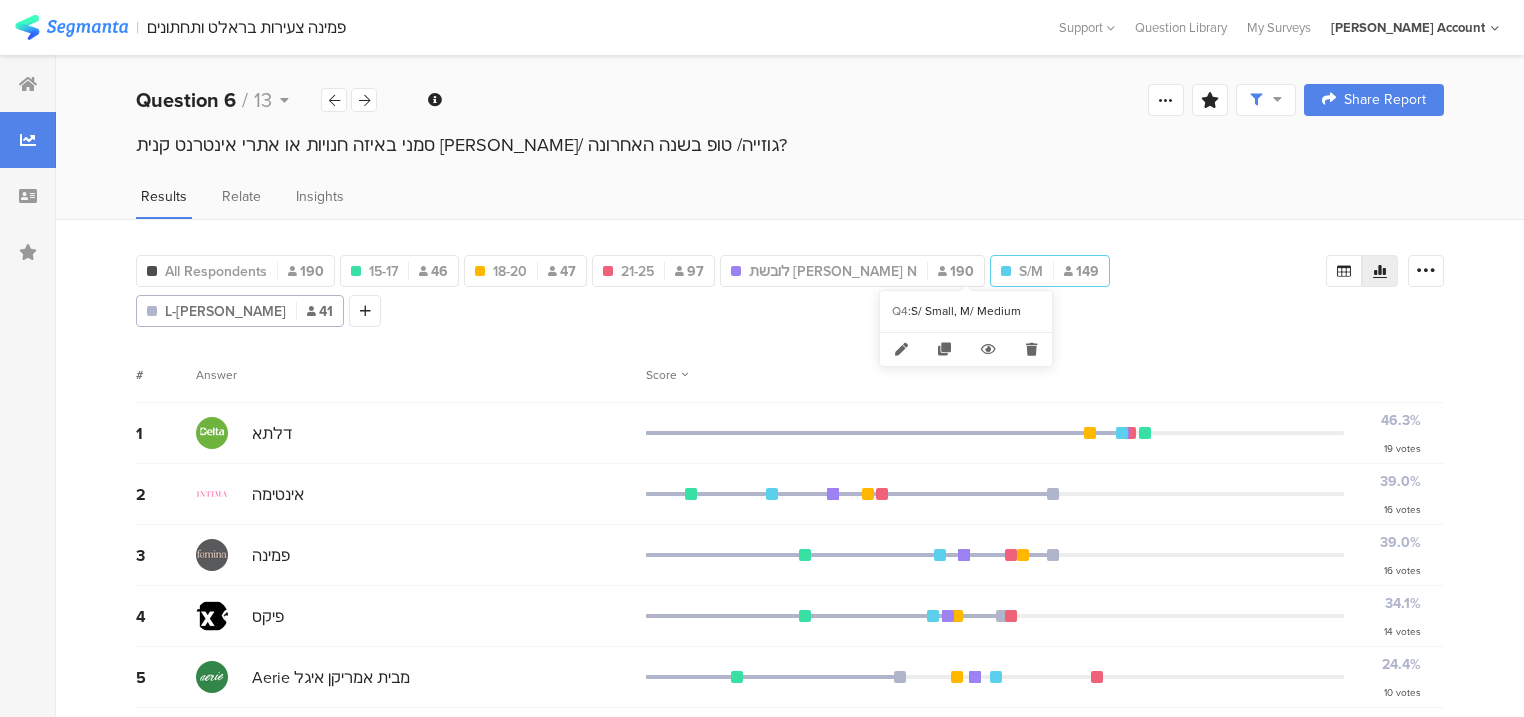 click at bounding box center [1068, 271] 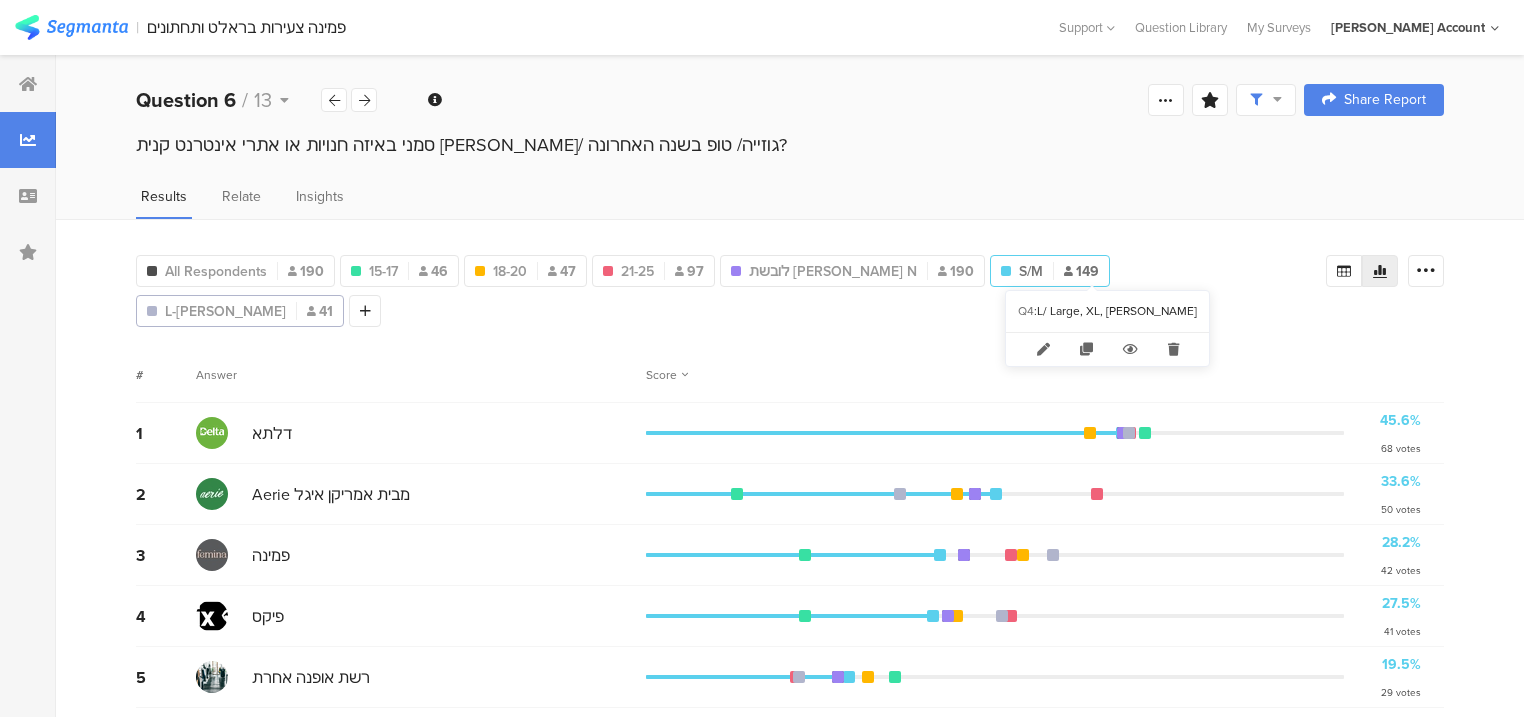 click on "L-XXL" at bounding box center [225, 311] 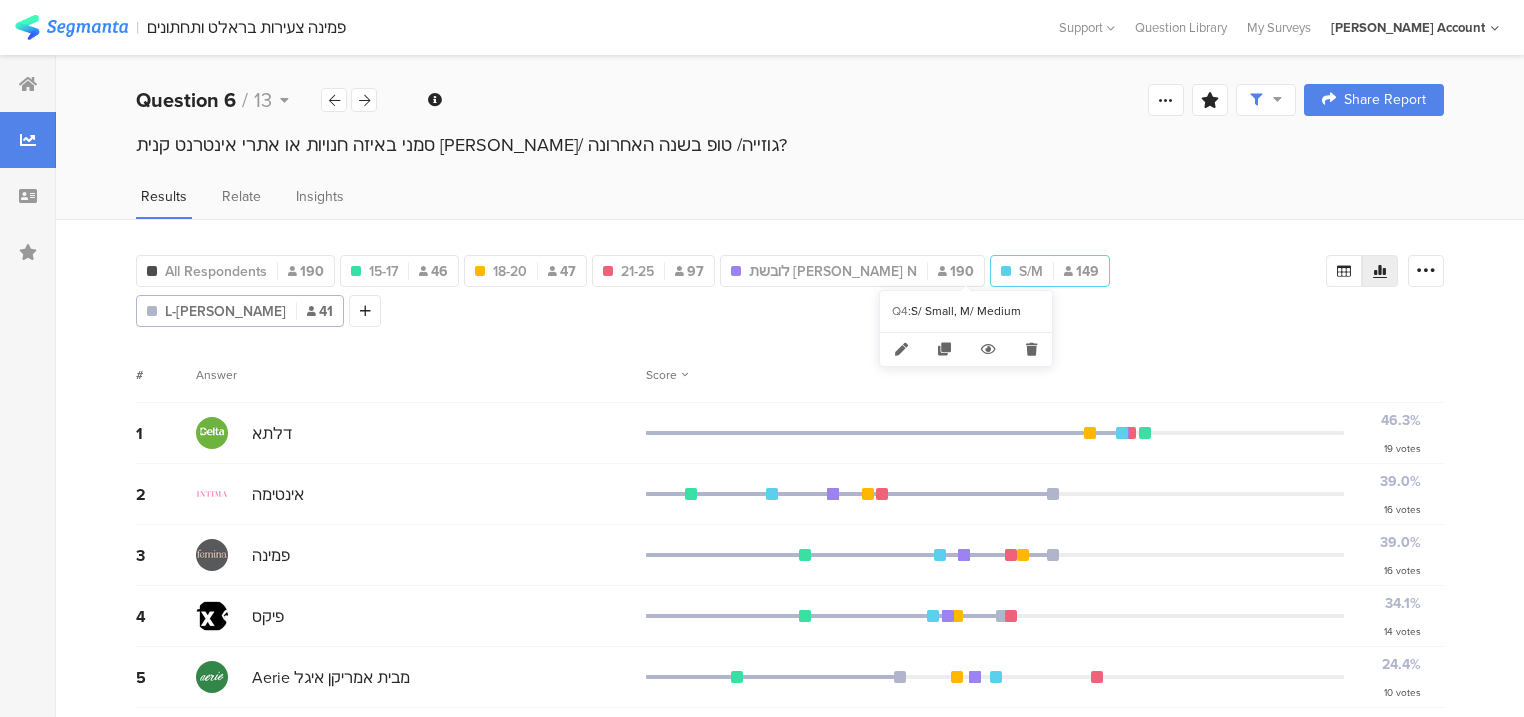 click on "S/M" at bounding box center (1031, 271) 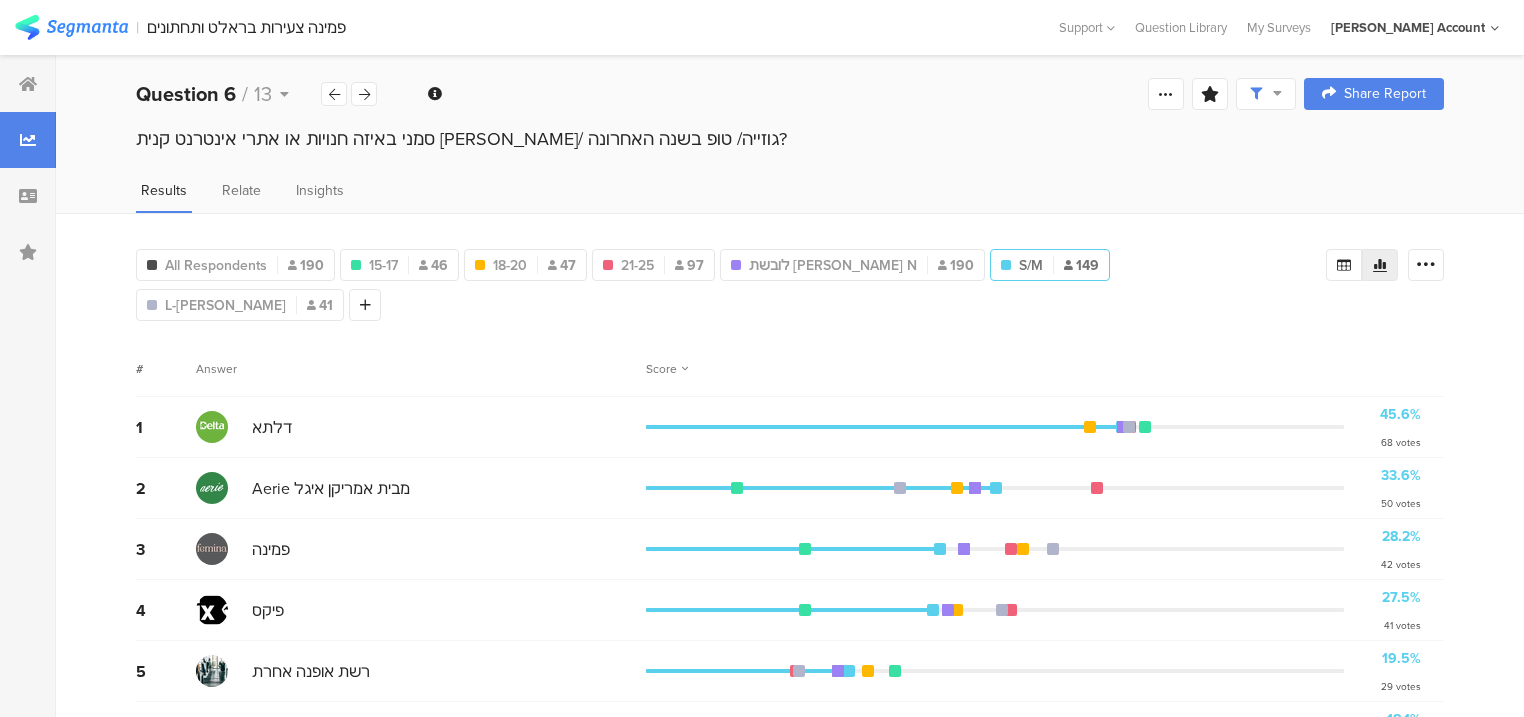 scroll, scrollTop: 0, scrollLeft: 0, axis: both 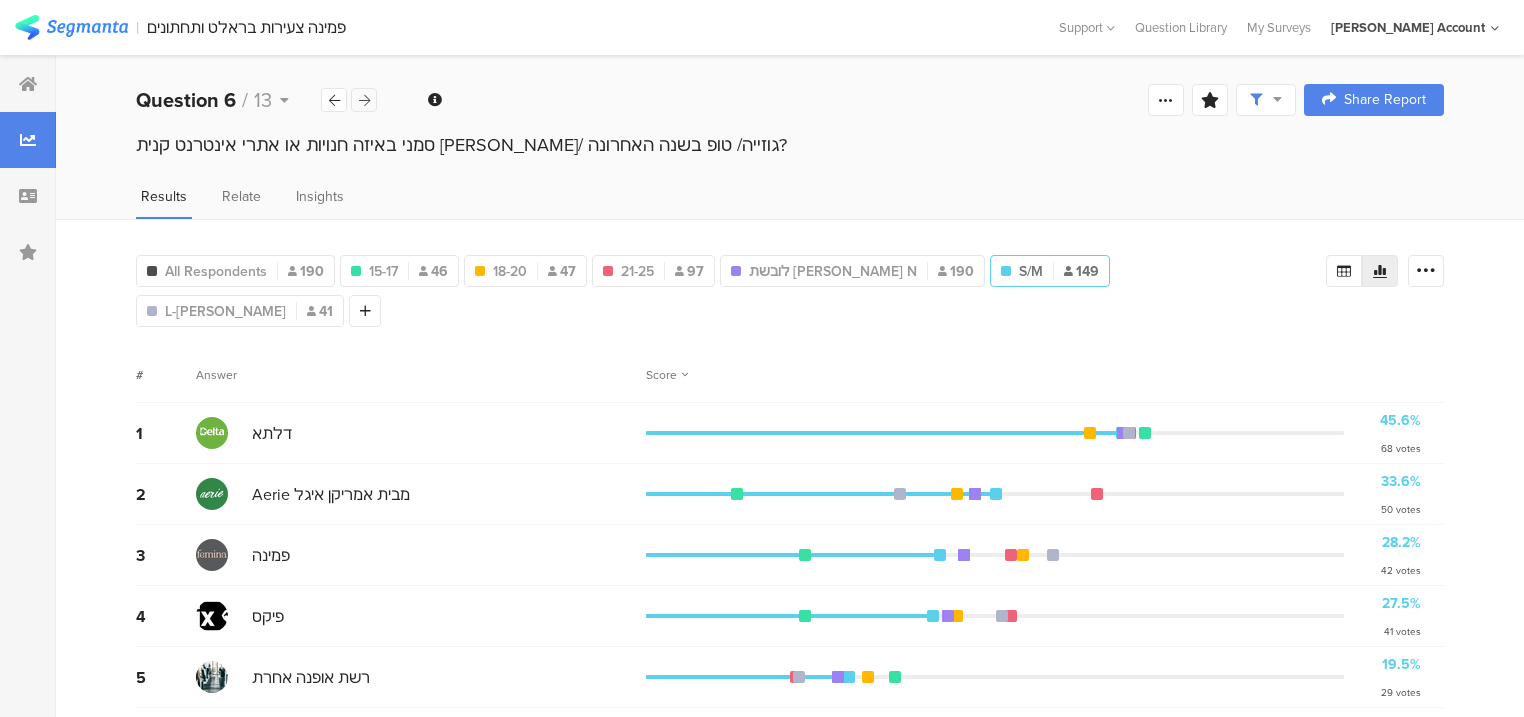 click at bounding box center [364, 100] 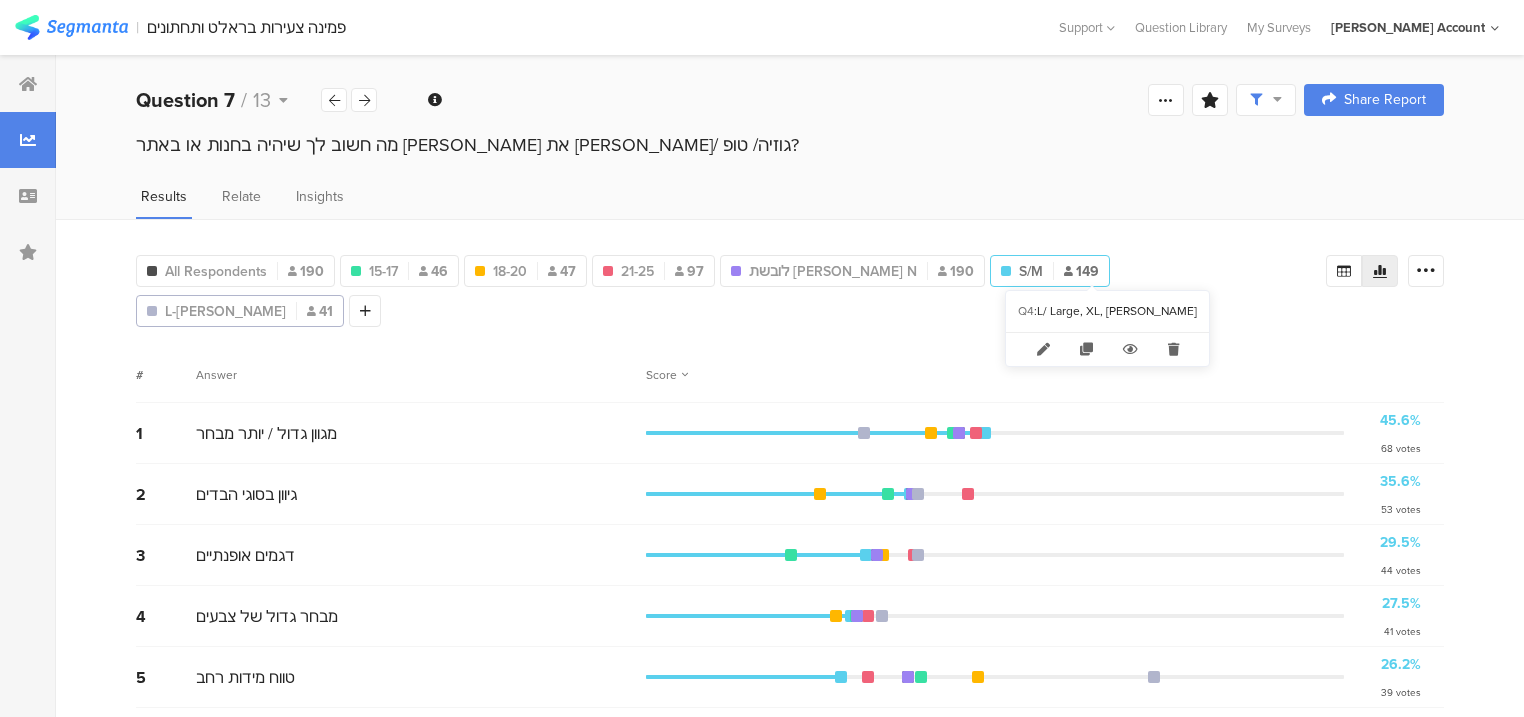 click on "L-XXL" at bounding box center [225, 311] 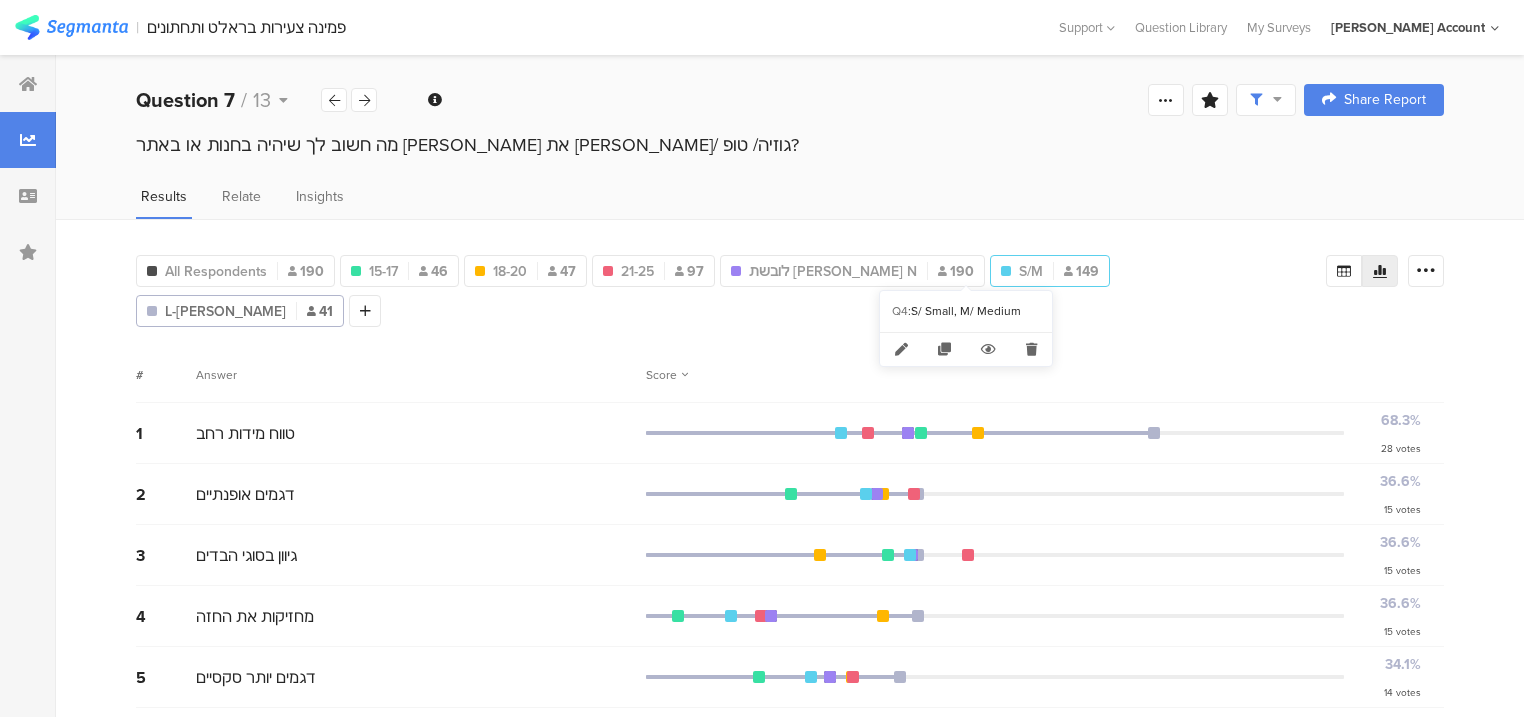 click on "S/M" at bounding box center [1031, 271] 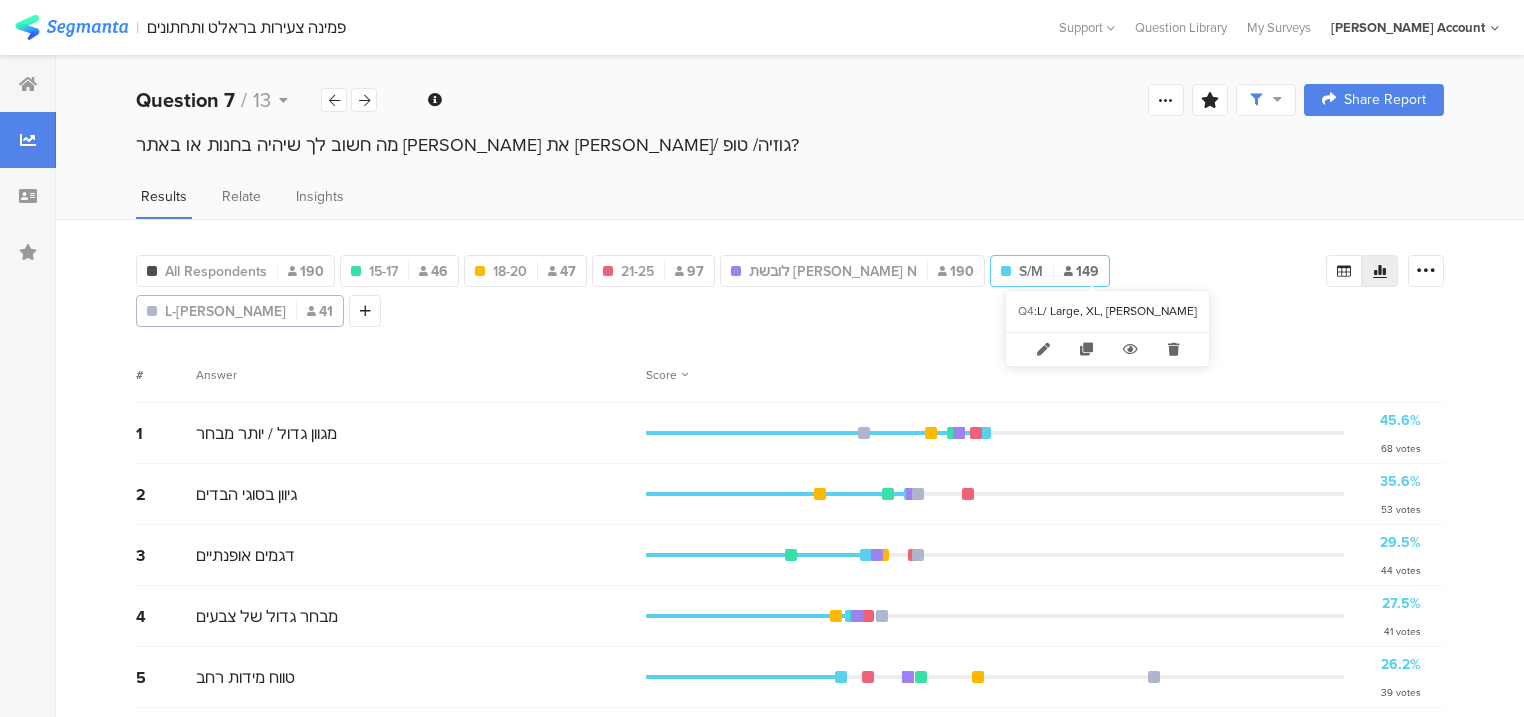 click on "L-XXL" at bounding box center [225, 311] 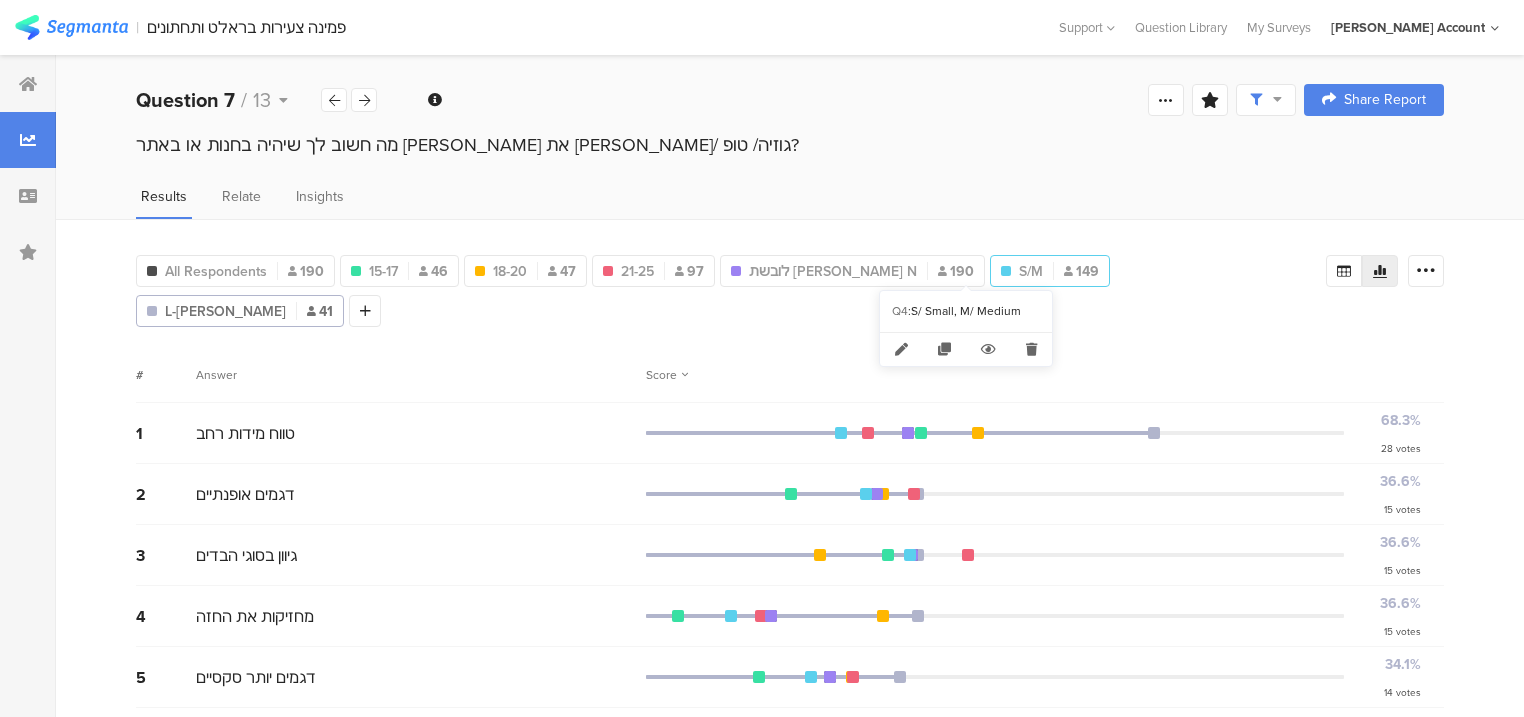 click on "S/M       149" at bounding box center (1050, 271) 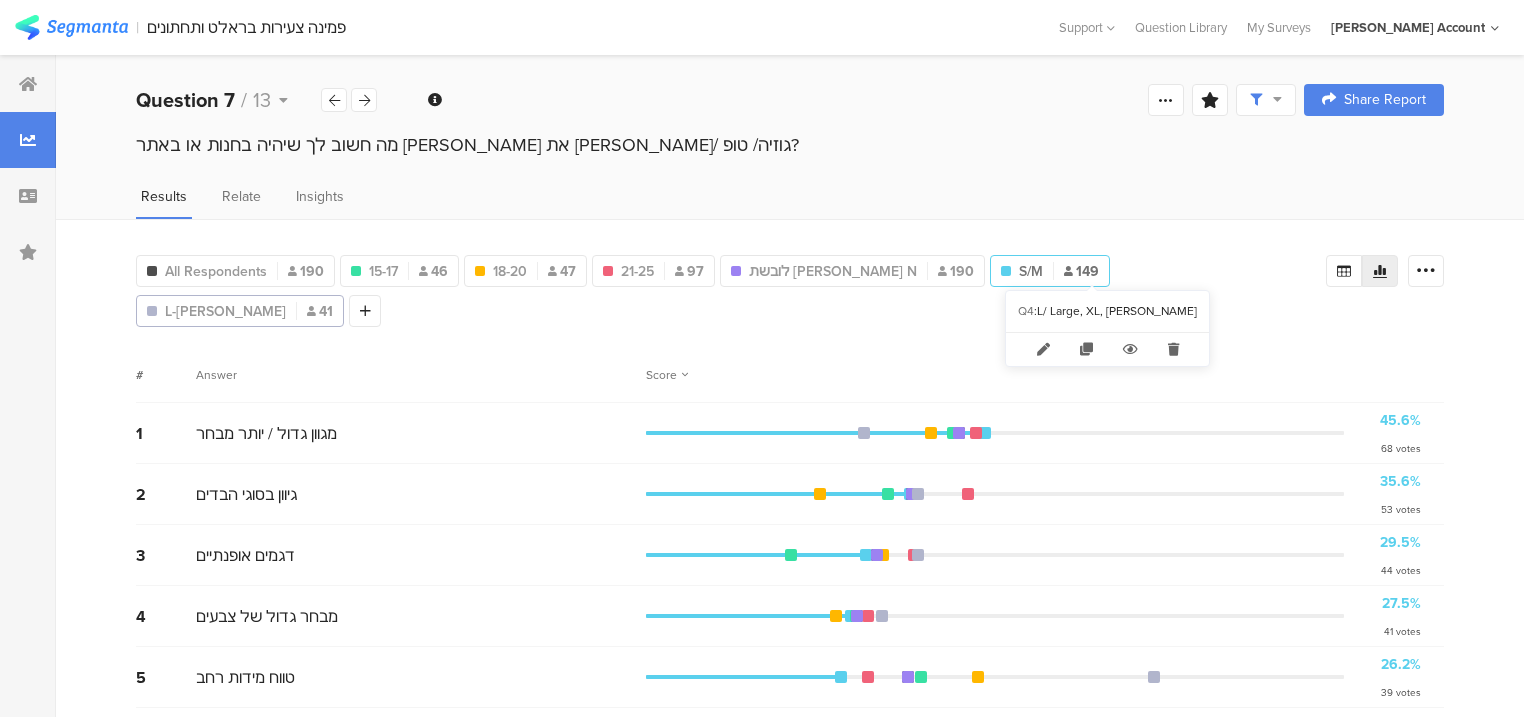 click on "L-XXL" at bounding box center [225, 311] 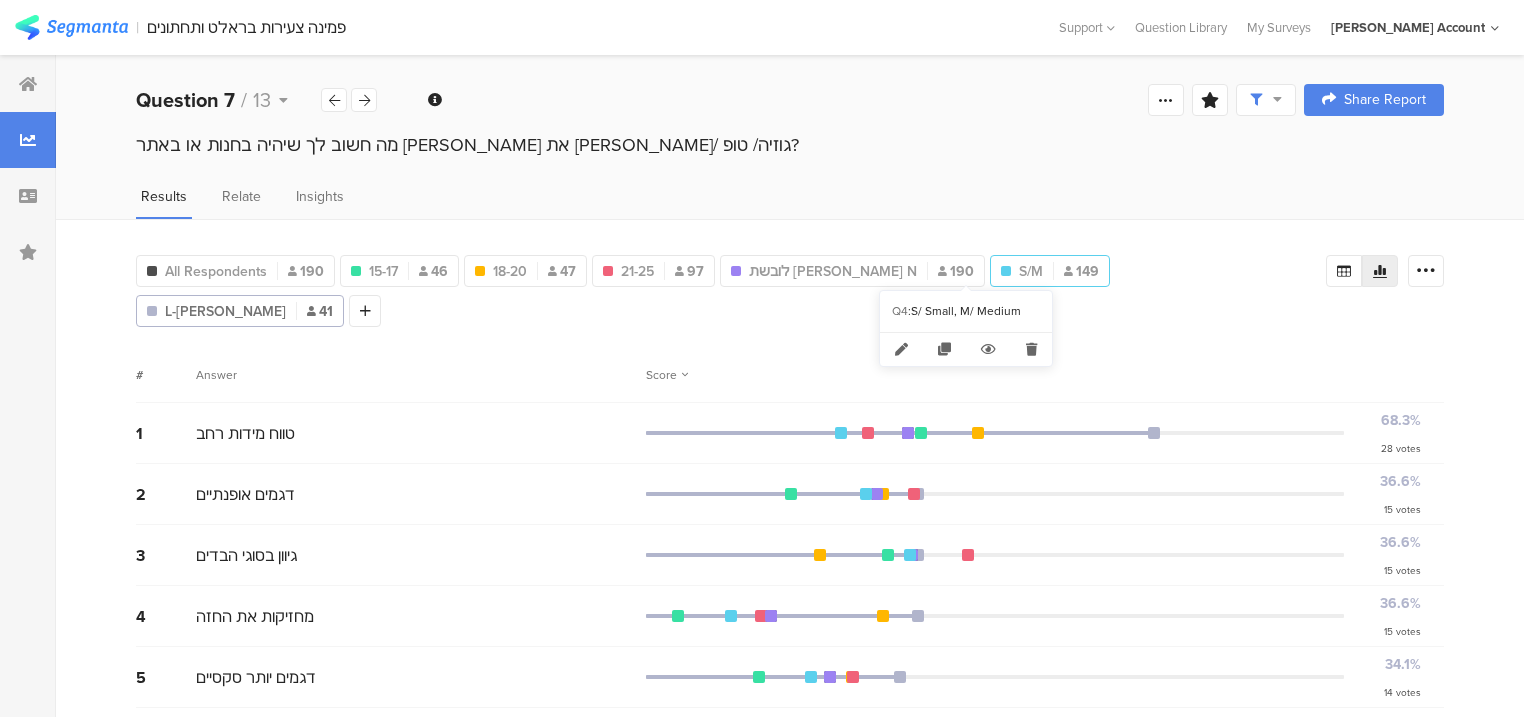 click on "S/M       149" at bounding box center (1050, 271) 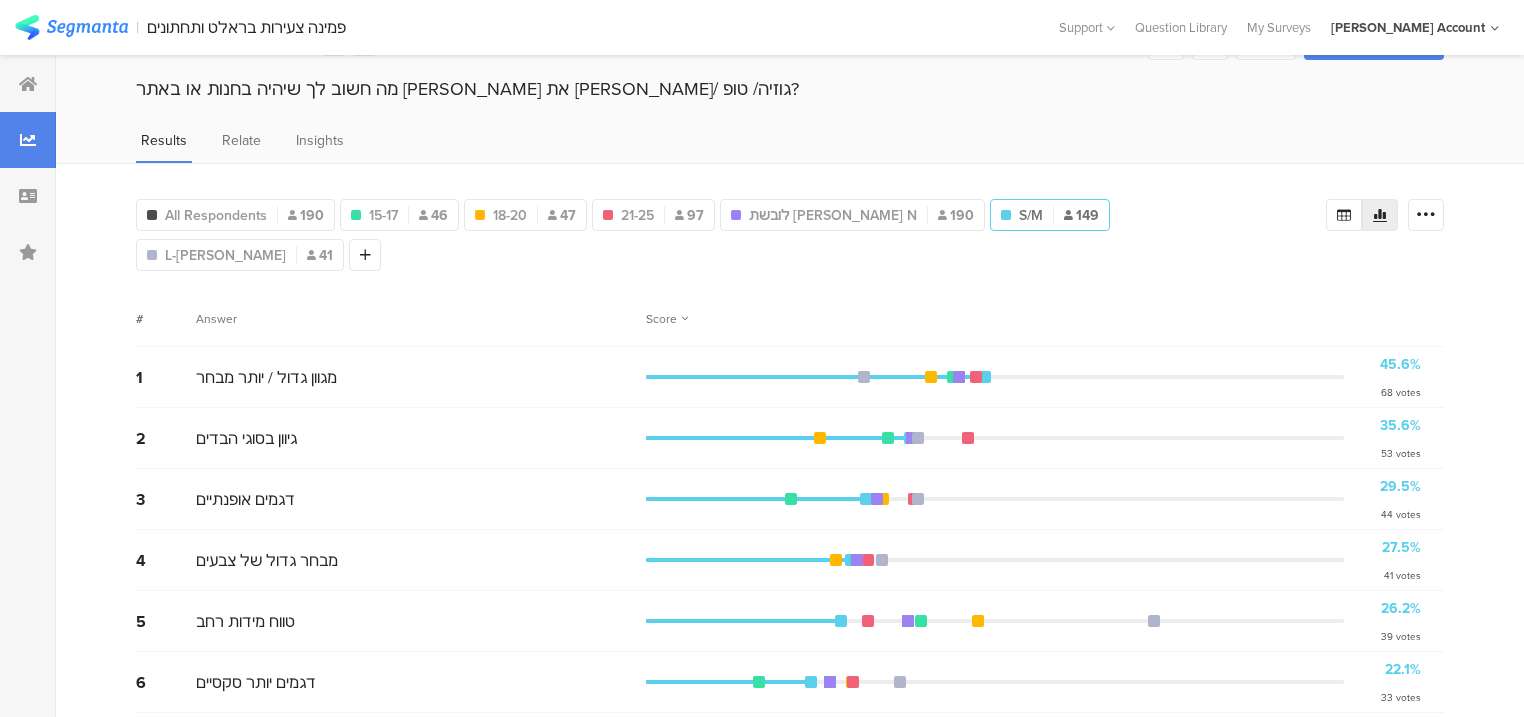 scroll, scrollTop: 0, scrollLeft: 0, axis: both 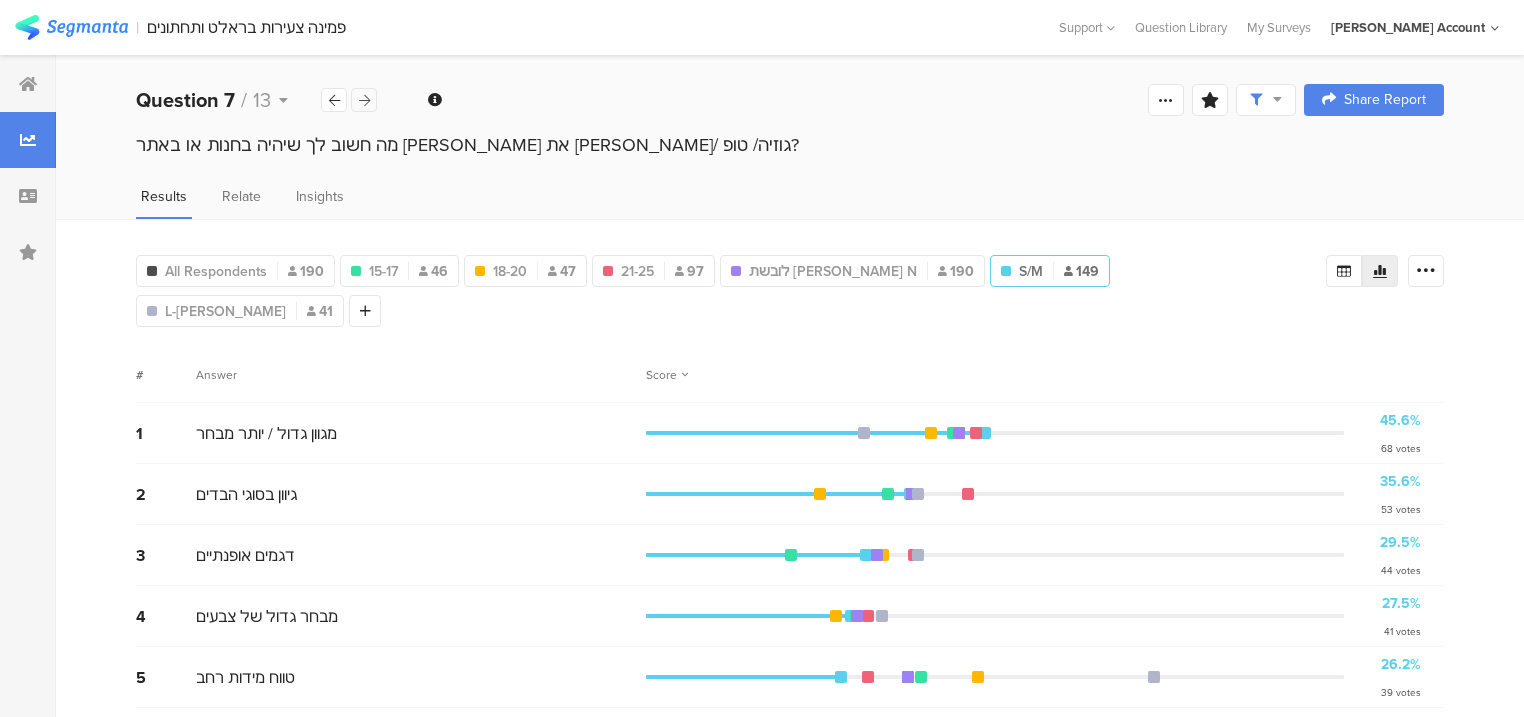 click at bounding box center (364, 100) 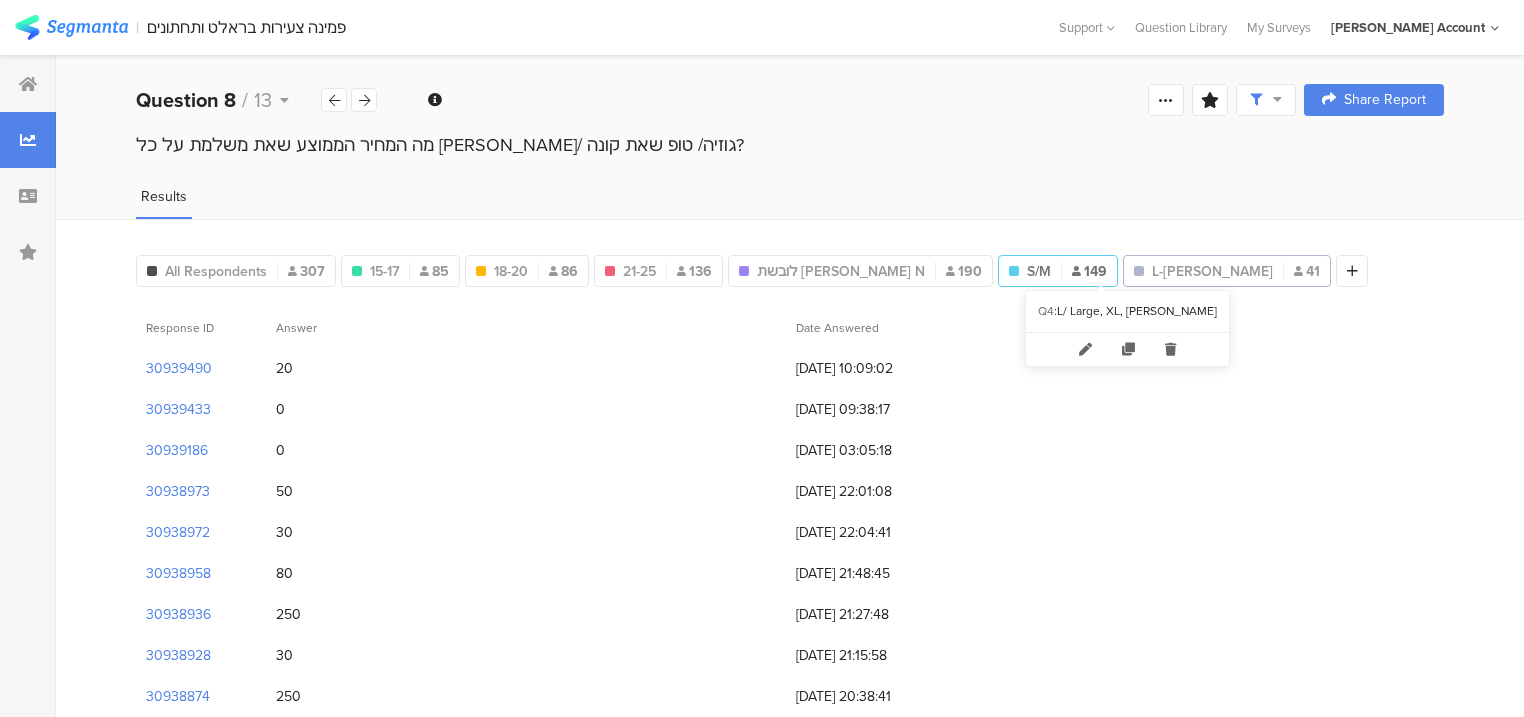 click on "L-XXL       41" at bounding box center (1227, 271) 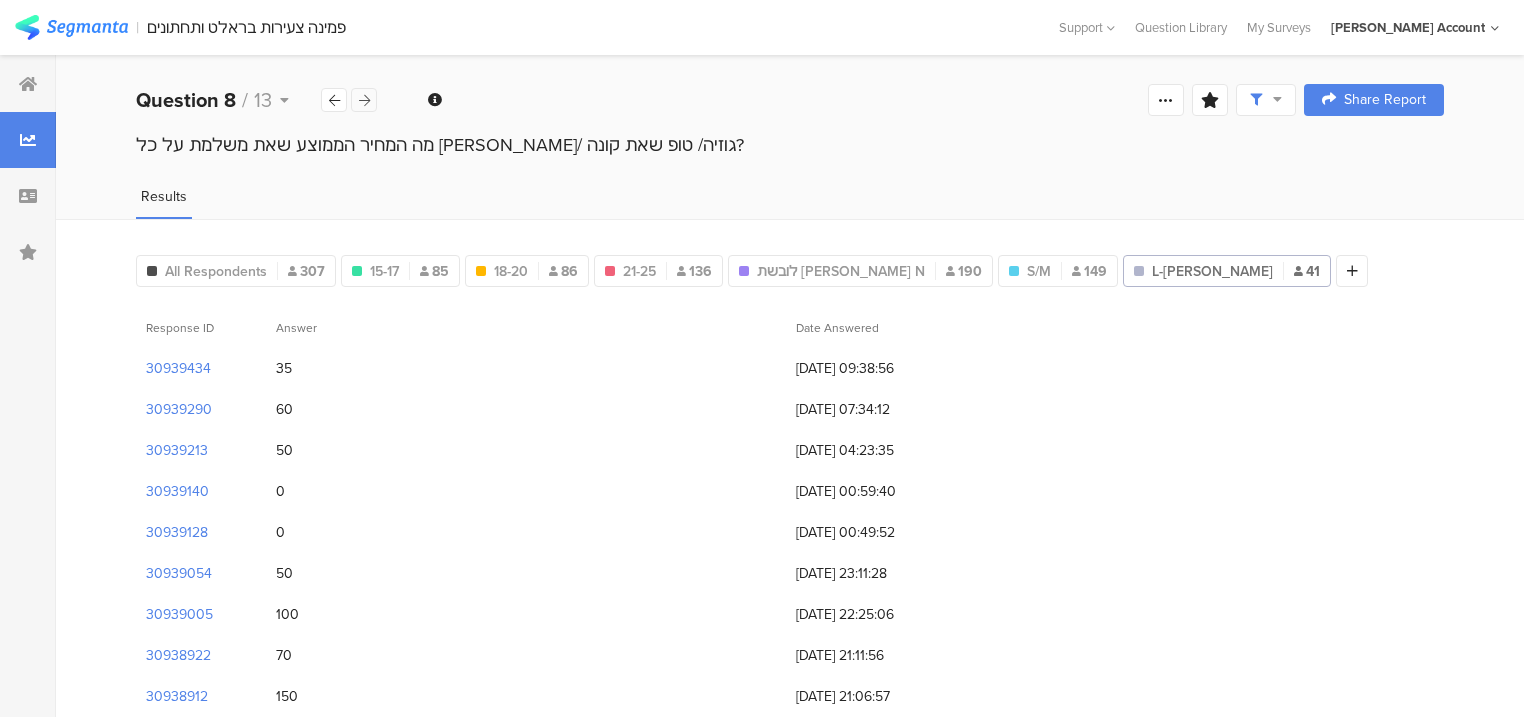 click at bounding box center [364, 100] 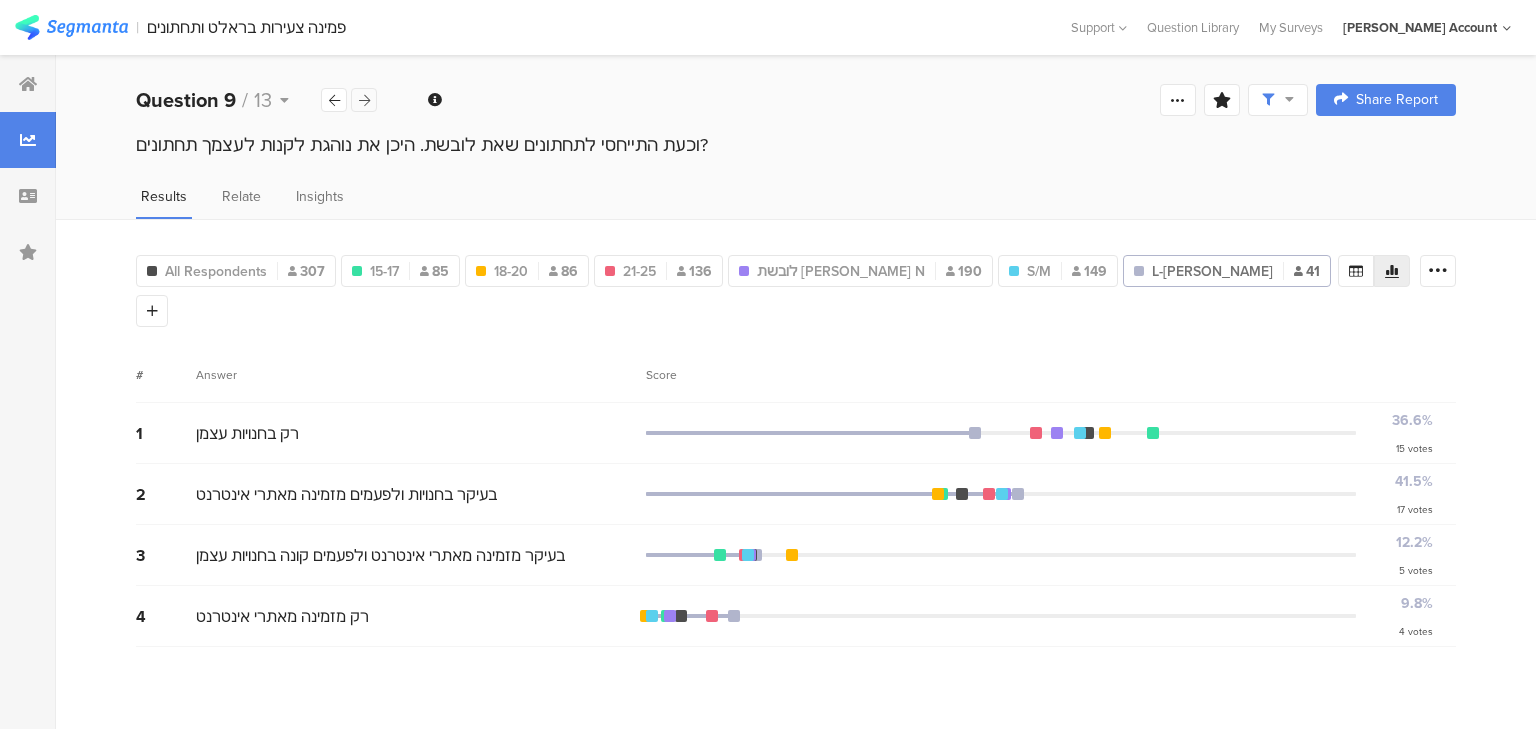 click at bounding box center (364, 100) 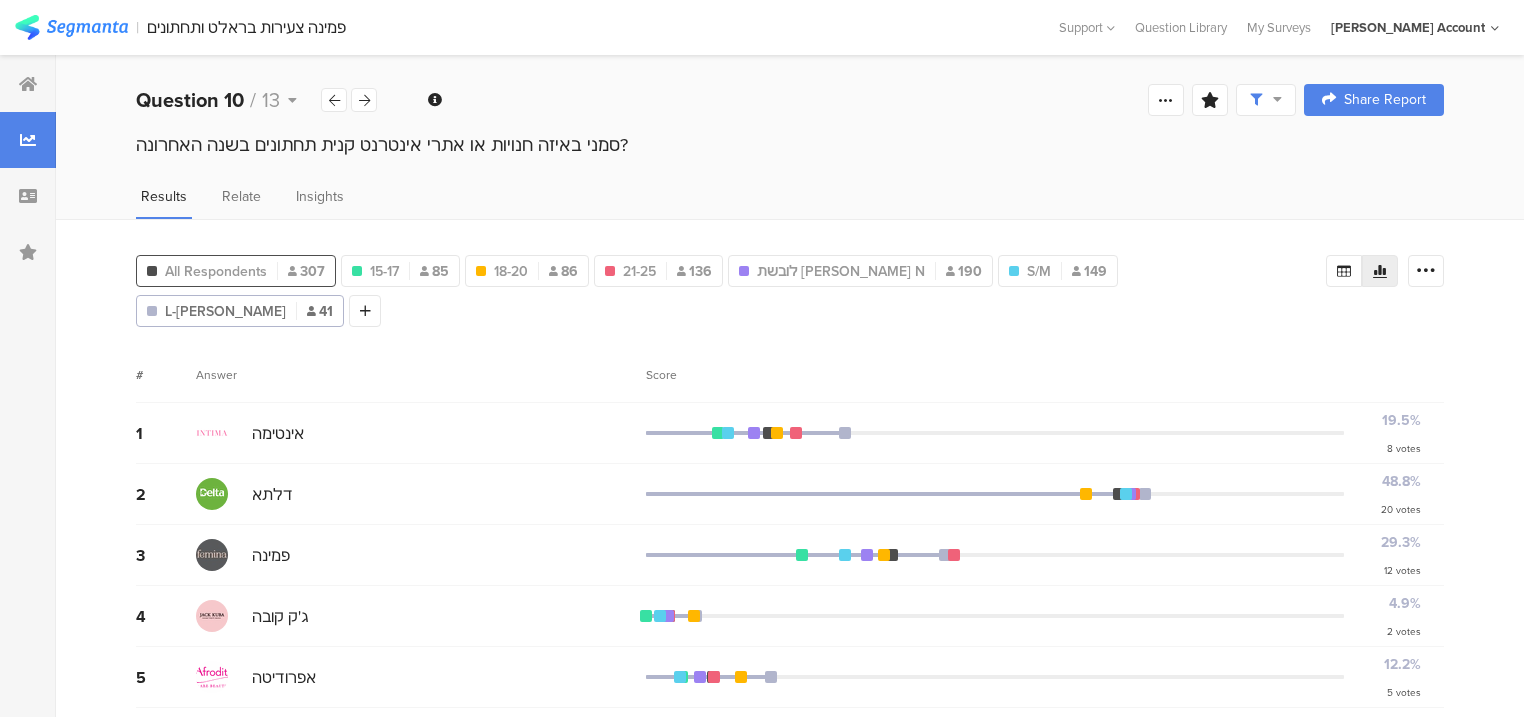 click on "All Respondents" at bounding box center [216, 271] 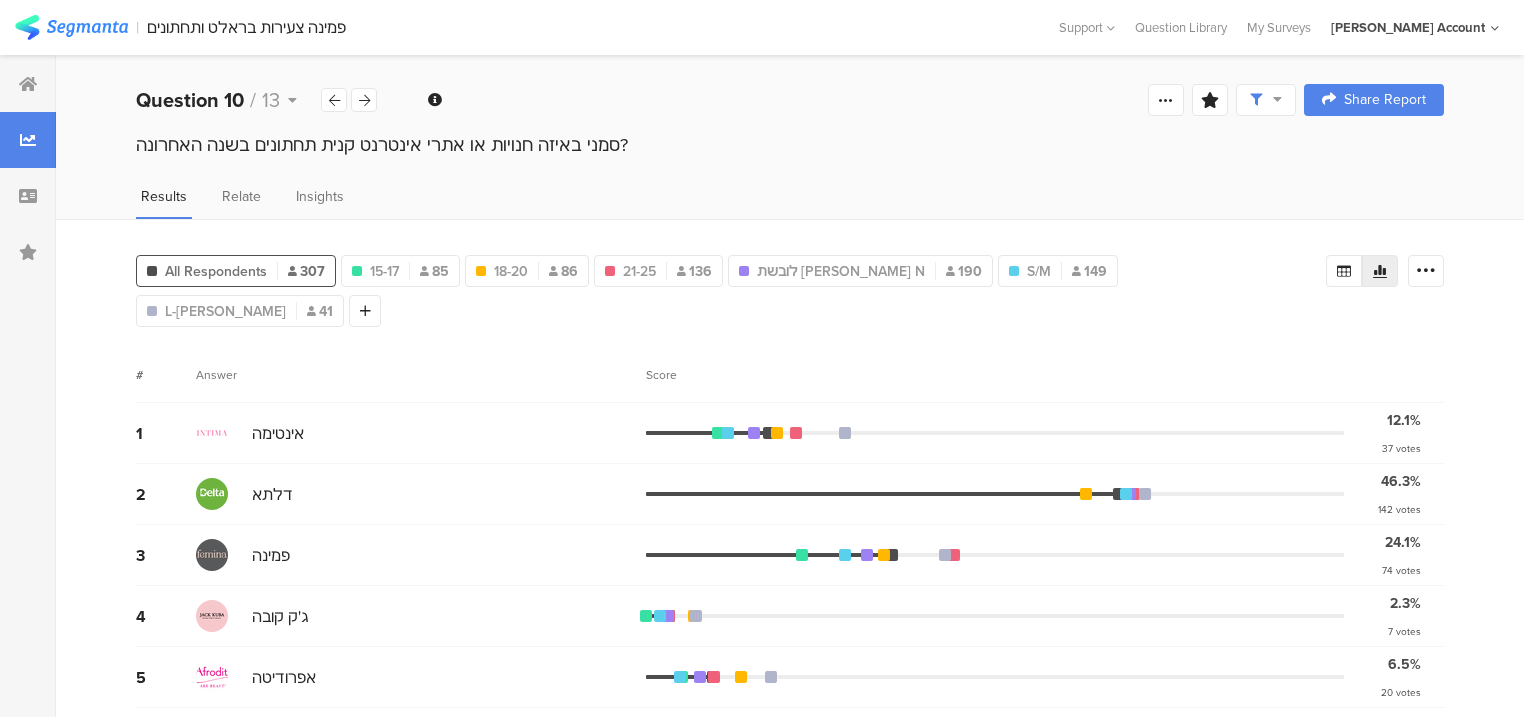 click on "Score" at bounding box center (667, 375) 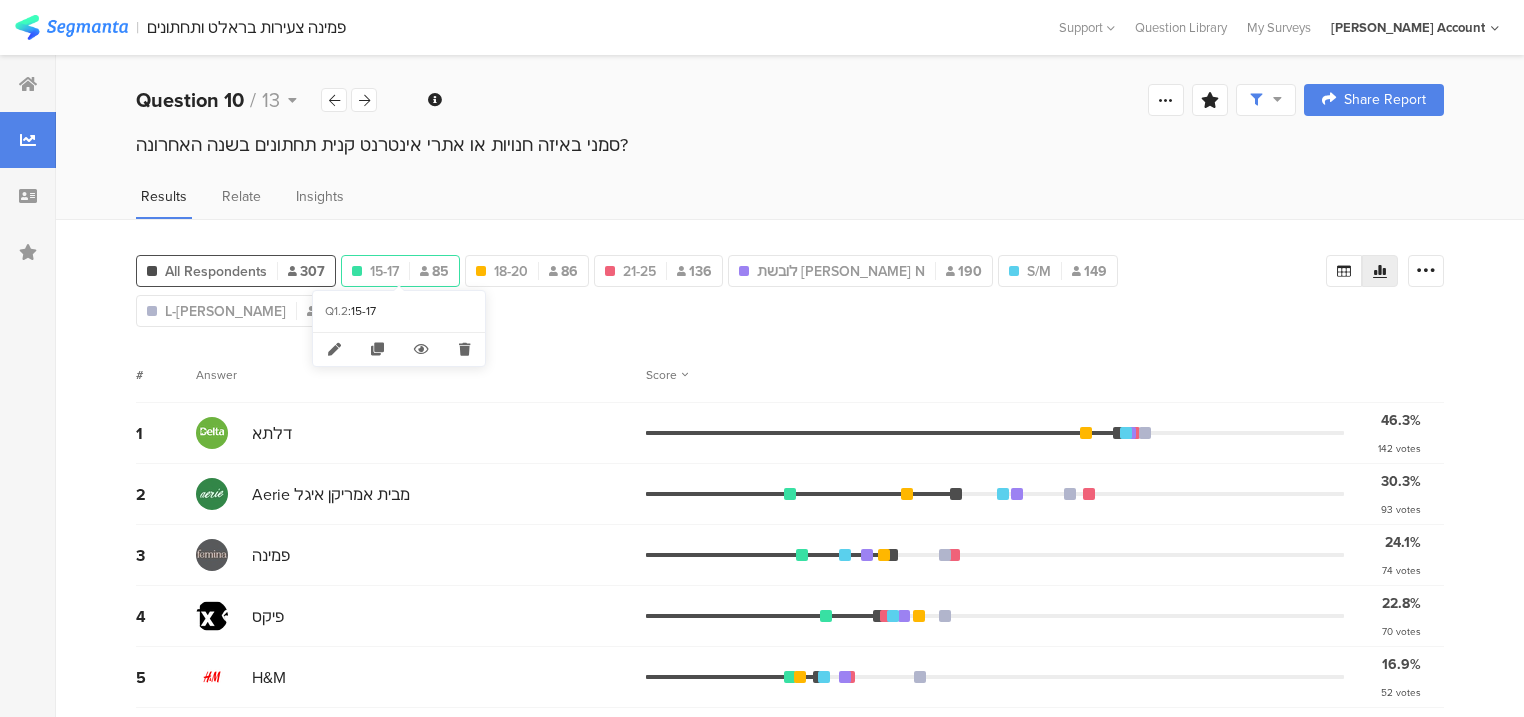 click on "15-17       85" at bounding box center (400, 271) 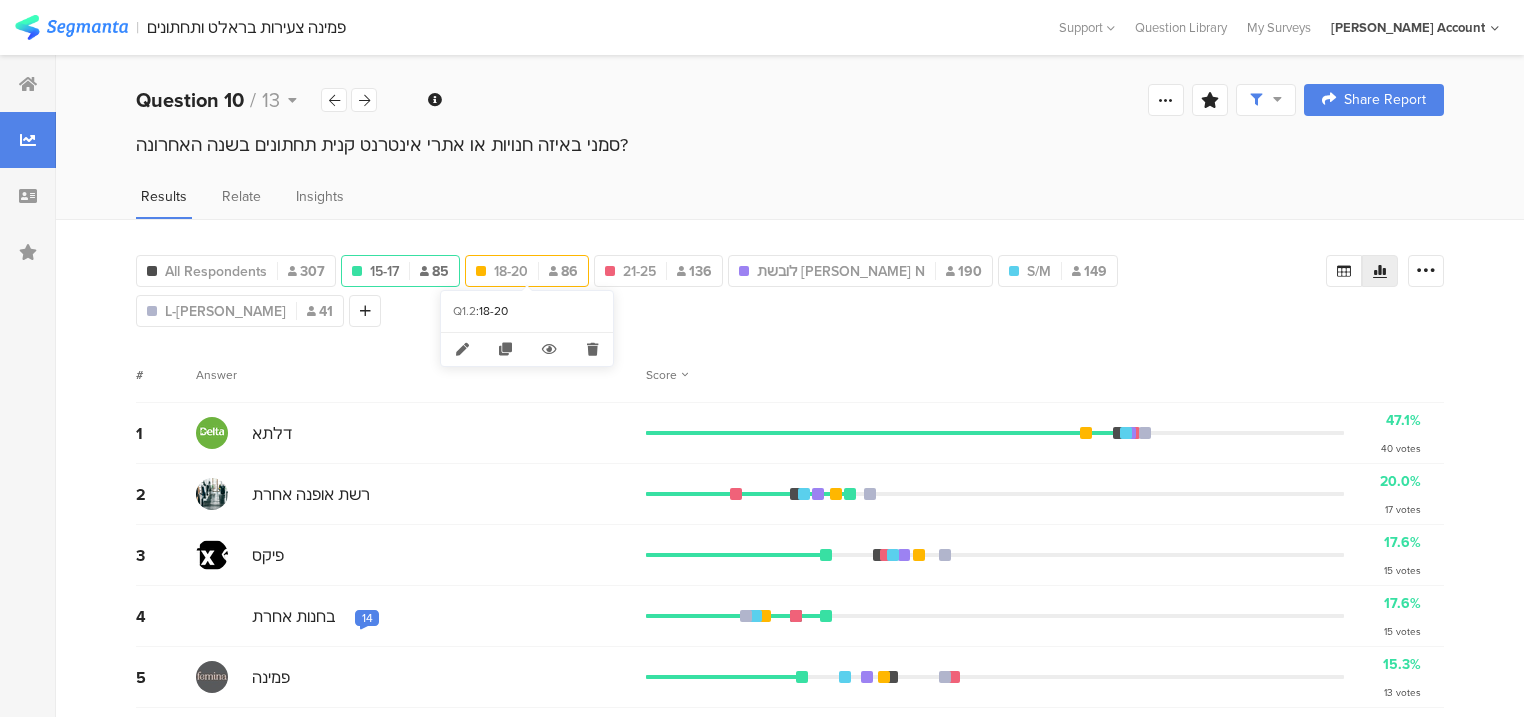 click on "18-20" at bounding box center [511, 271] 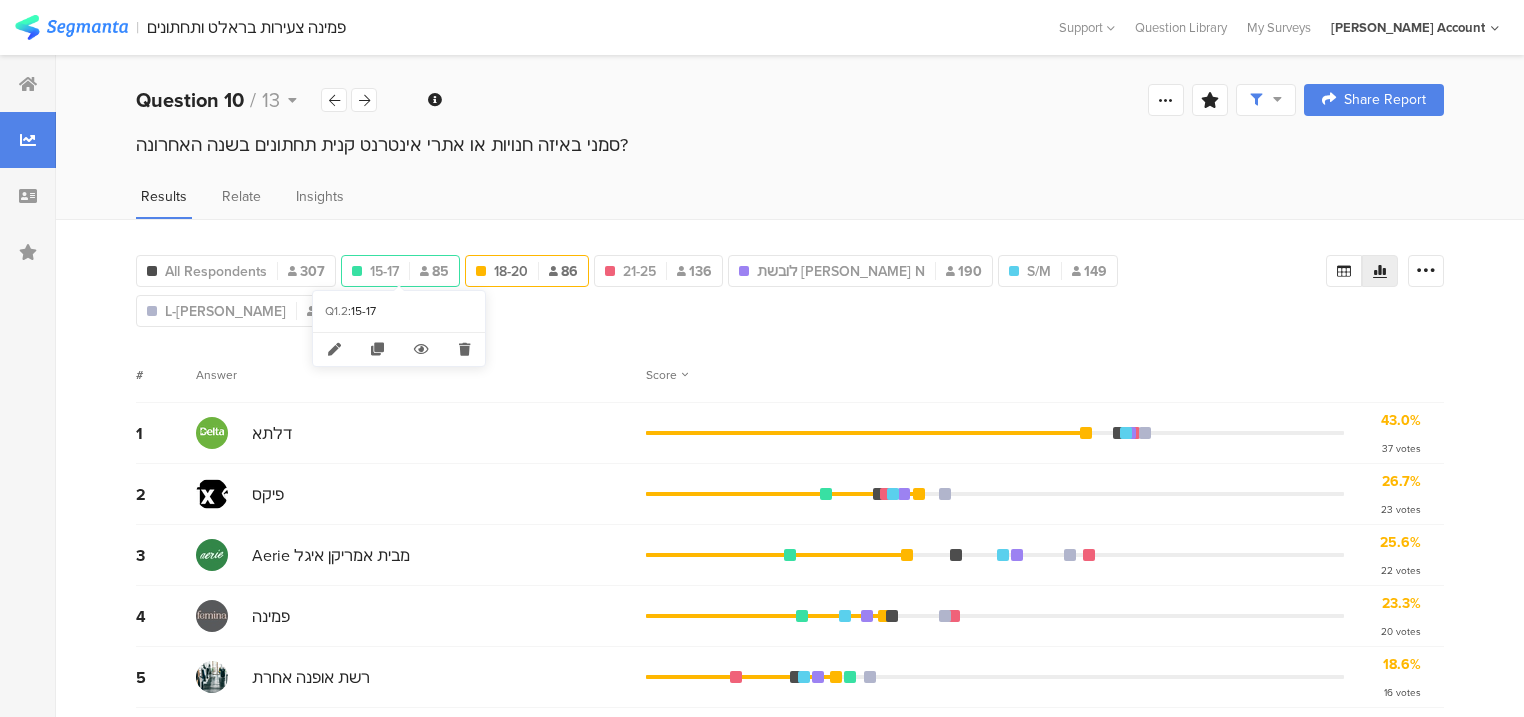 click at bounding box center [424, 271] 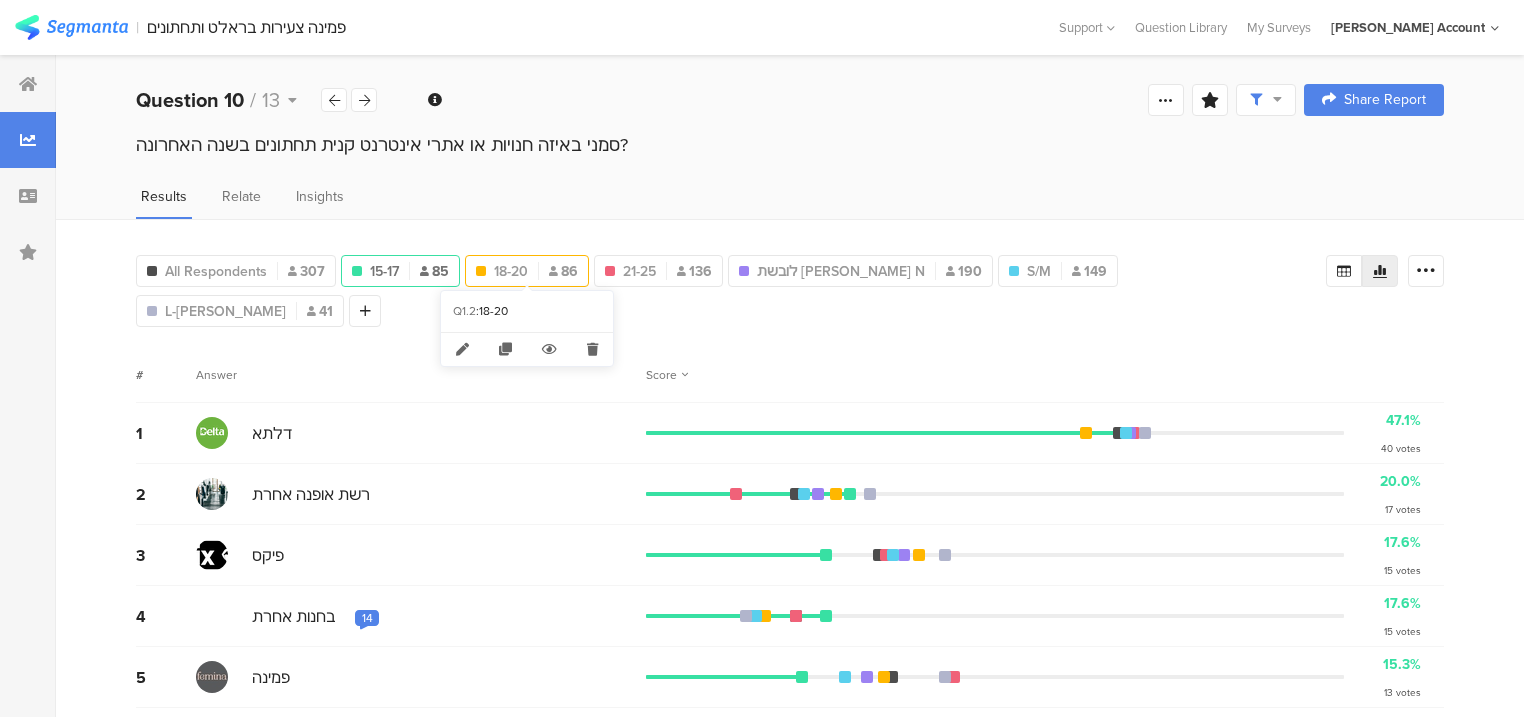 click on "18-20" at bounding box center [511, 271] 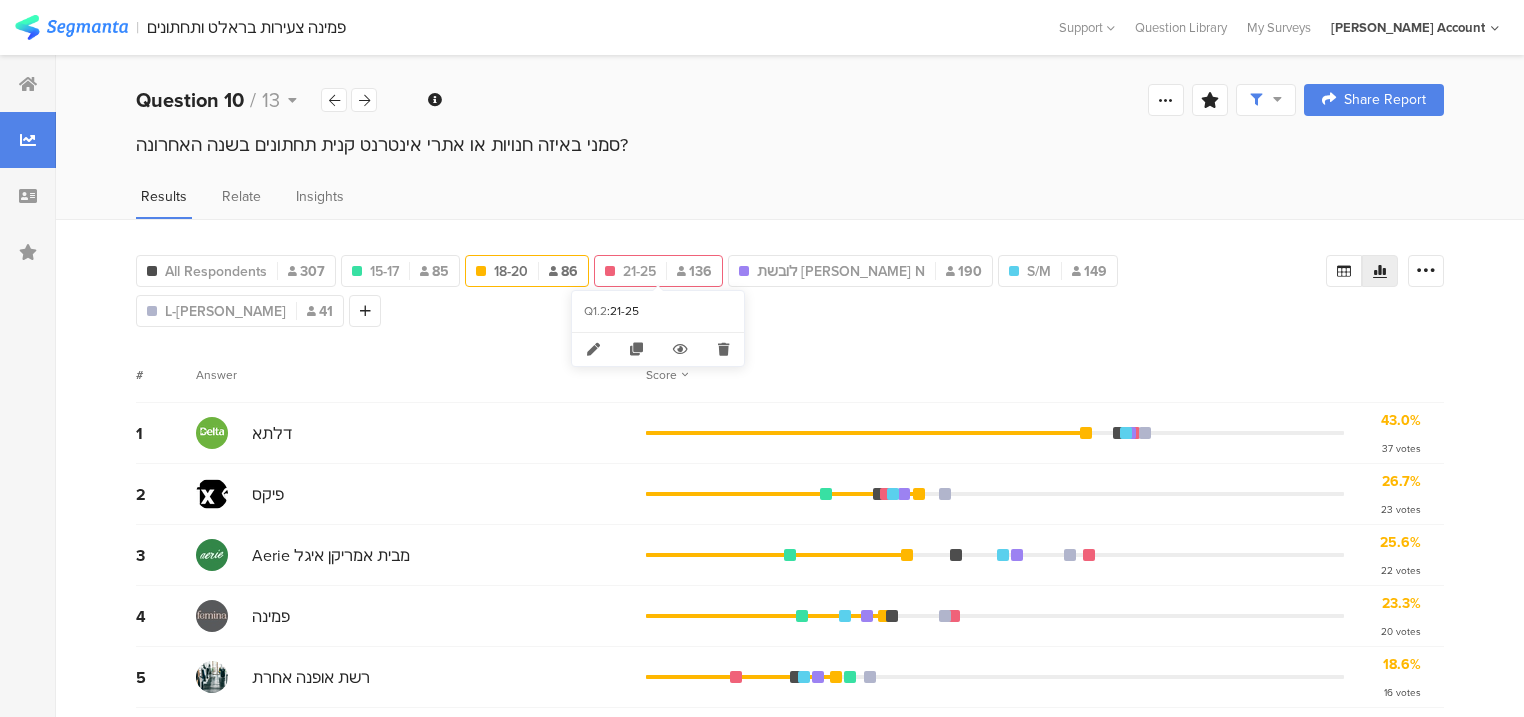 click on "21-25       136" at bounding box center [658, 271] 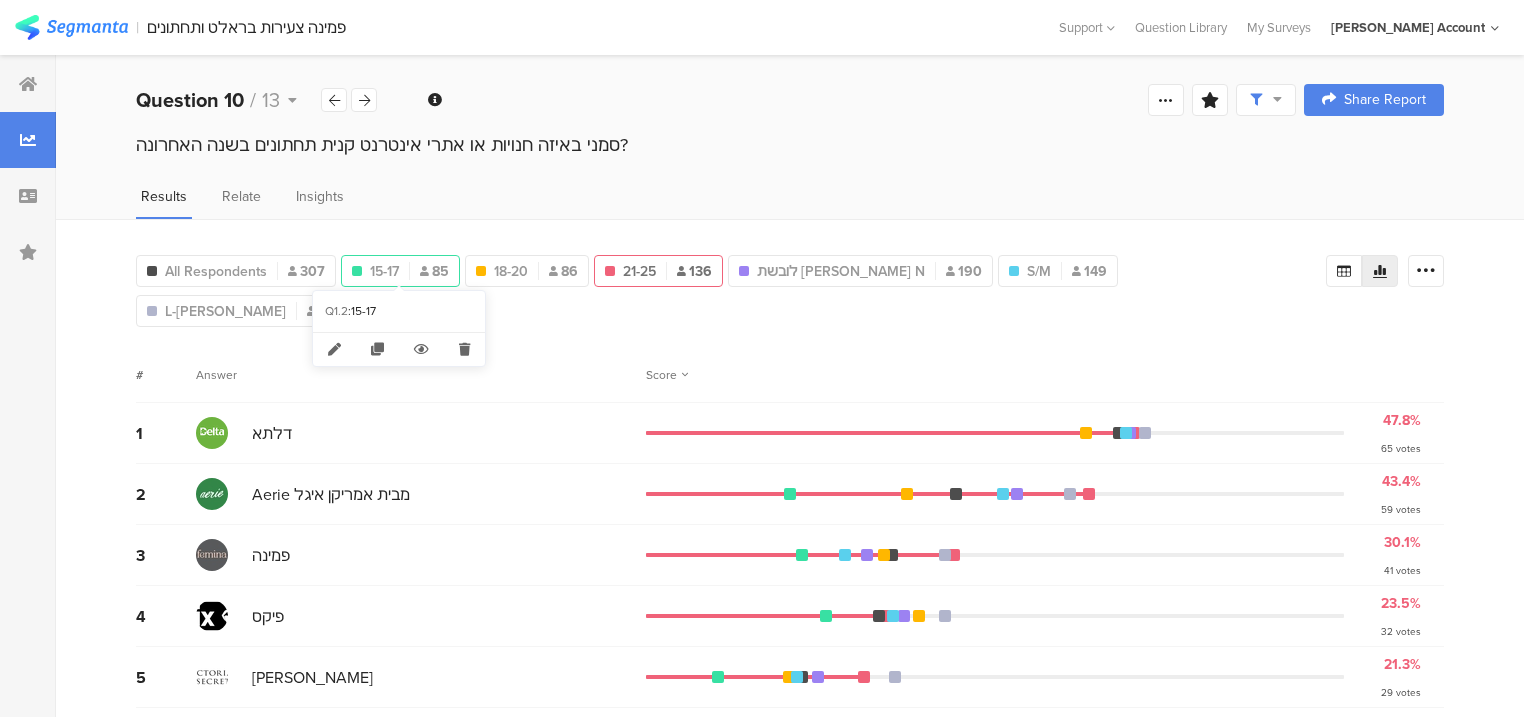 click on "15-17       85" at bounding box center [400, 271] 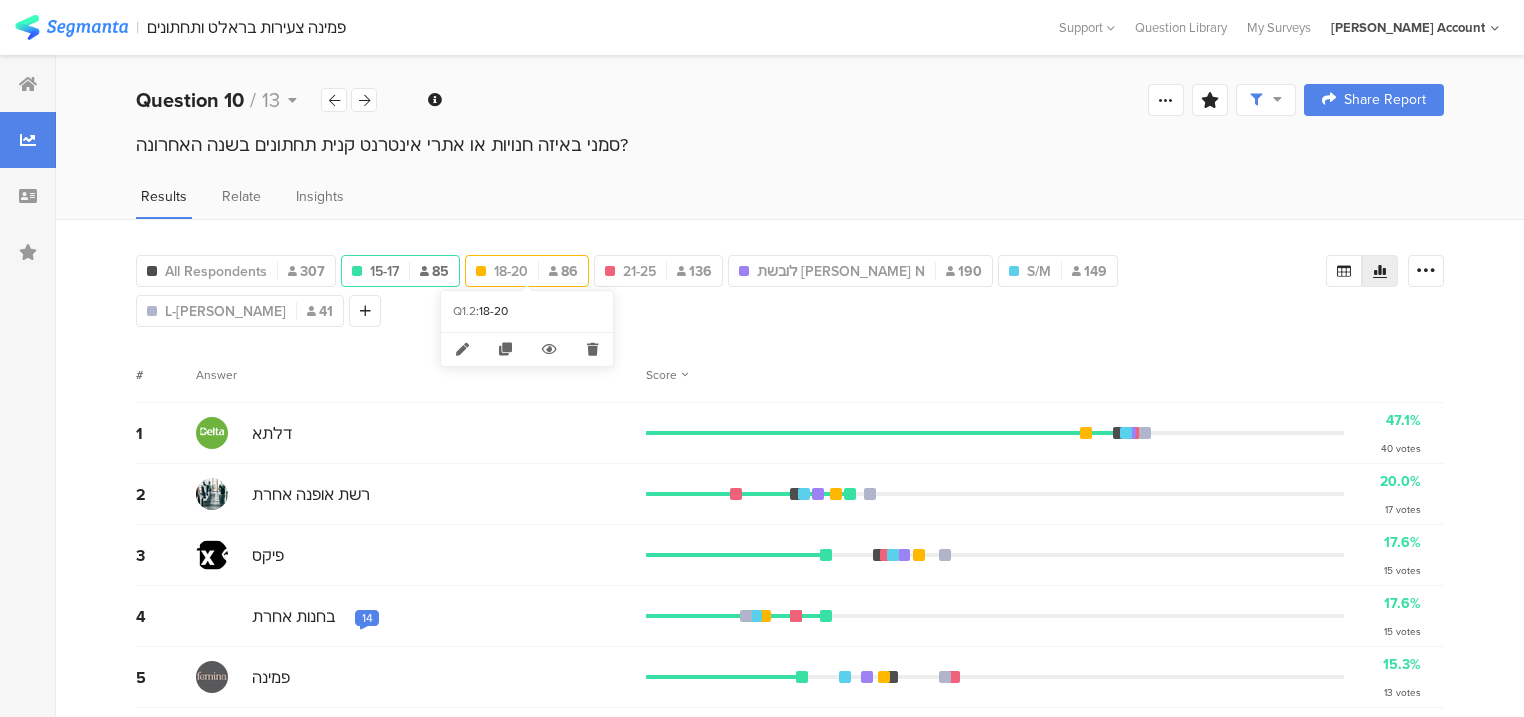 click on "18-20" at bounding box center [511, 271] 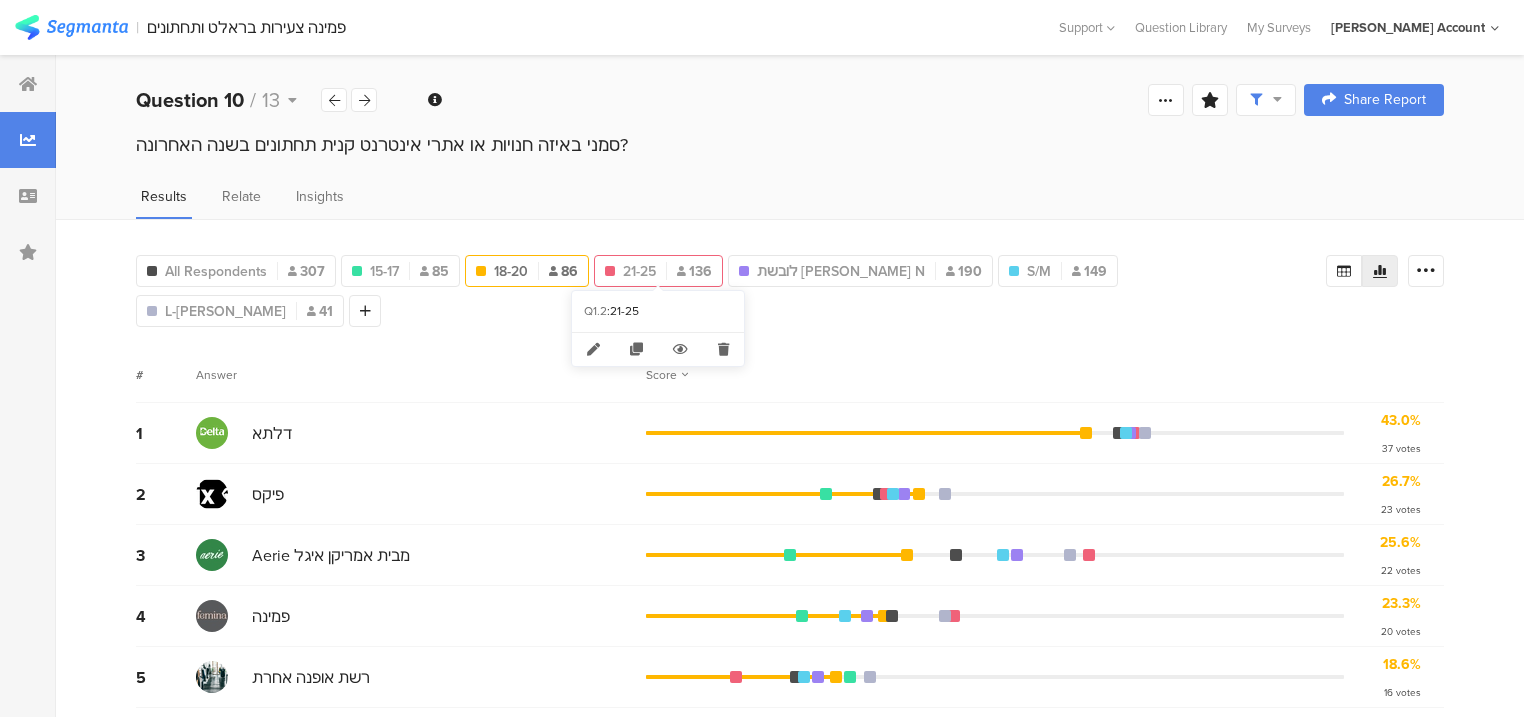 click on "21-25" at bounding box center (639, 271) 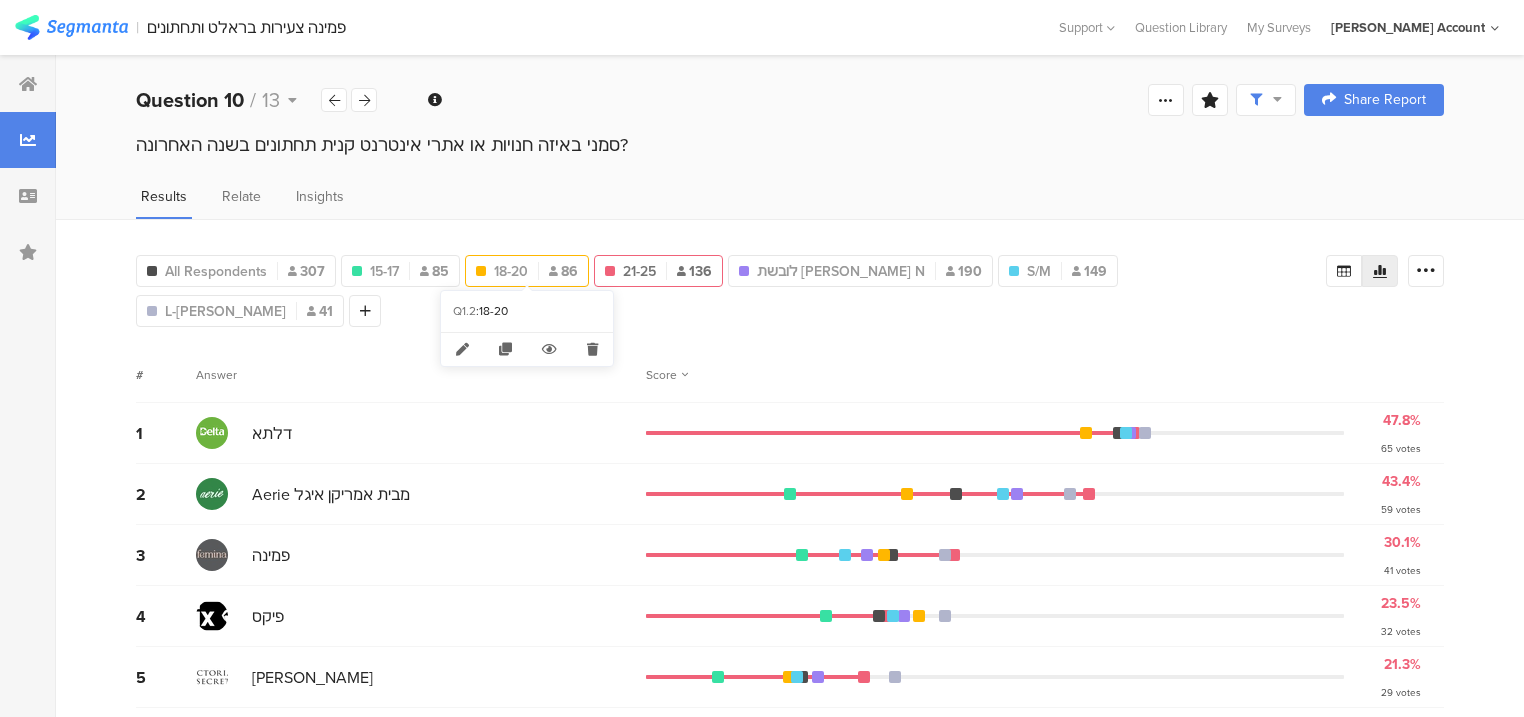 click on "18-20" at bounding box center [511, 271] 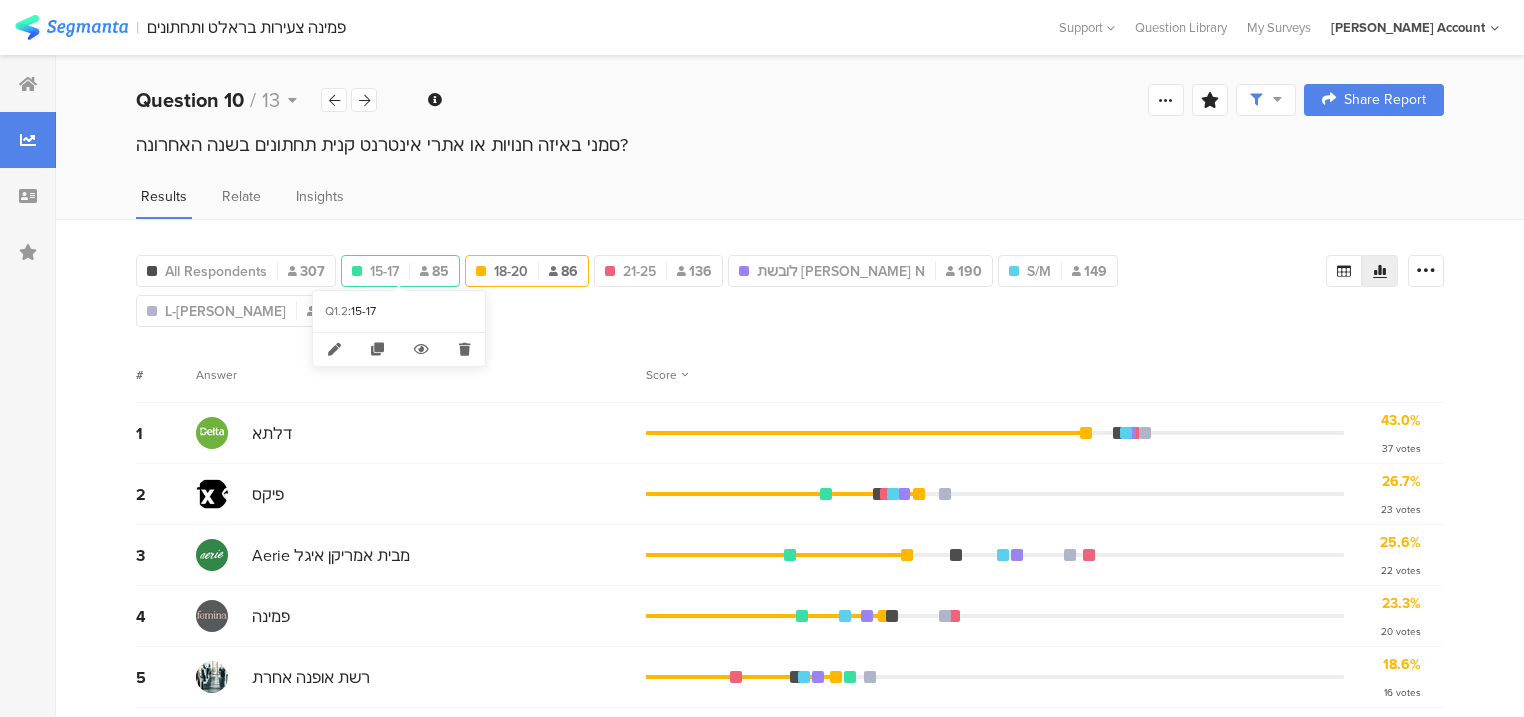 click on "15-17" at bounding box center [384, 271] 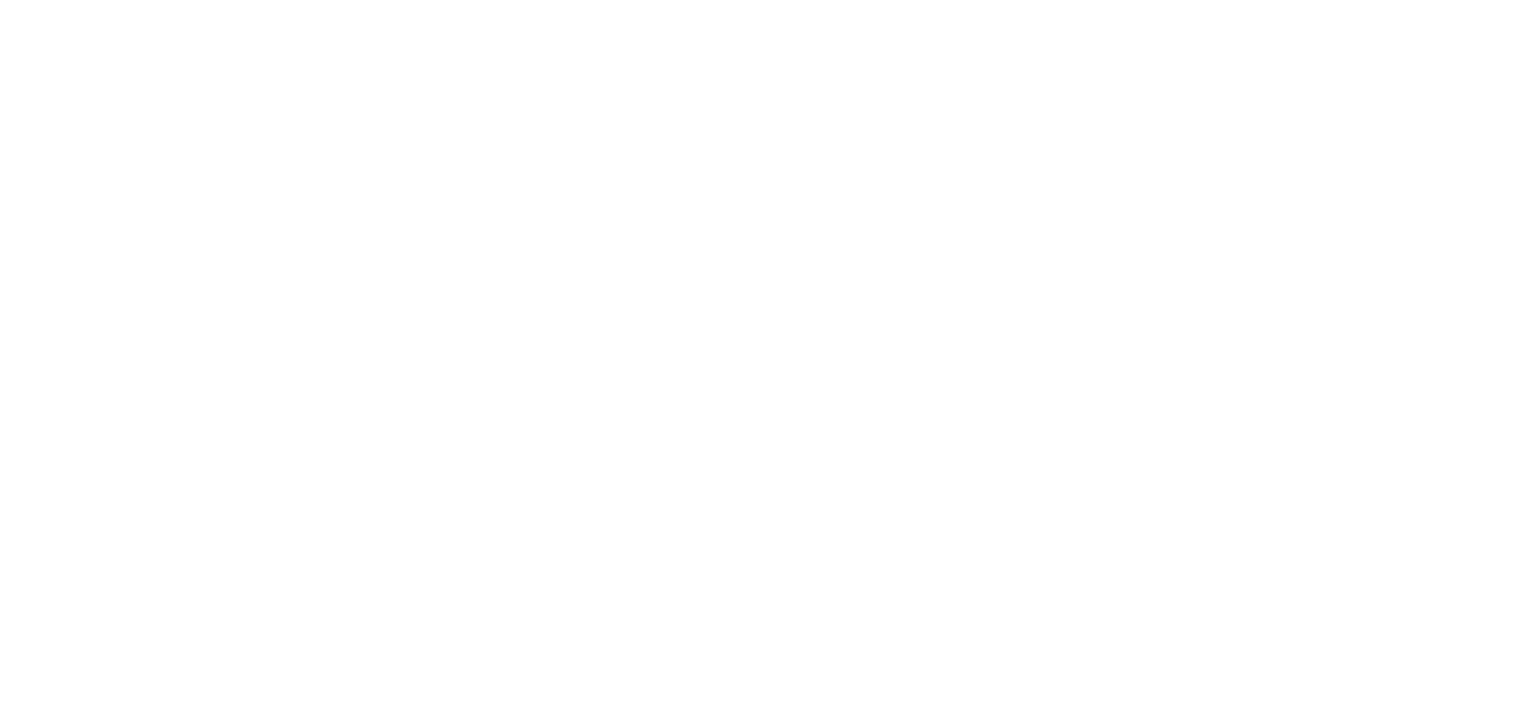 scroll, scrollTop: 0, scrollLeft: 0, axis: both 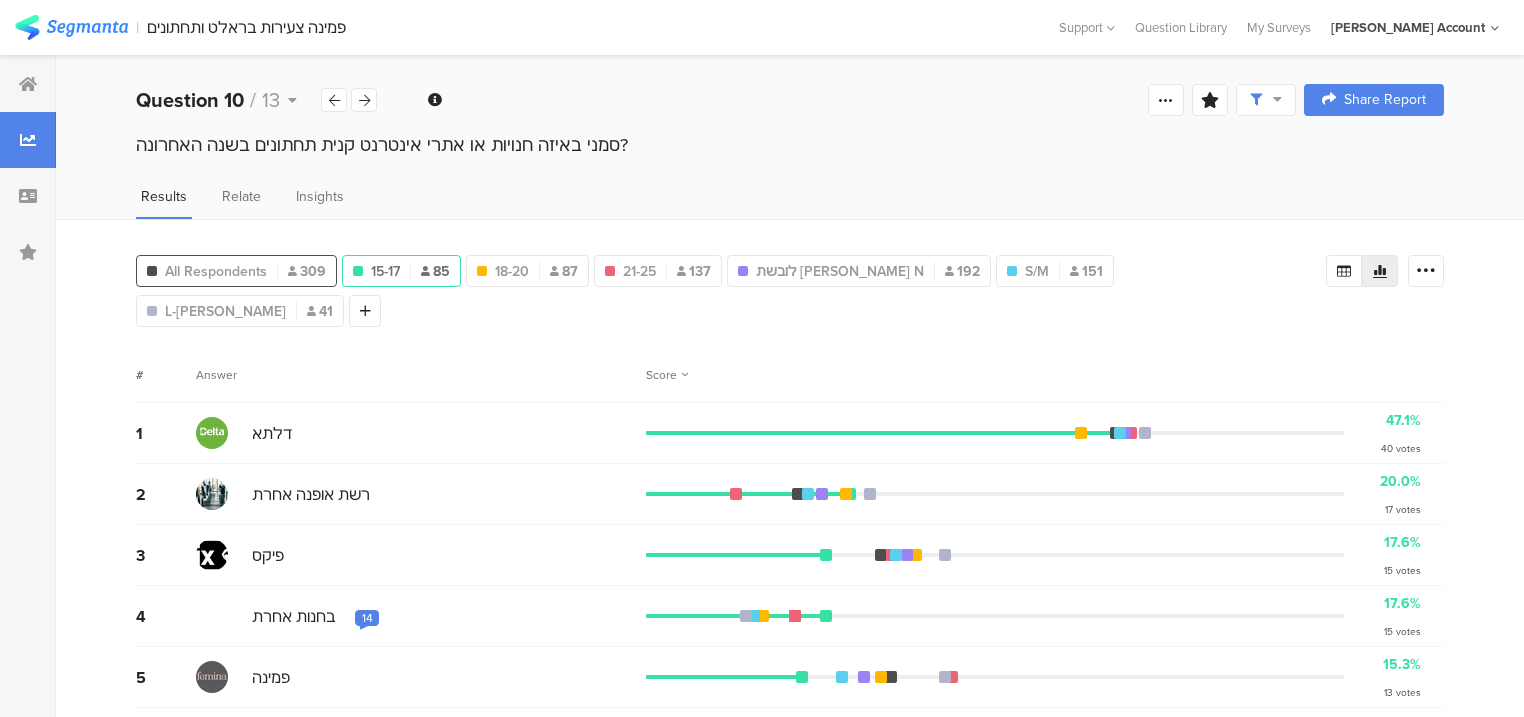 click on "All Respondents" at bounding box center (216, 271) 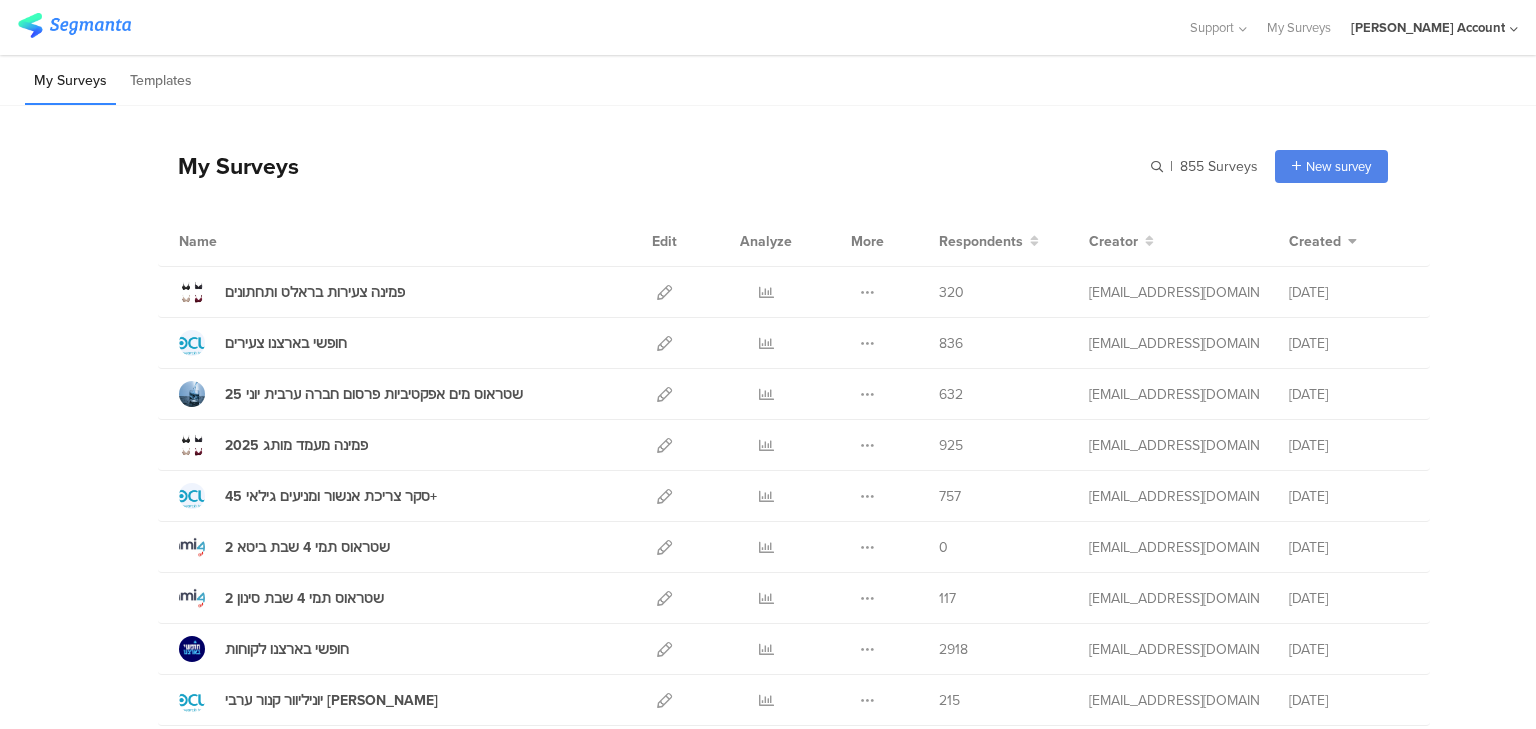 scroll, scrollTop: 0, scrollLeft: 0, axis: both 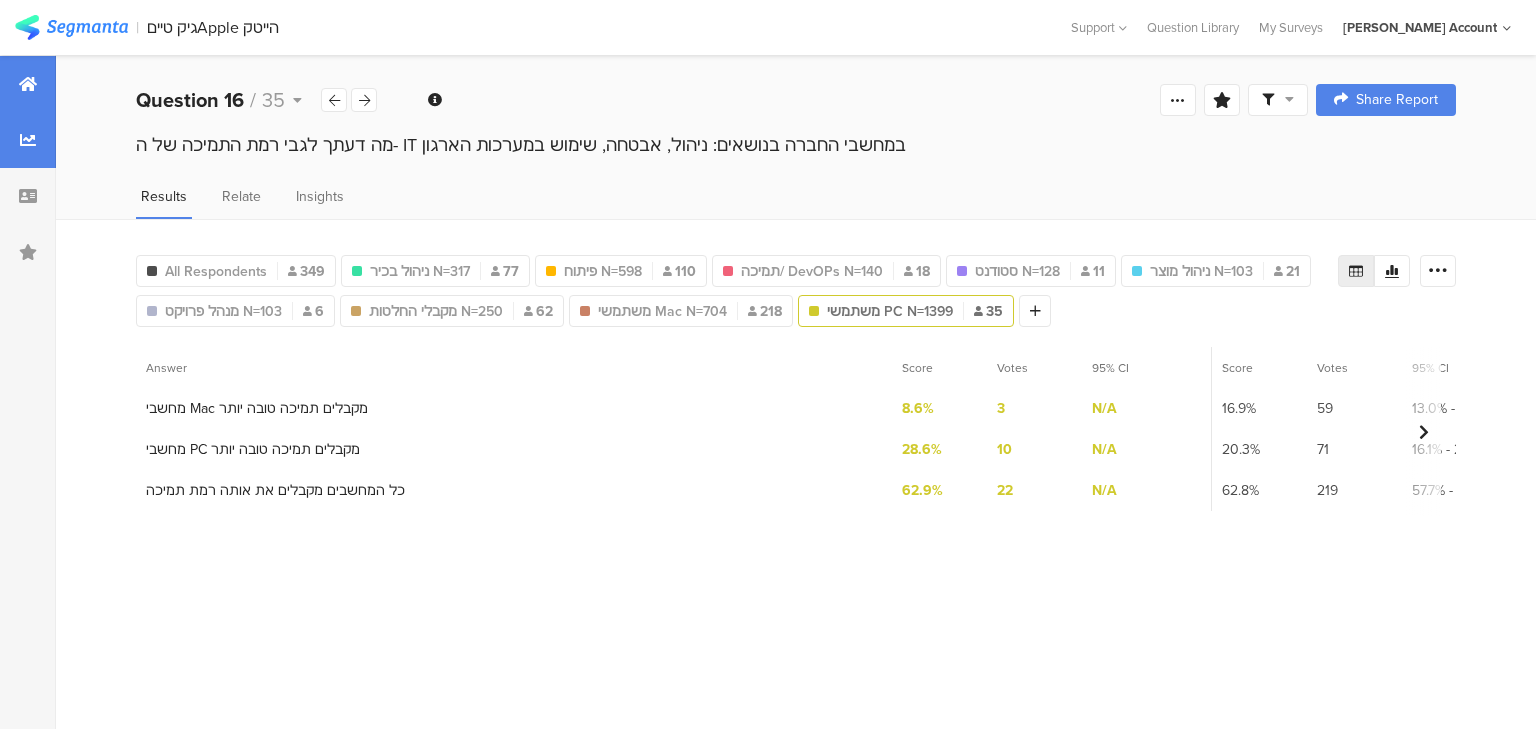 click at bounding box center (28, 84) 